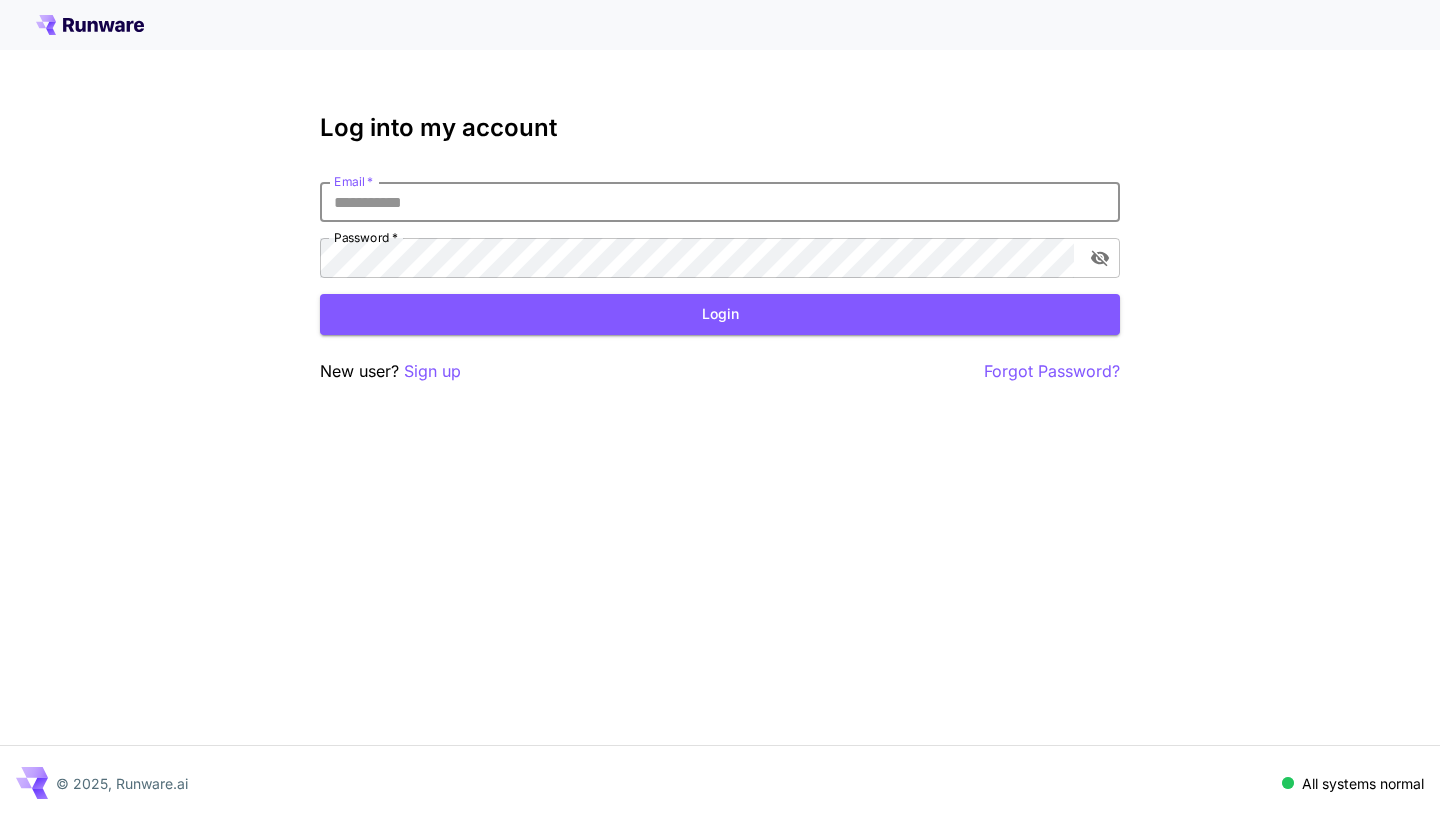 scroll, scrollTop: 0, scrollLeft: 0, axis: both 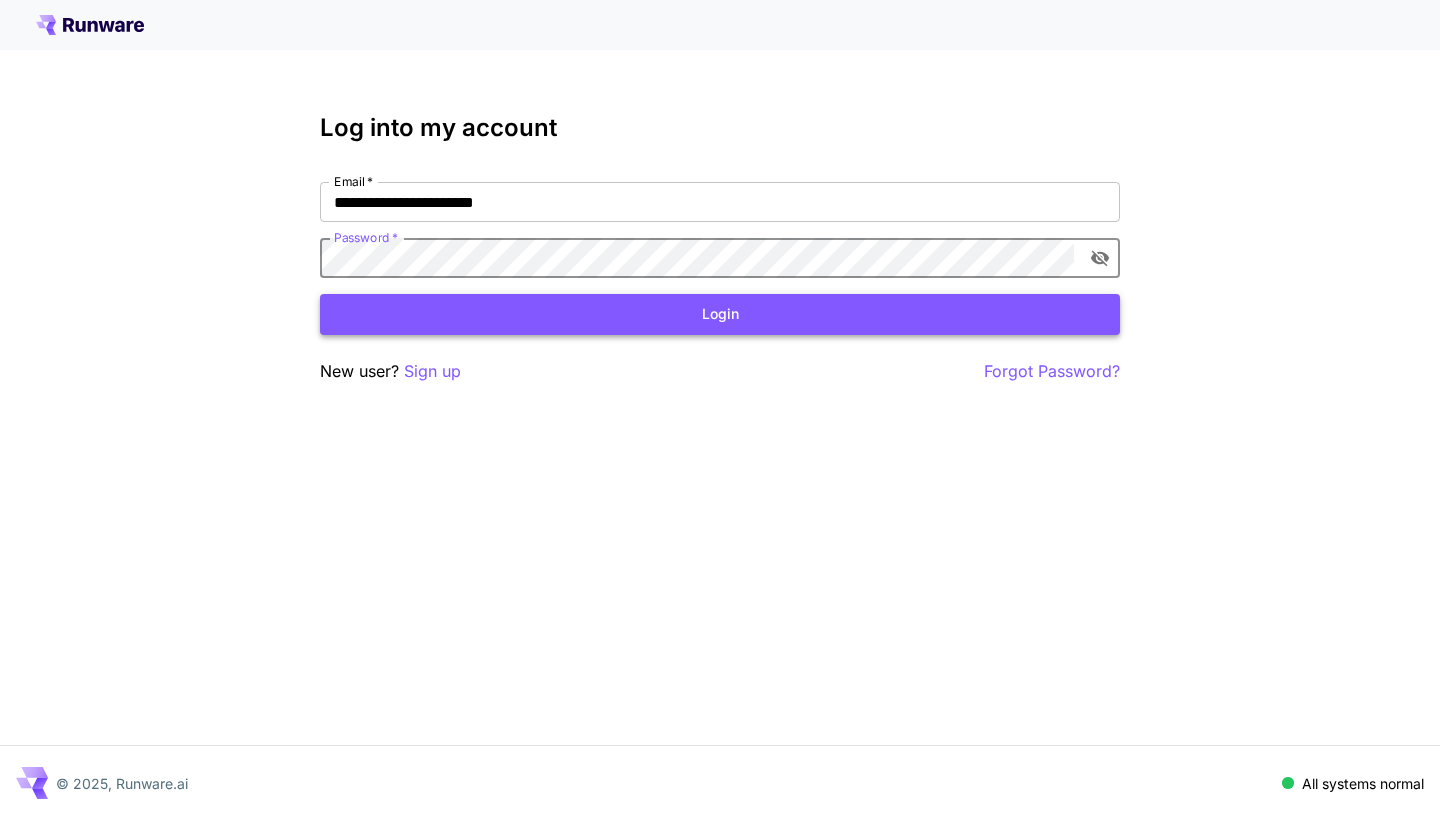 click on "Login" at bounding box center (720, 314) 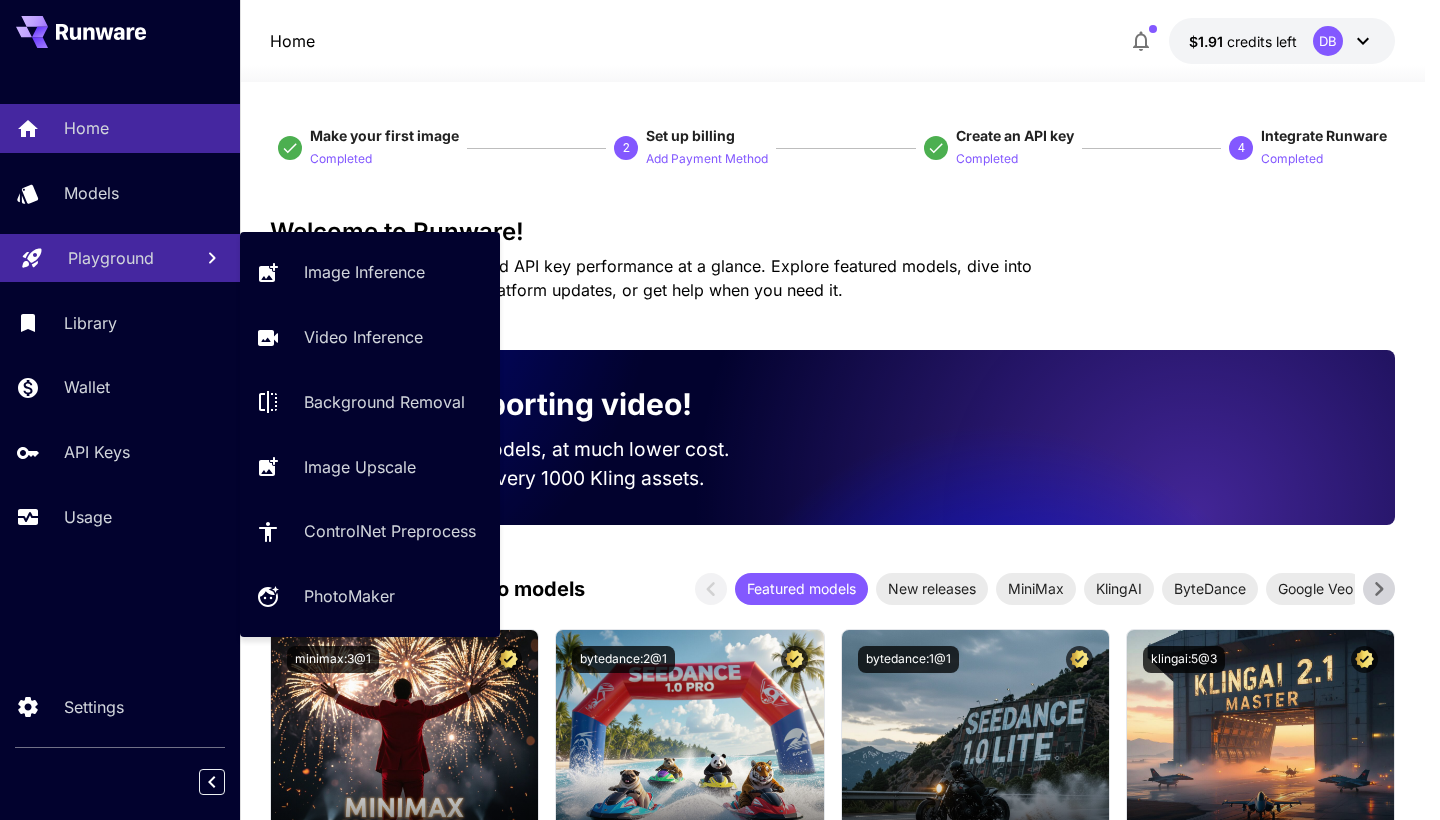 click on "Playground" at bounding box center (120, 258) 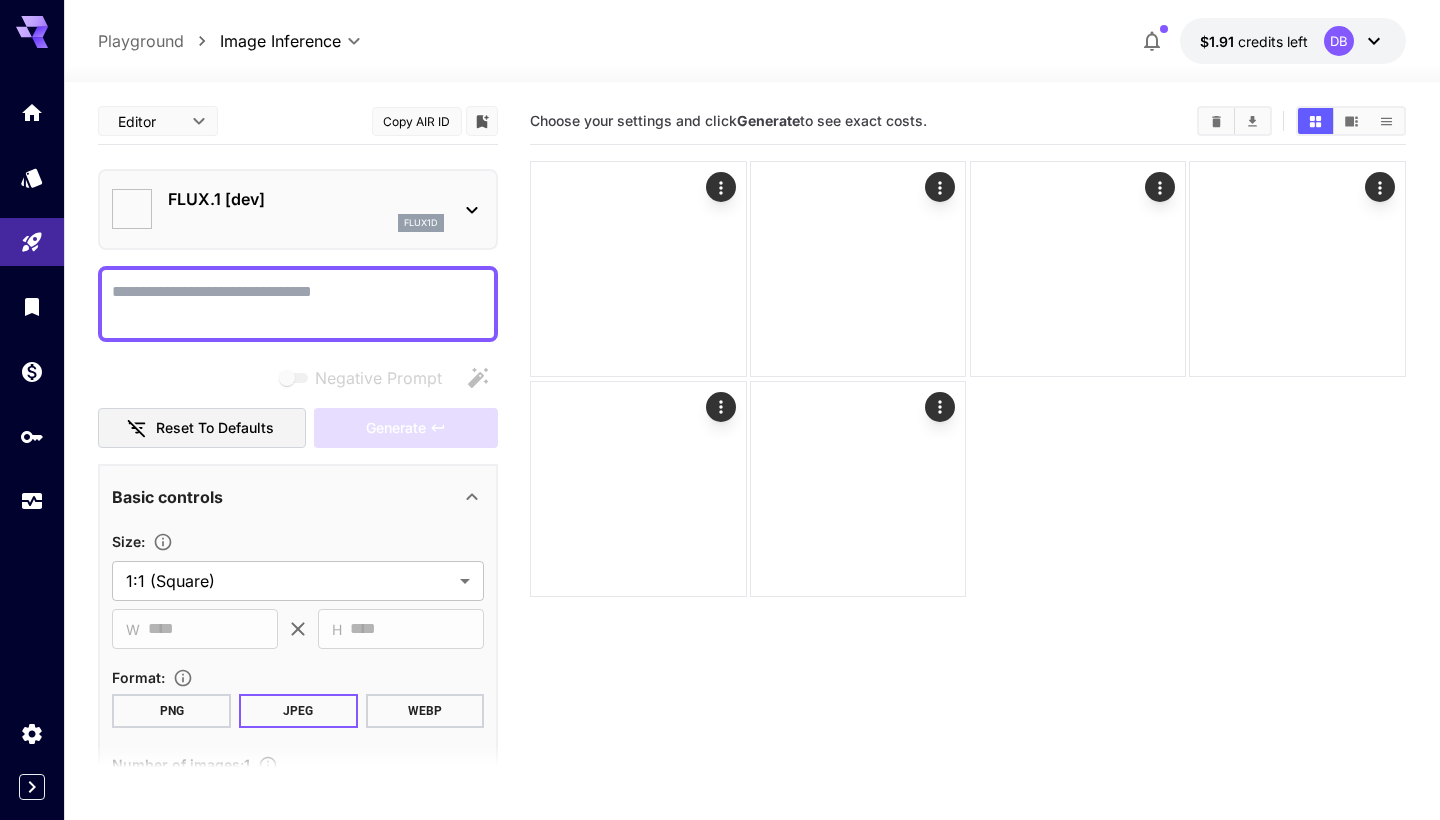 click on "Video Inference" at bounding box center [357, 291] 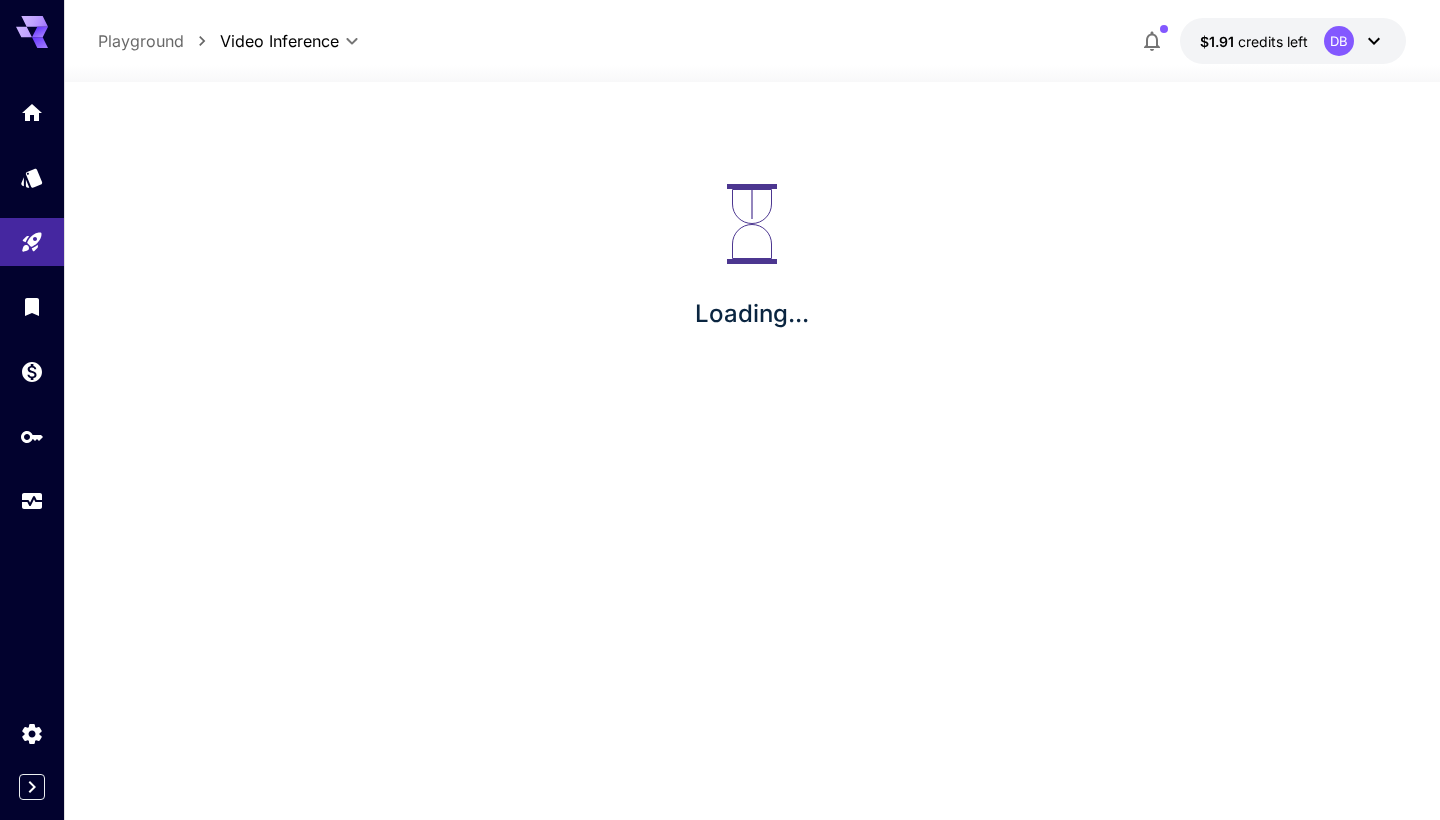 type on "**********" 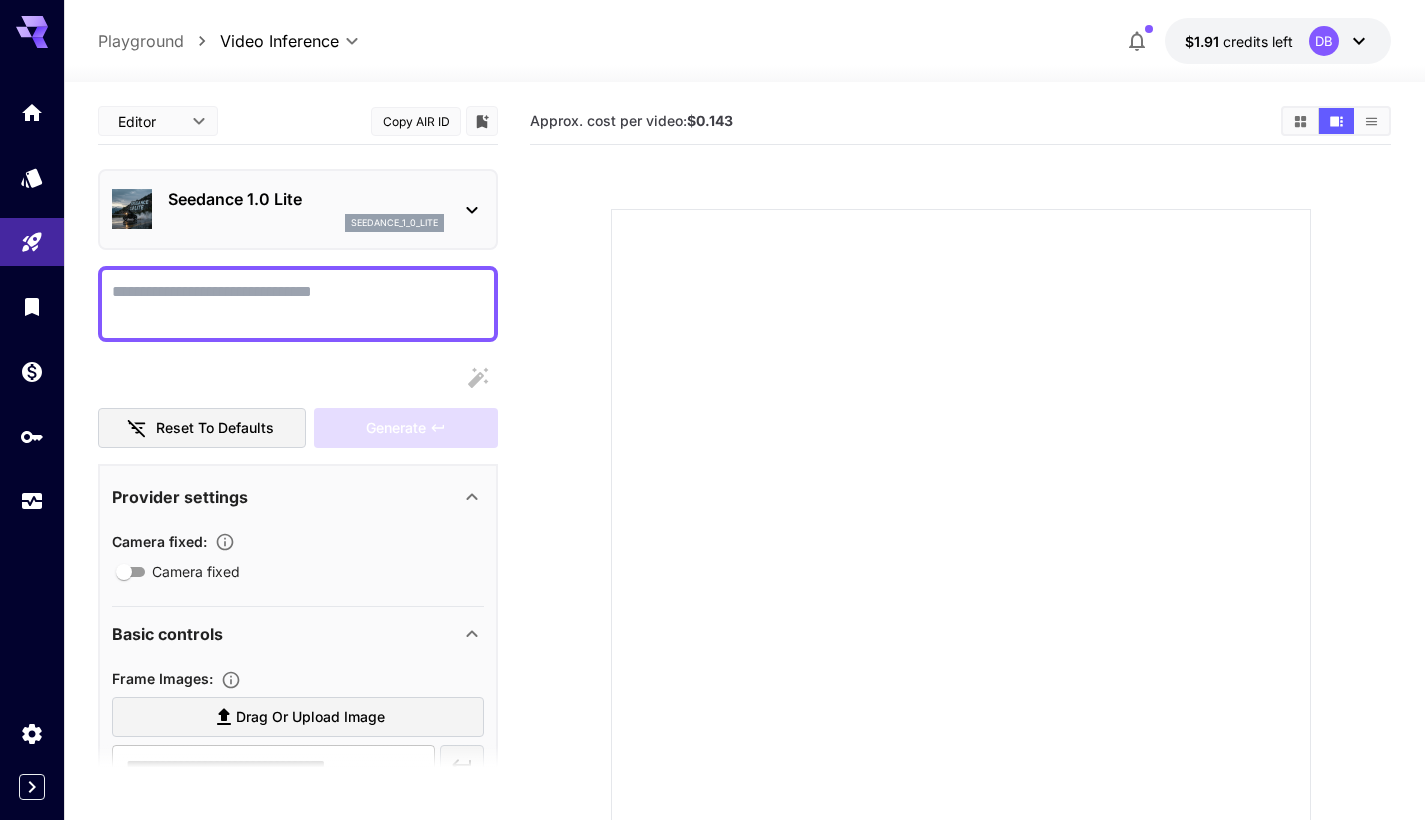 click on "Camera fixed" at bounding box center (298, 304) 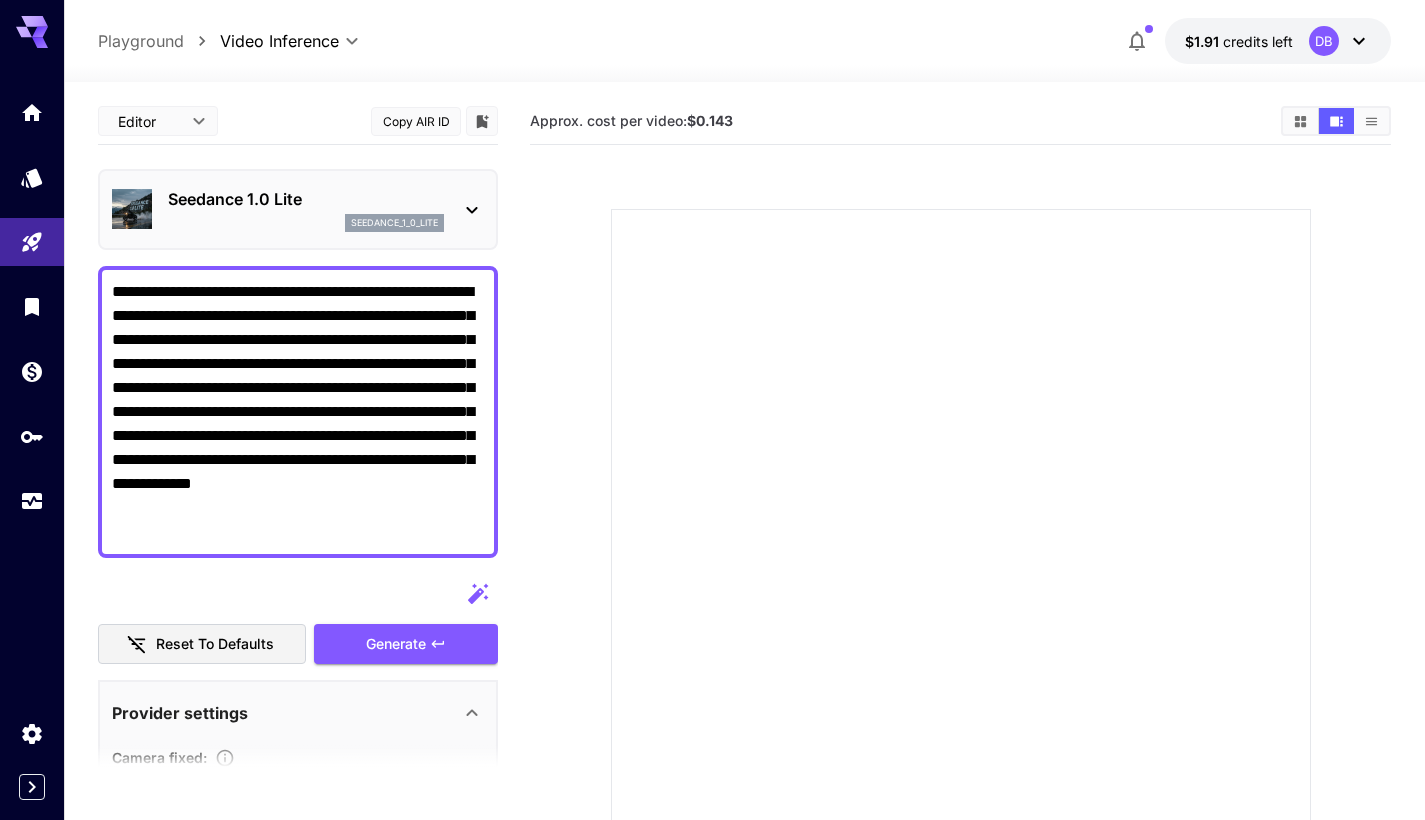 type on "**********" 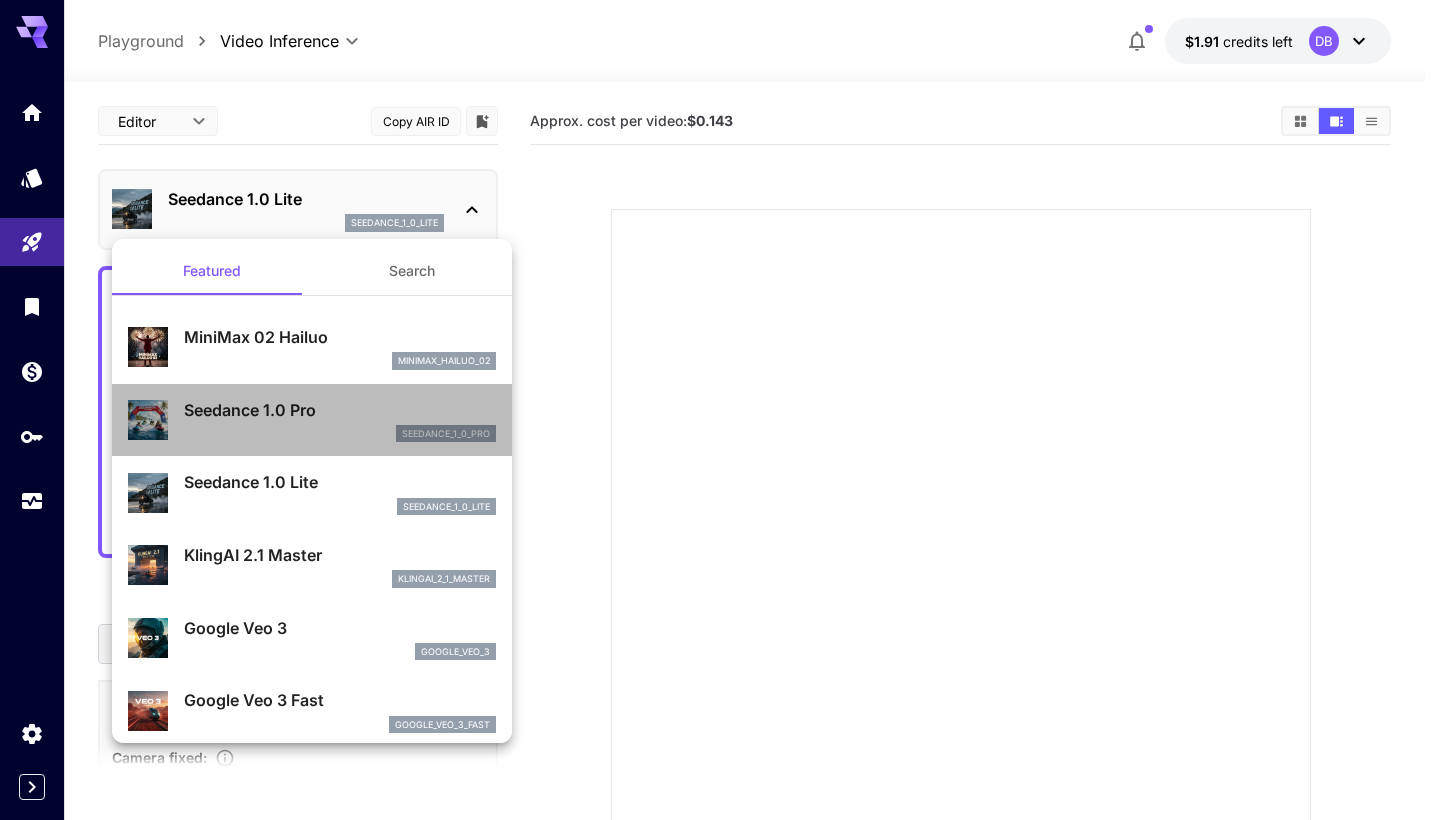 click on "Seedance 1.0 Pro" at bounding box center [340, 410] 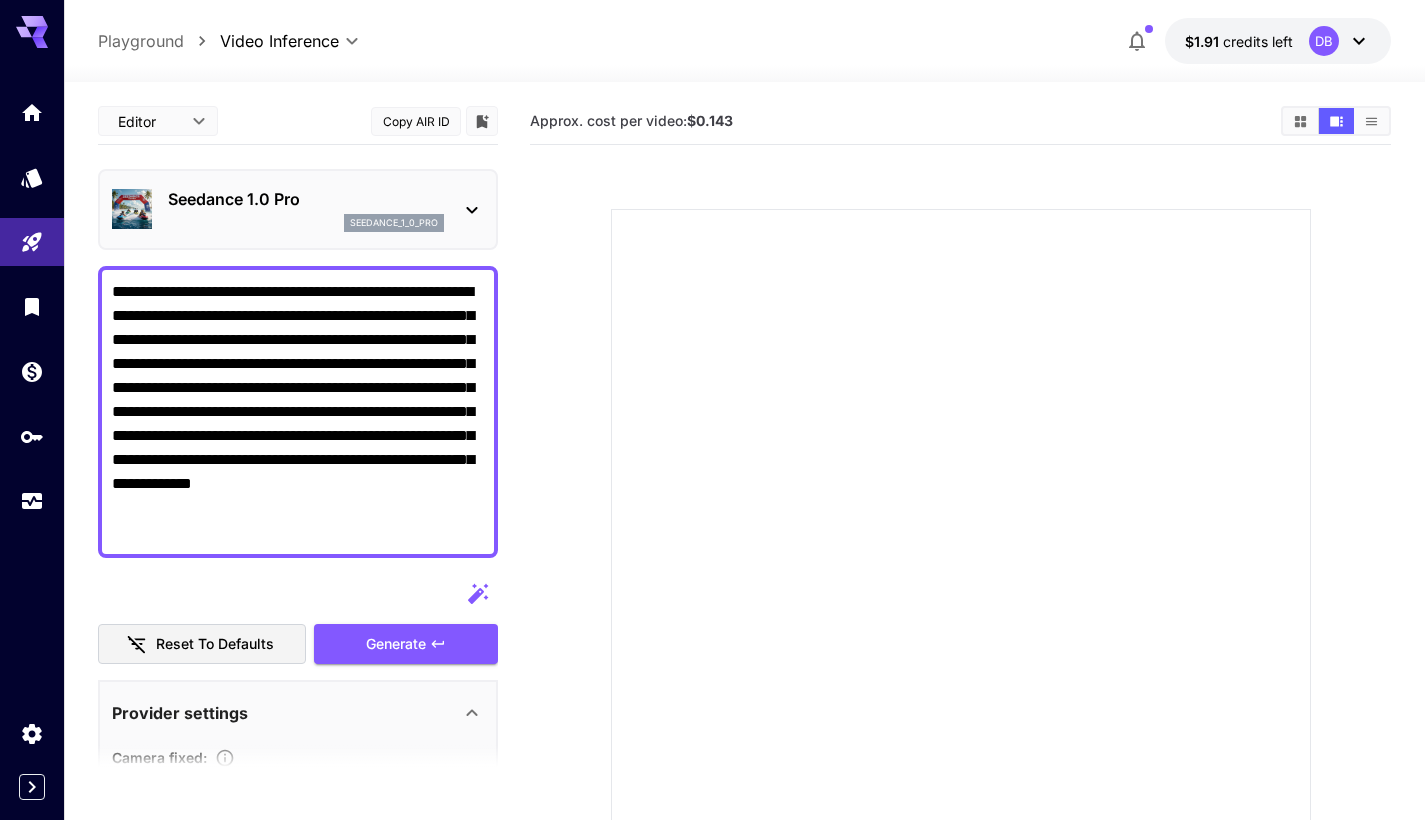 scroll, scrollTop: 0, scrollLeft: 0, axis: both 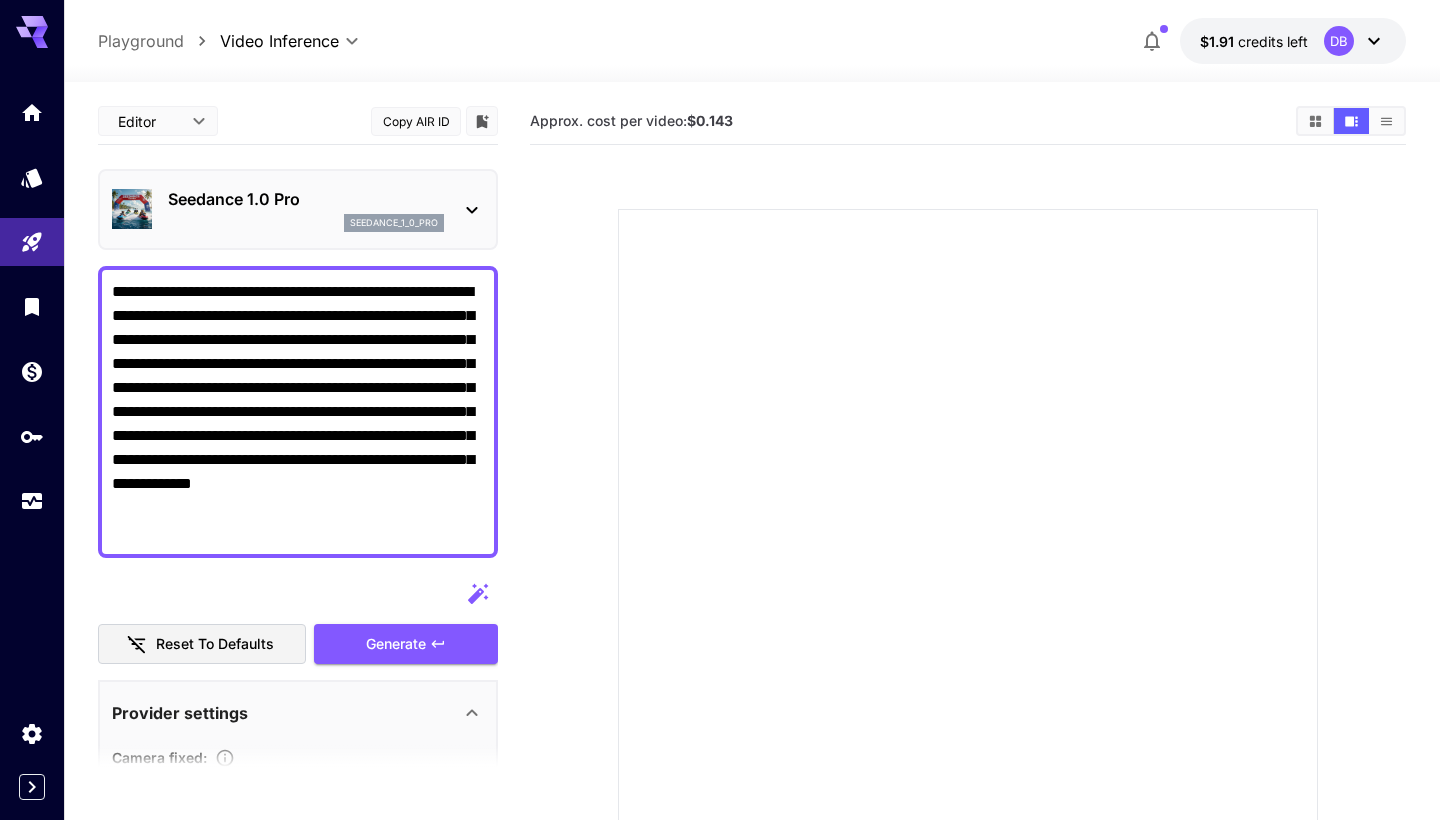 click on "**********" at bounding box center [720, 489] 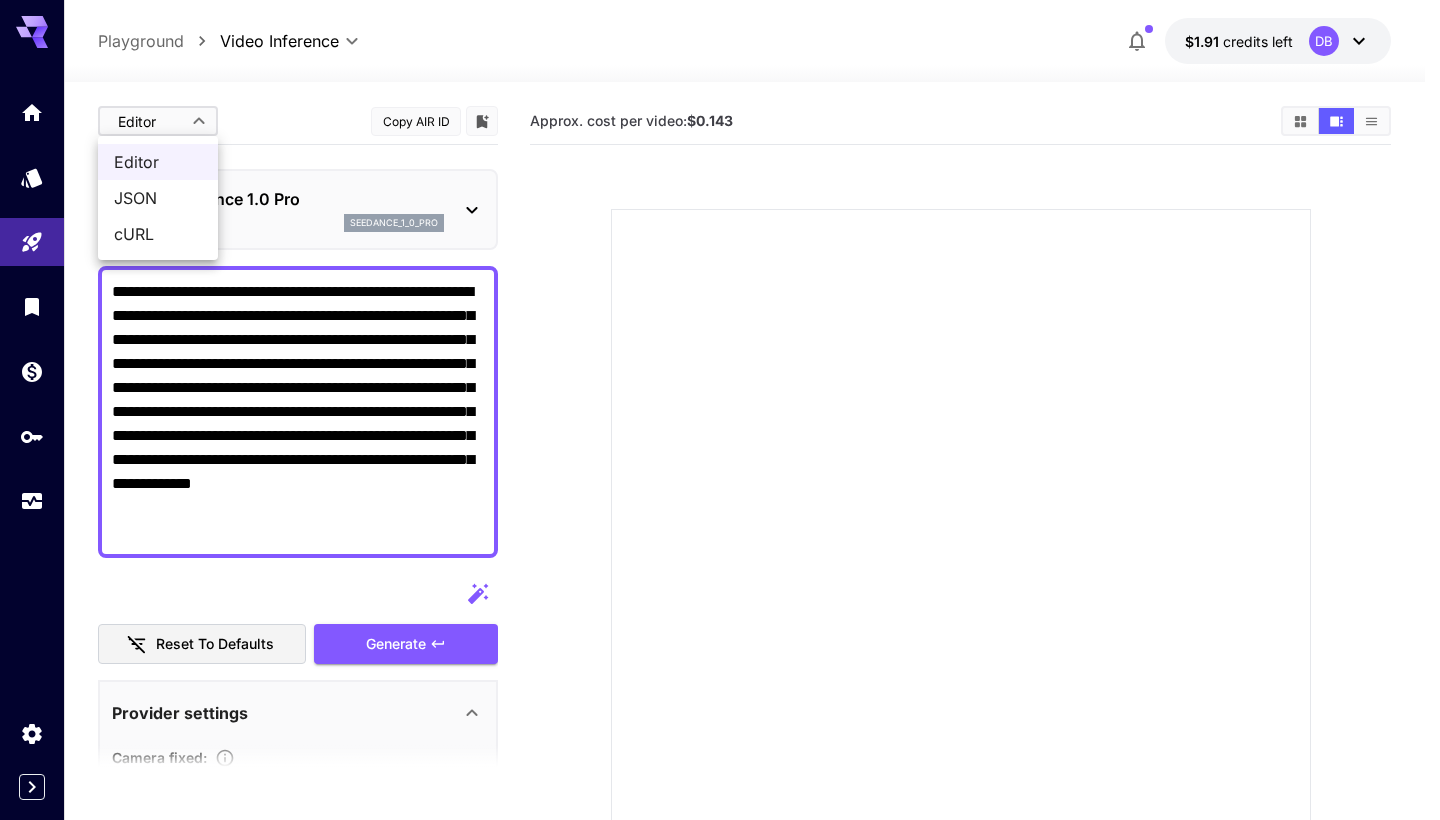 click at bounding box center [720, 410] 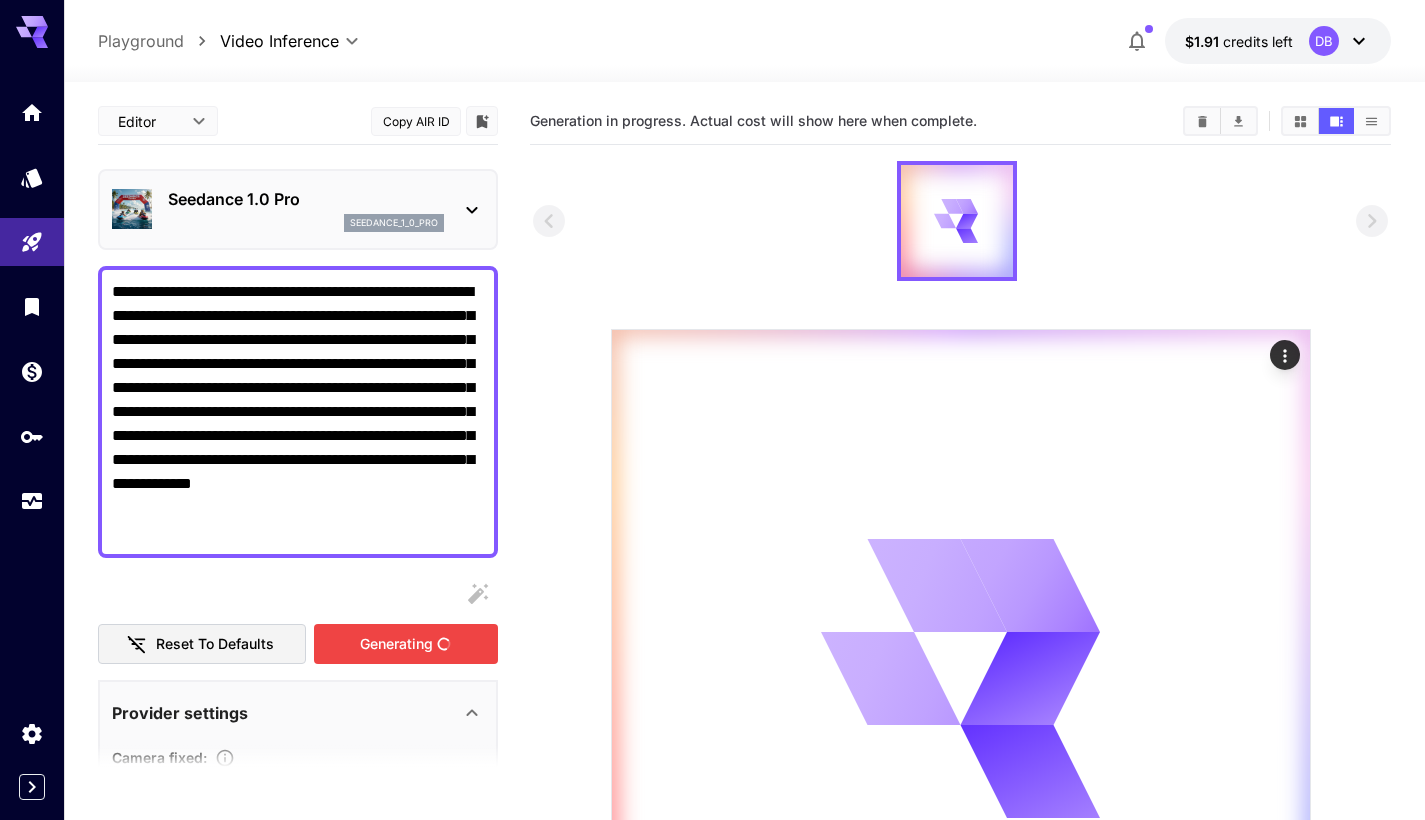 click on "Generating" at bounding box center (406, 644) 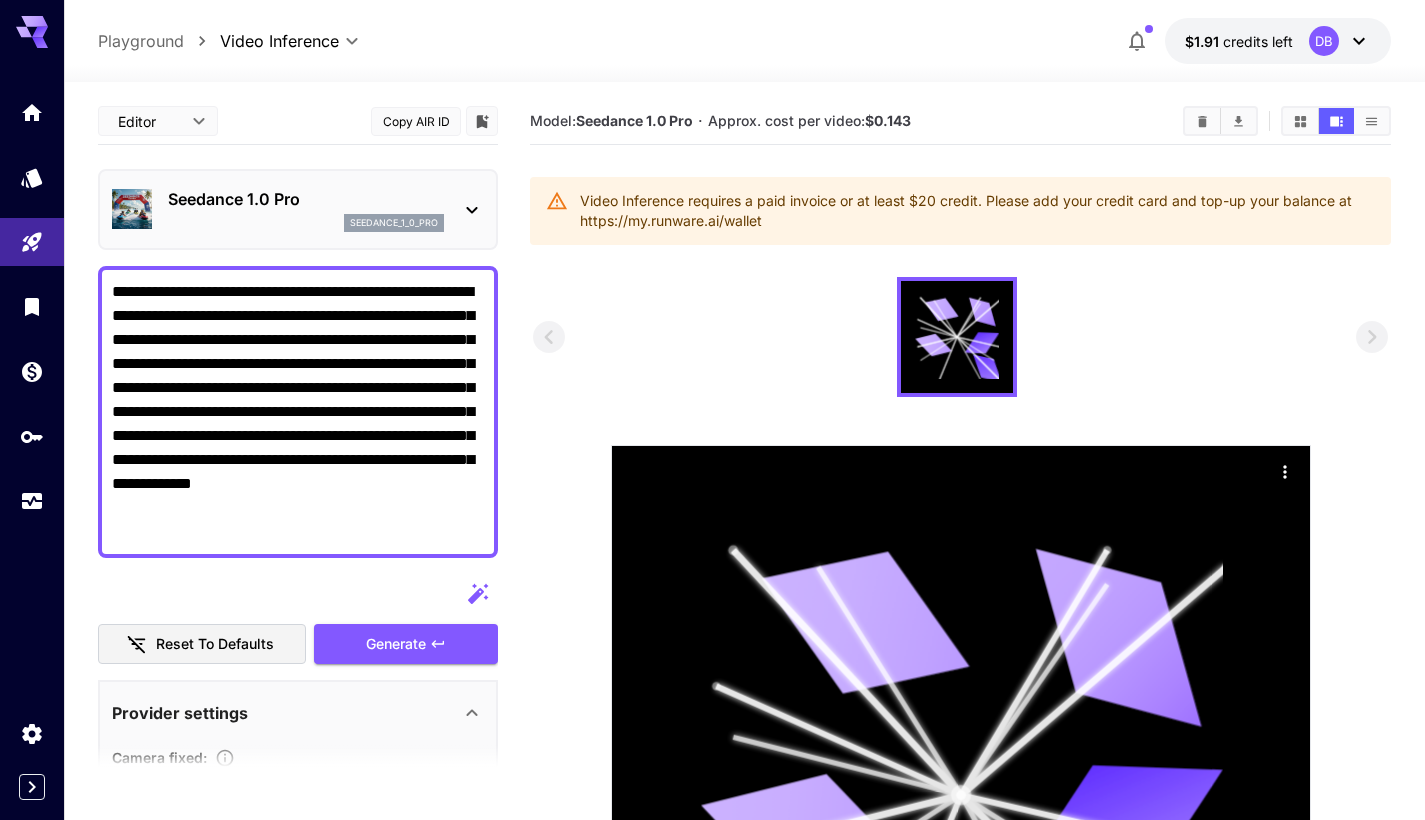 click on "seedance_1_0_pro" at bounding box center (306, 223) 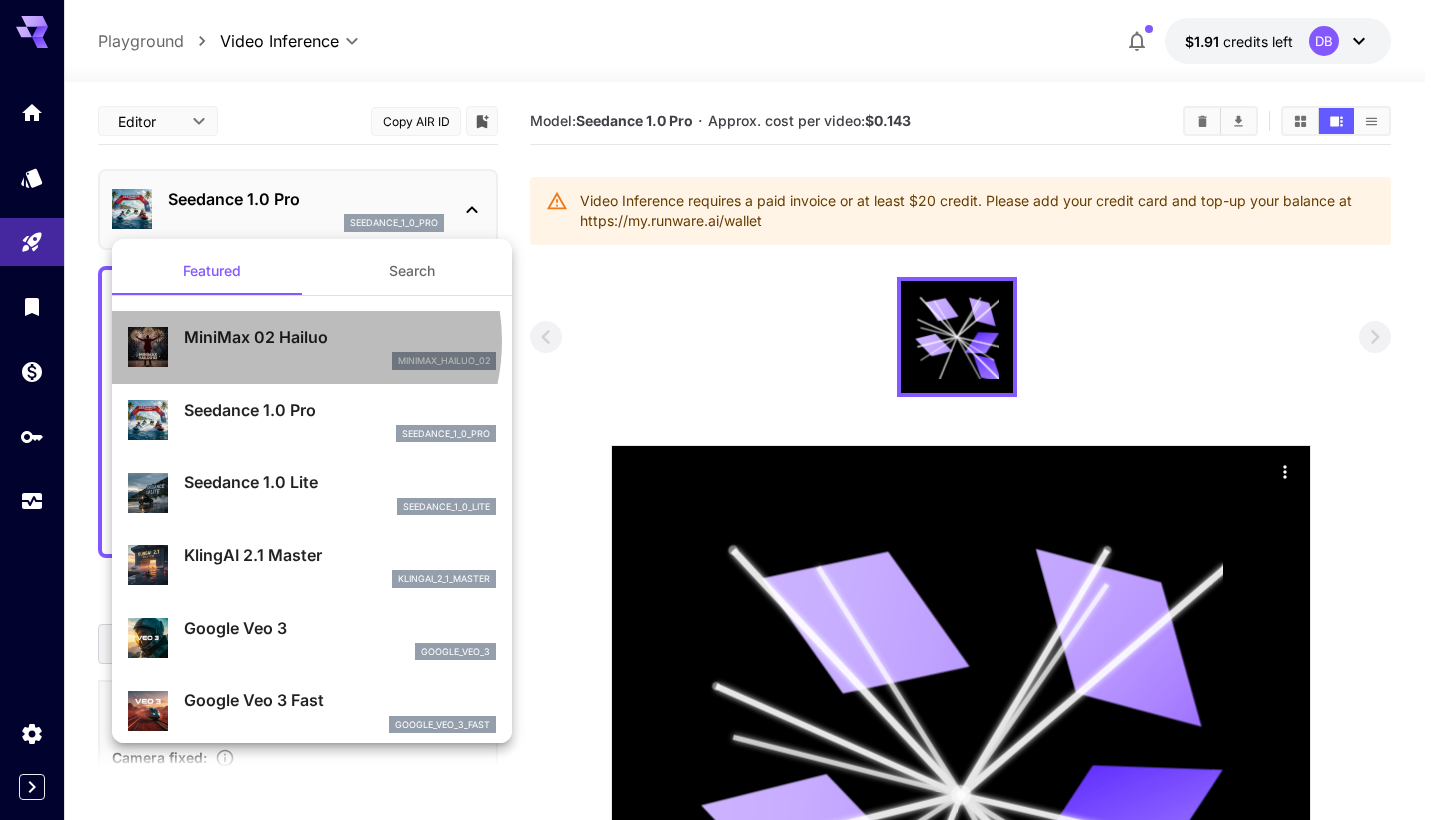 click on "MiniMax 02 Hailuo" at bounding box center [340, 337] 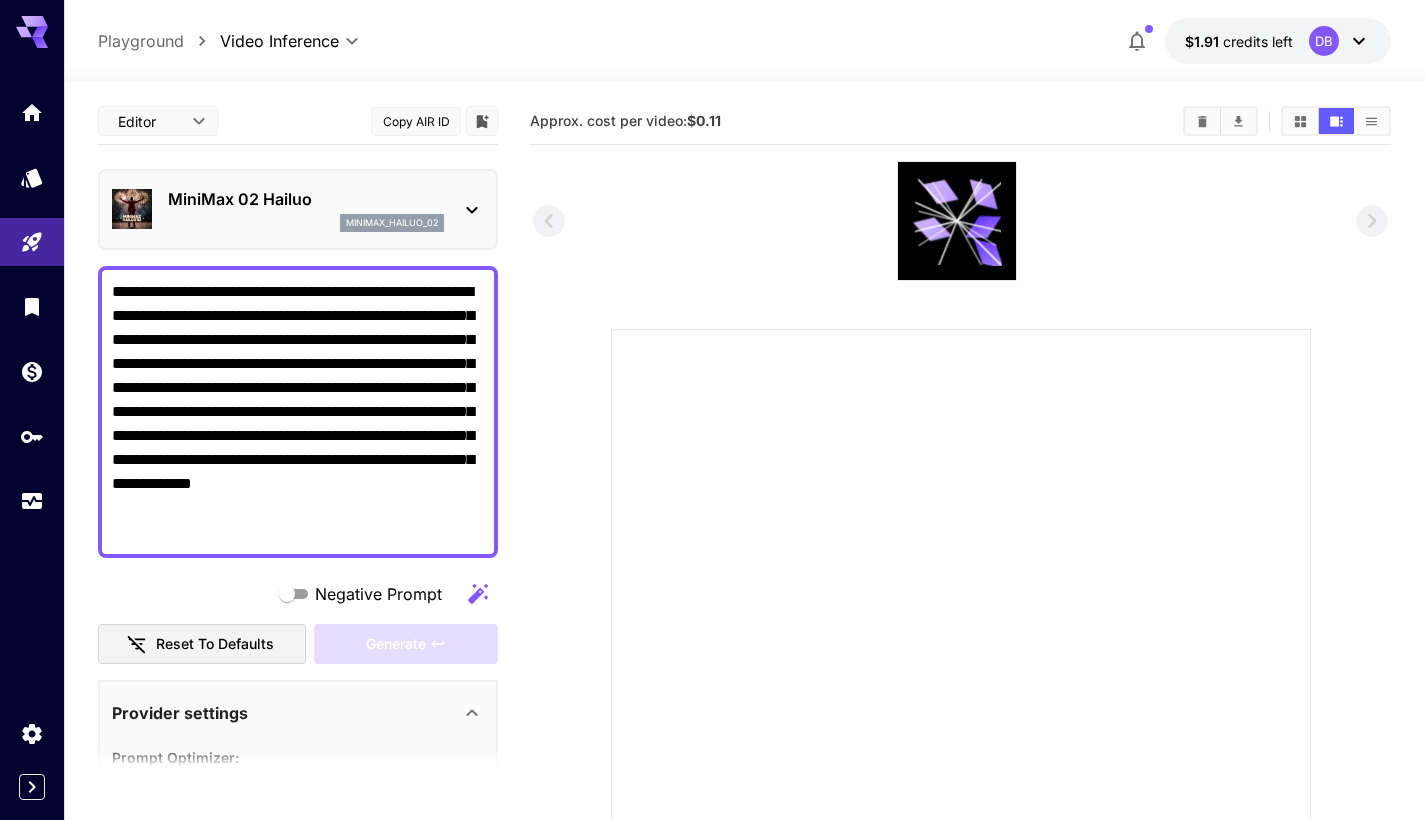 click on "minimax_hailuo_02" at bounding box center (306, 223) 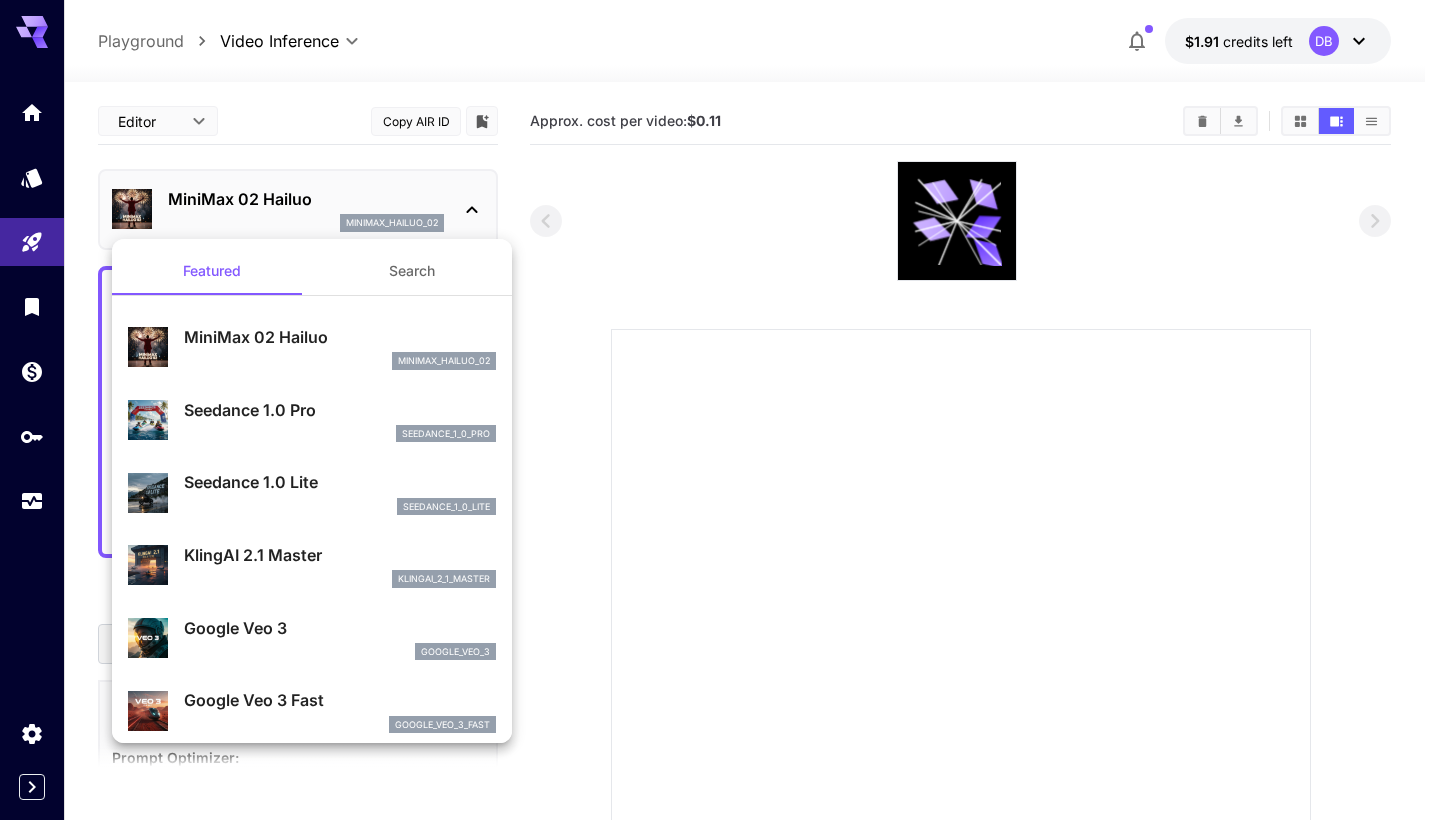 click at bounding box center (720, 410) 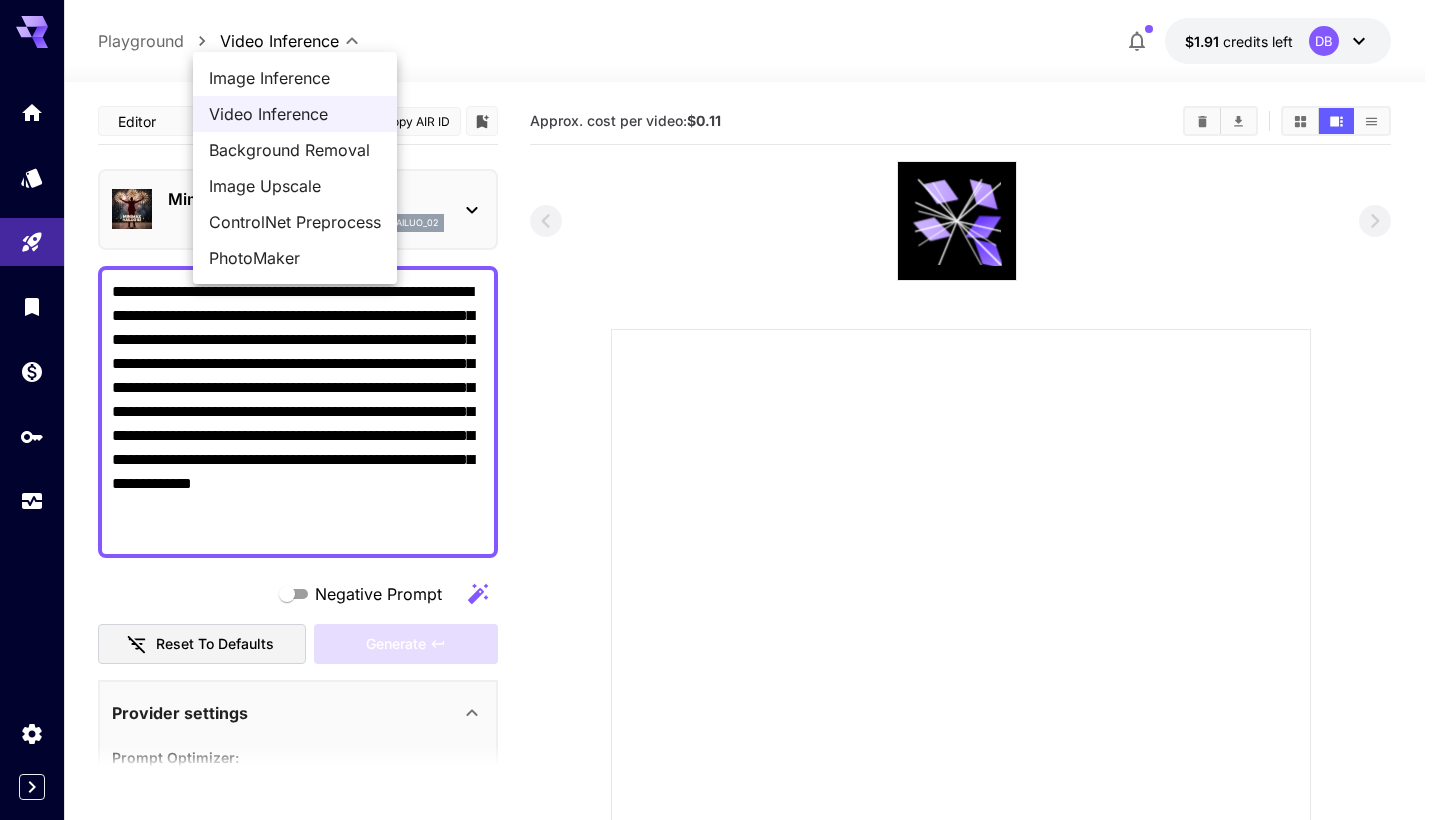 click on "**********" at bounding box center [720, 544] 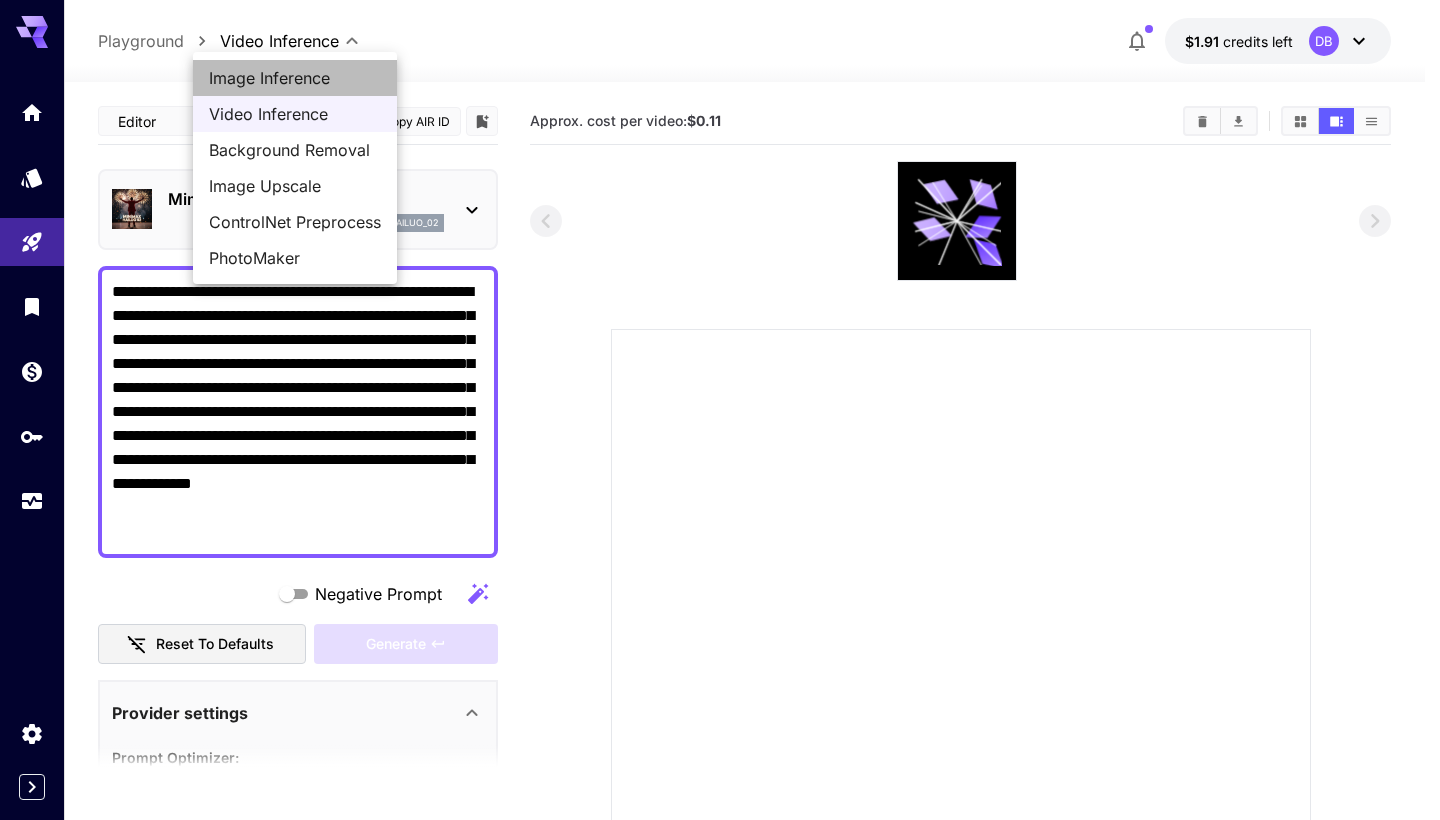 click on "Image Inference" at bounding box center [295, 78] 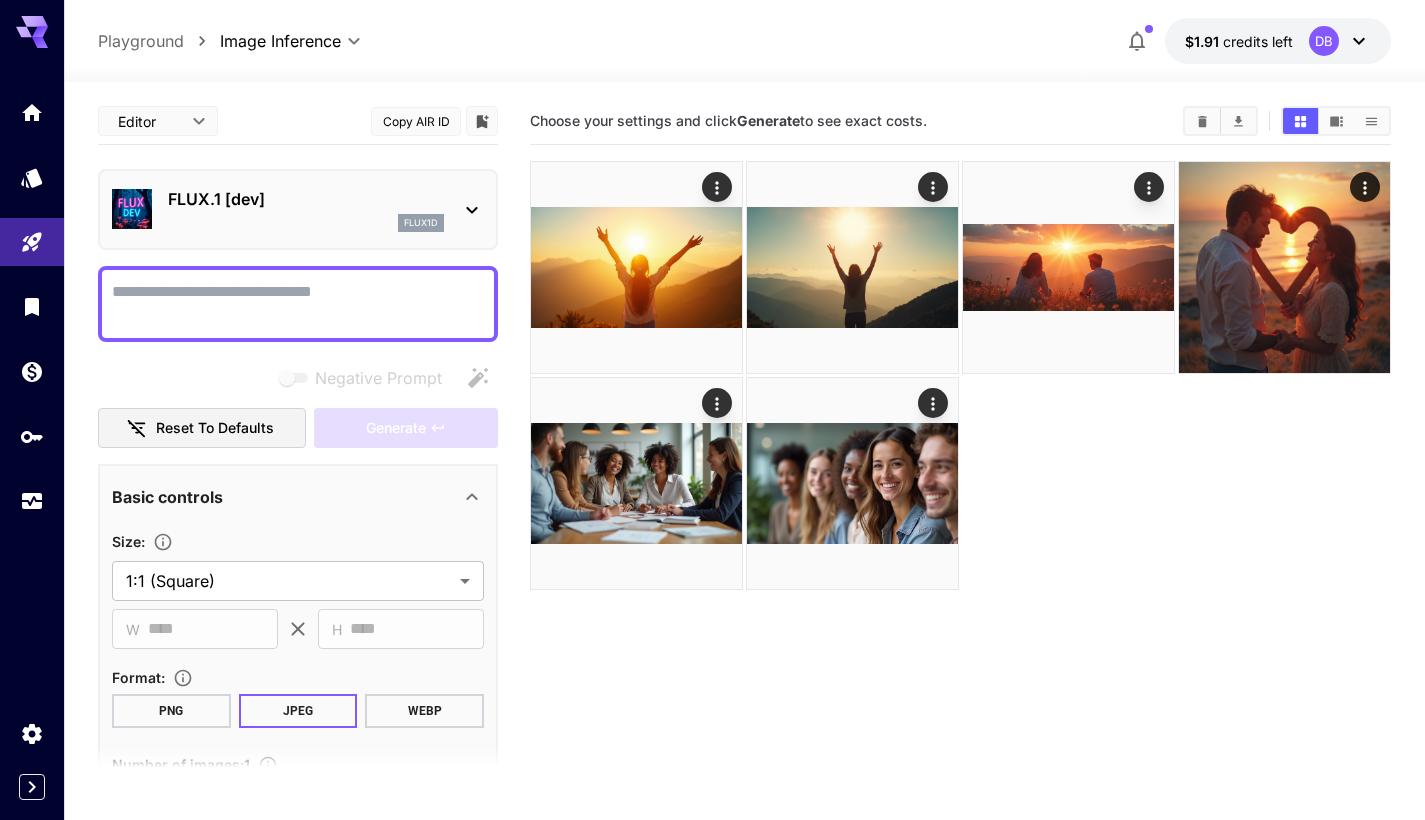 type on "**********" 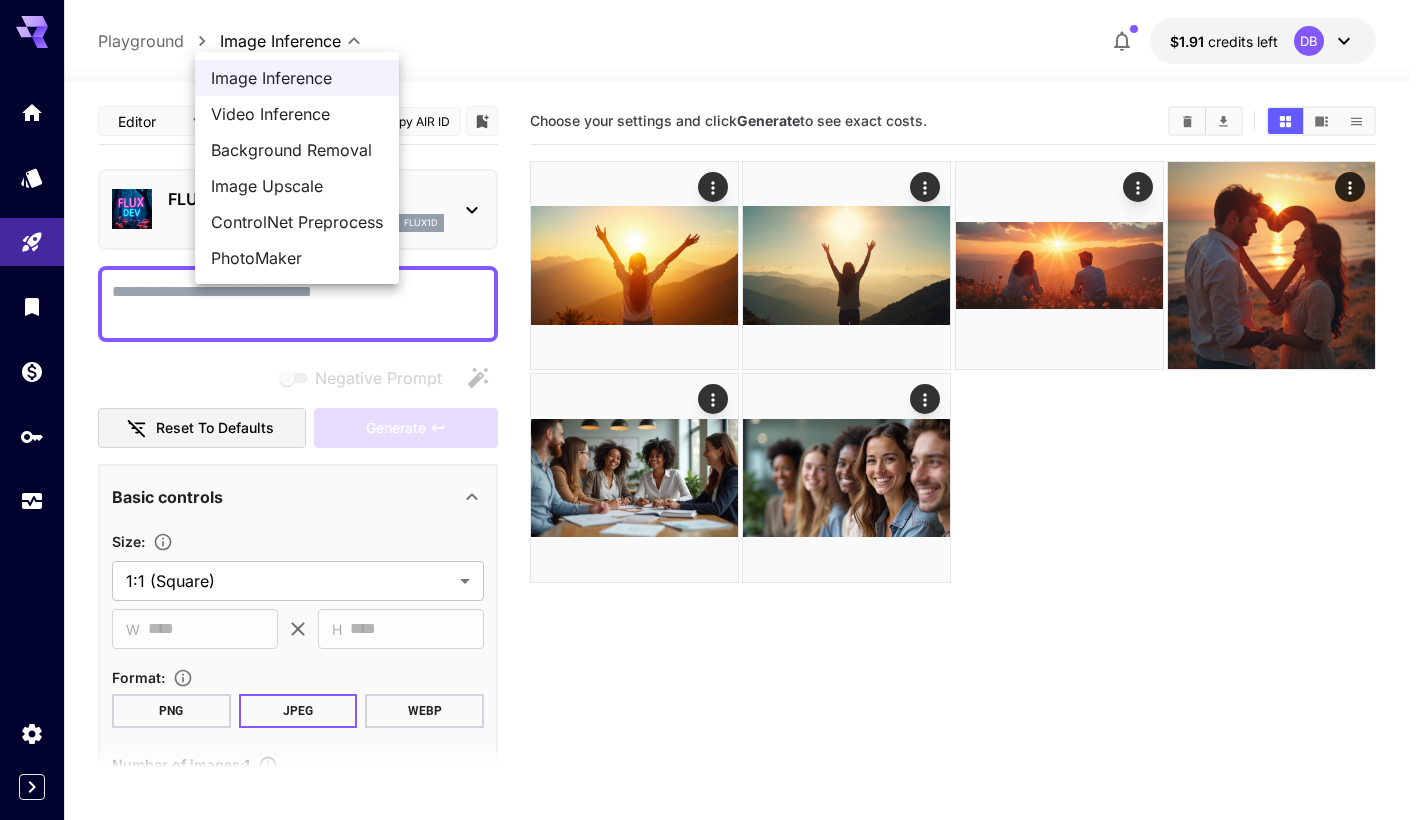 click on "**********" at bounding box center [712, 489] 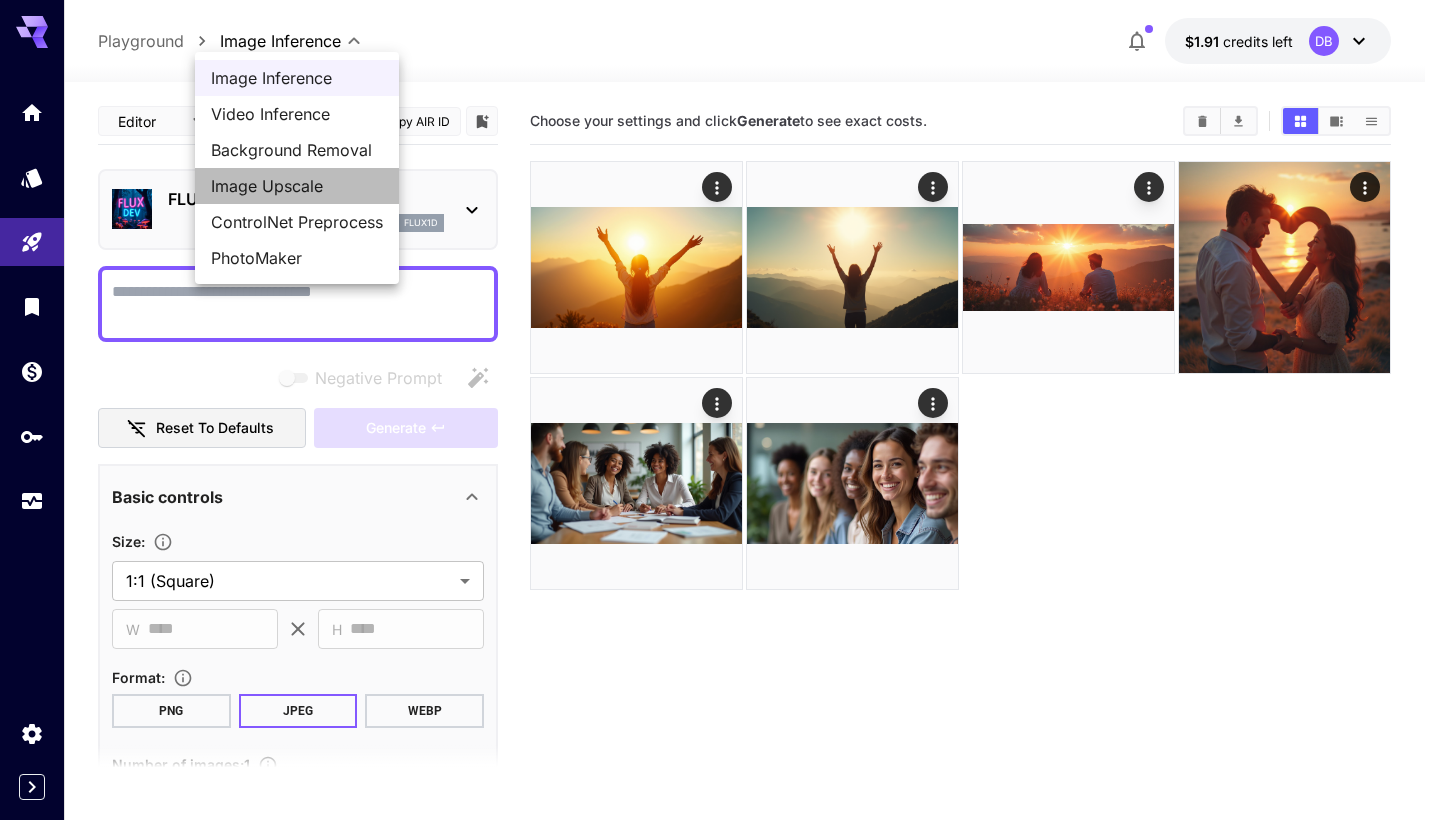 click on "Image Upscale" at bounding box center (297, 186) 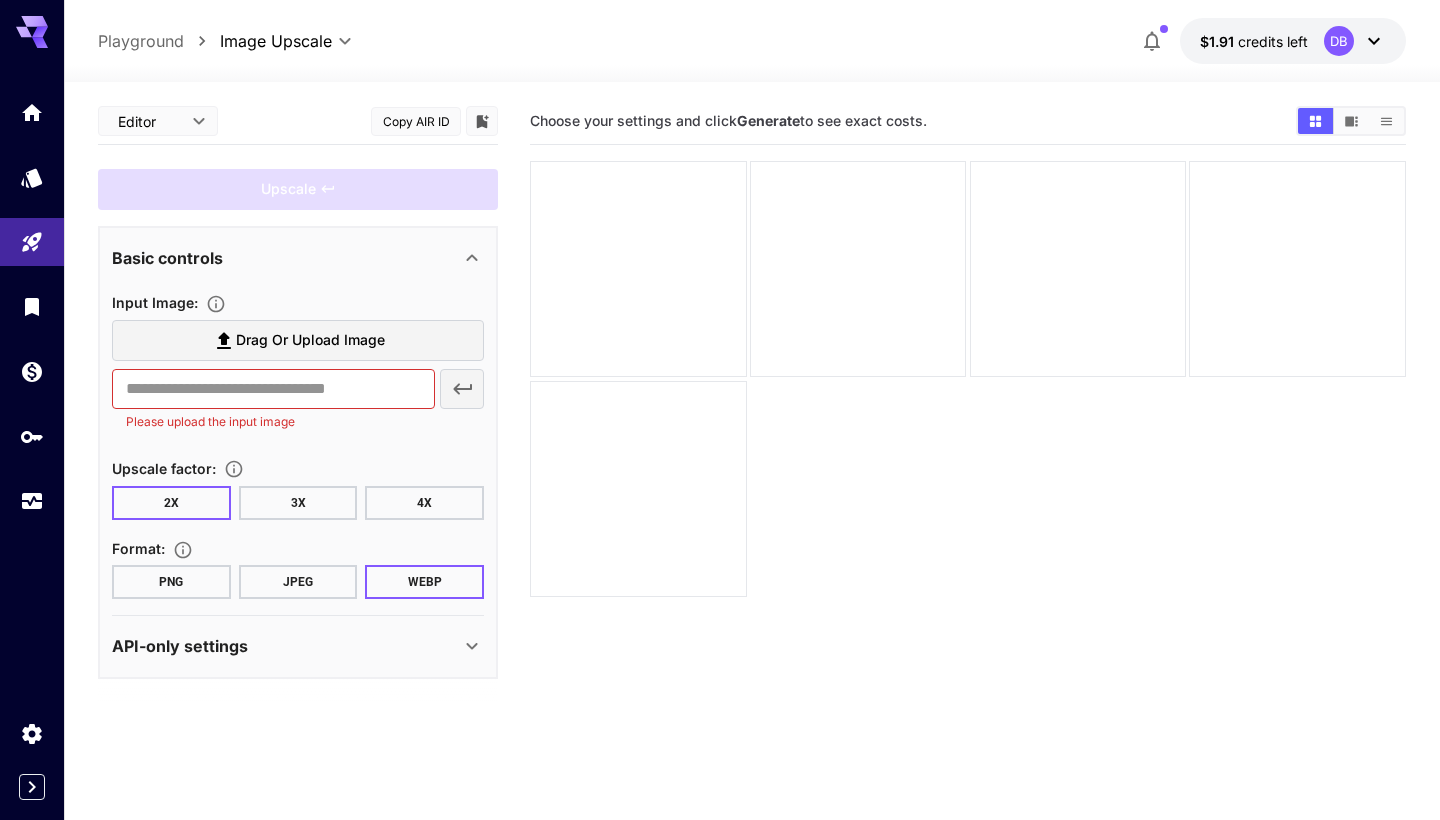 click on "**********" at bounding box center [720, 489] 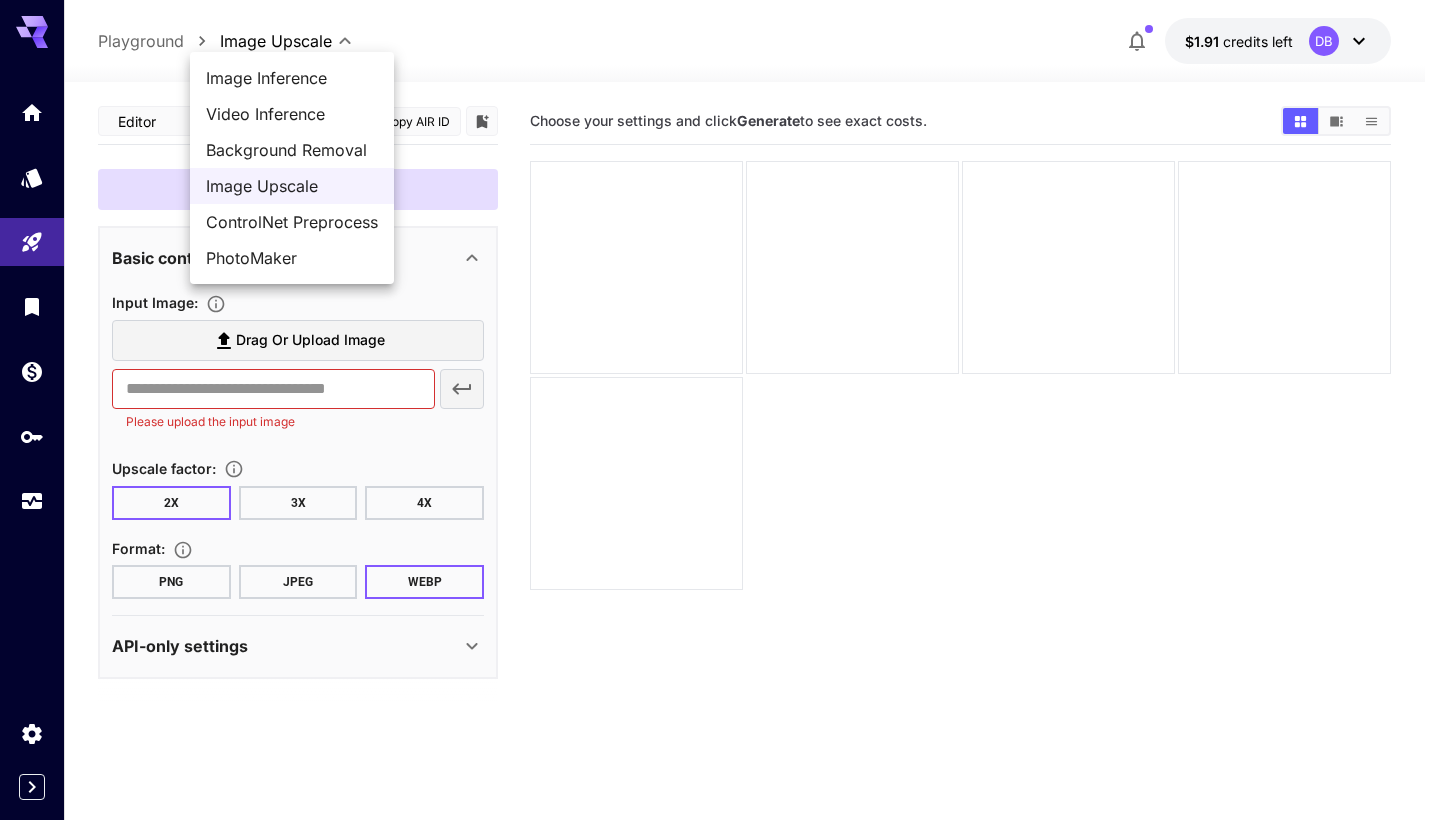 click on "Image Inference" at bounding box center (292, 78) 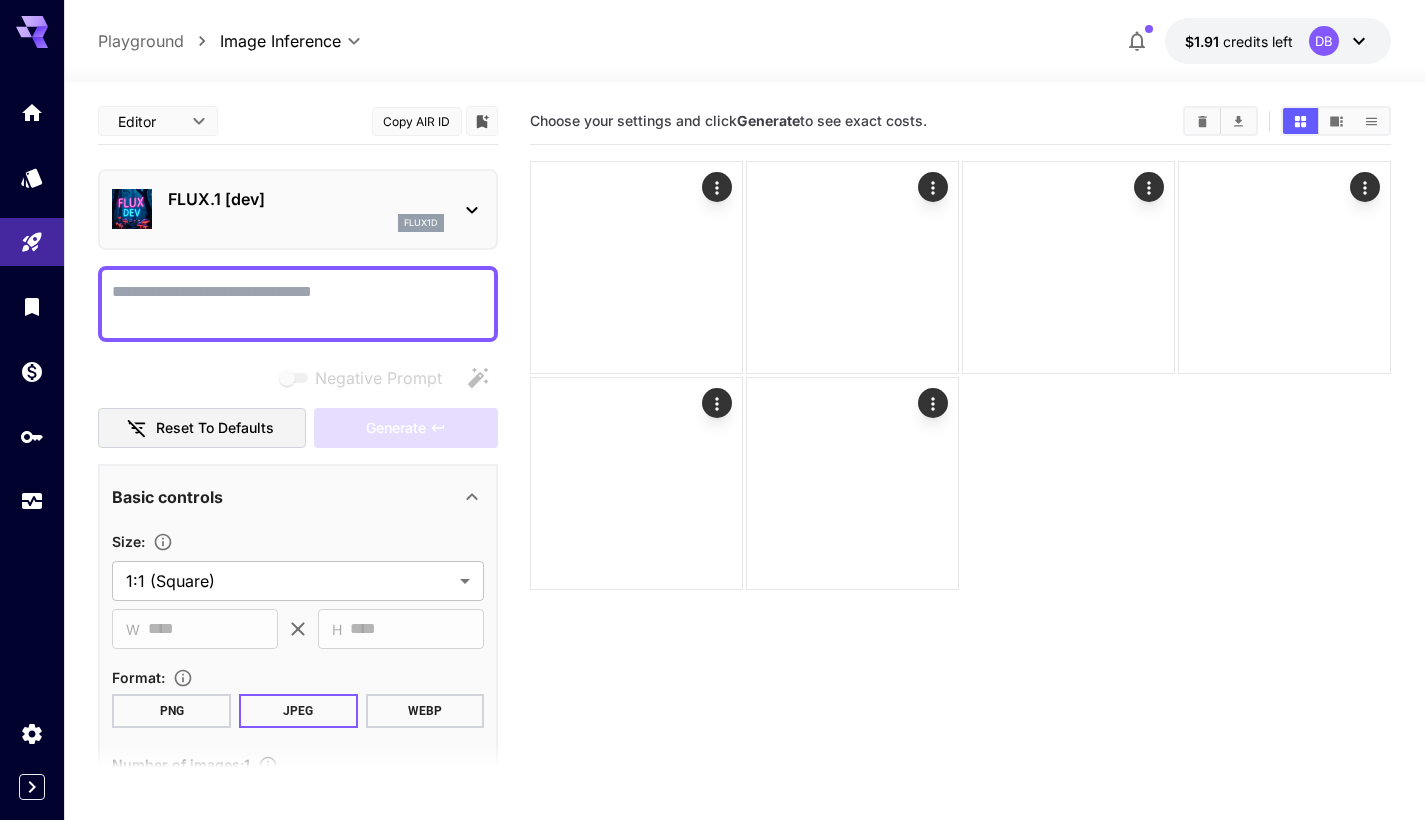 type on "**********" 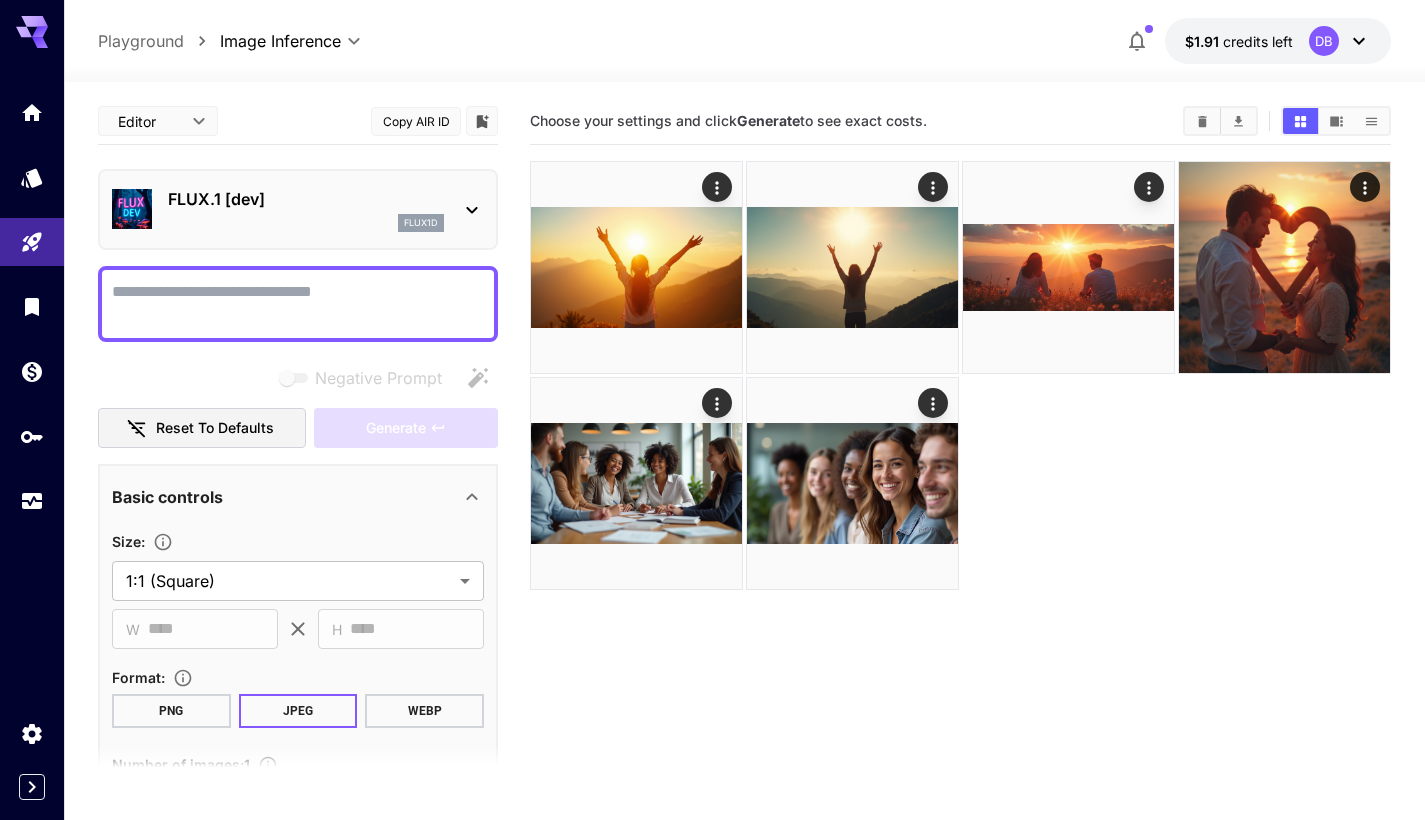 click on "Negative Prompt" at bounding box center [298, 304] 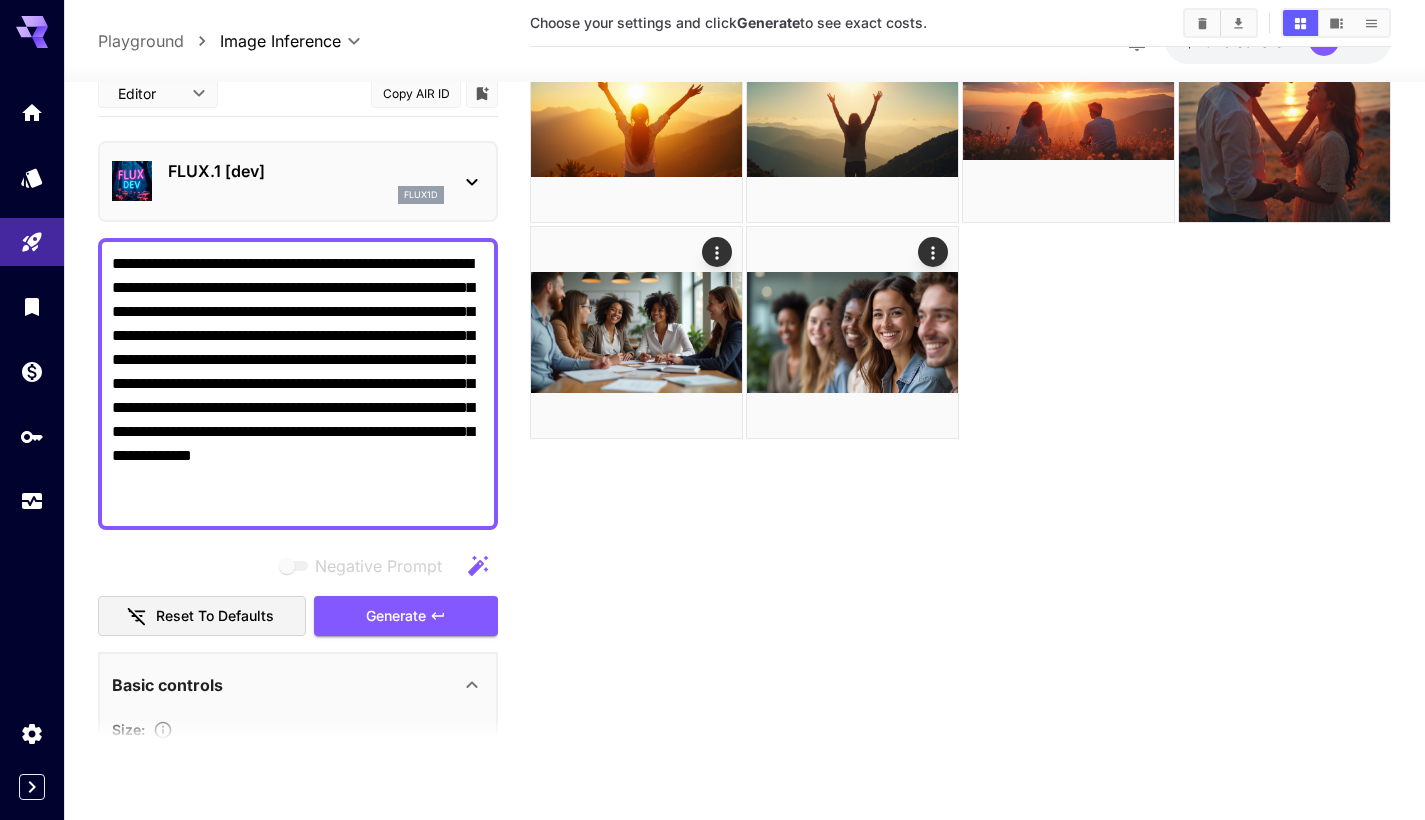 scroll, scrollTop: 158, scrollLeft: 0, axis: vertical 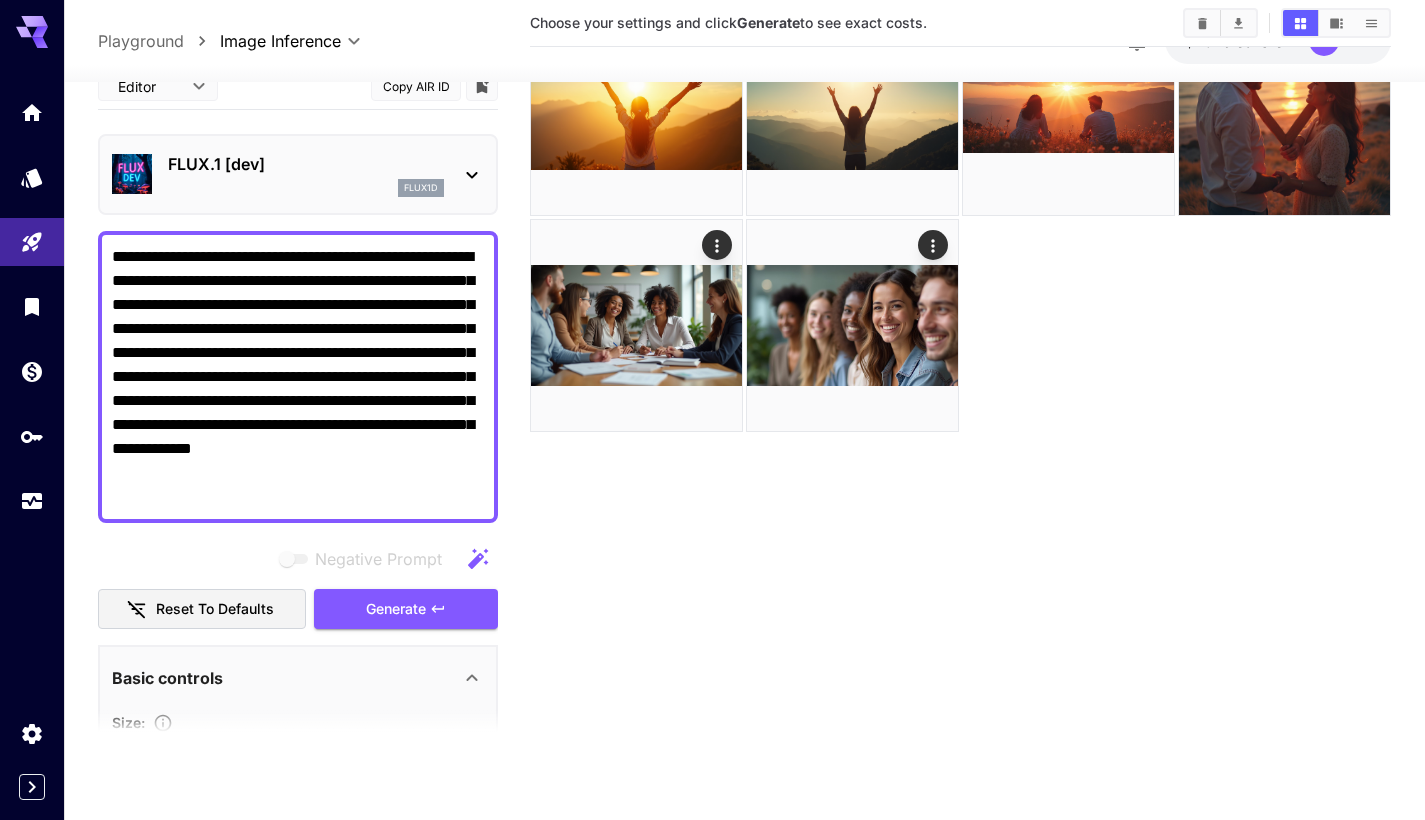click 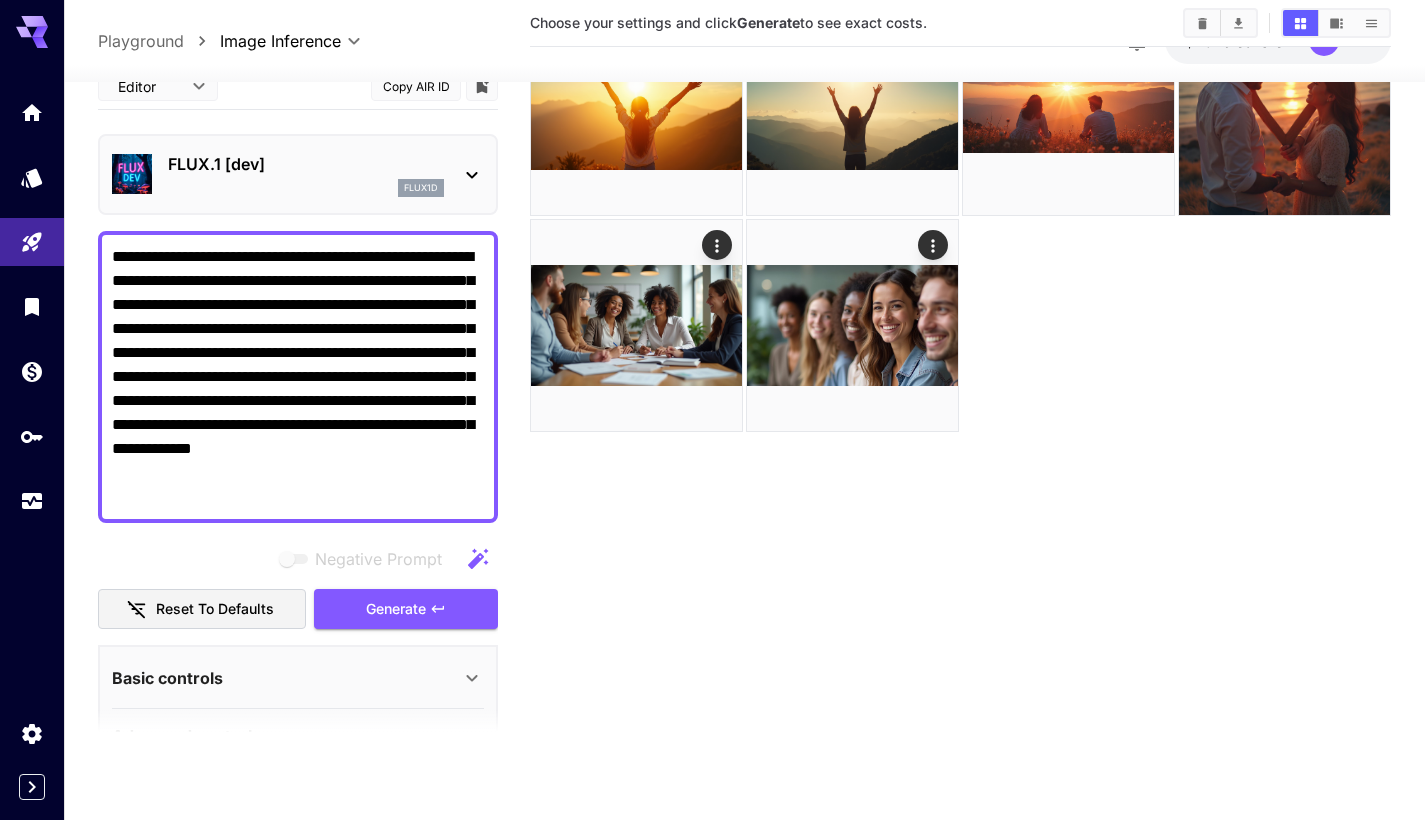 click 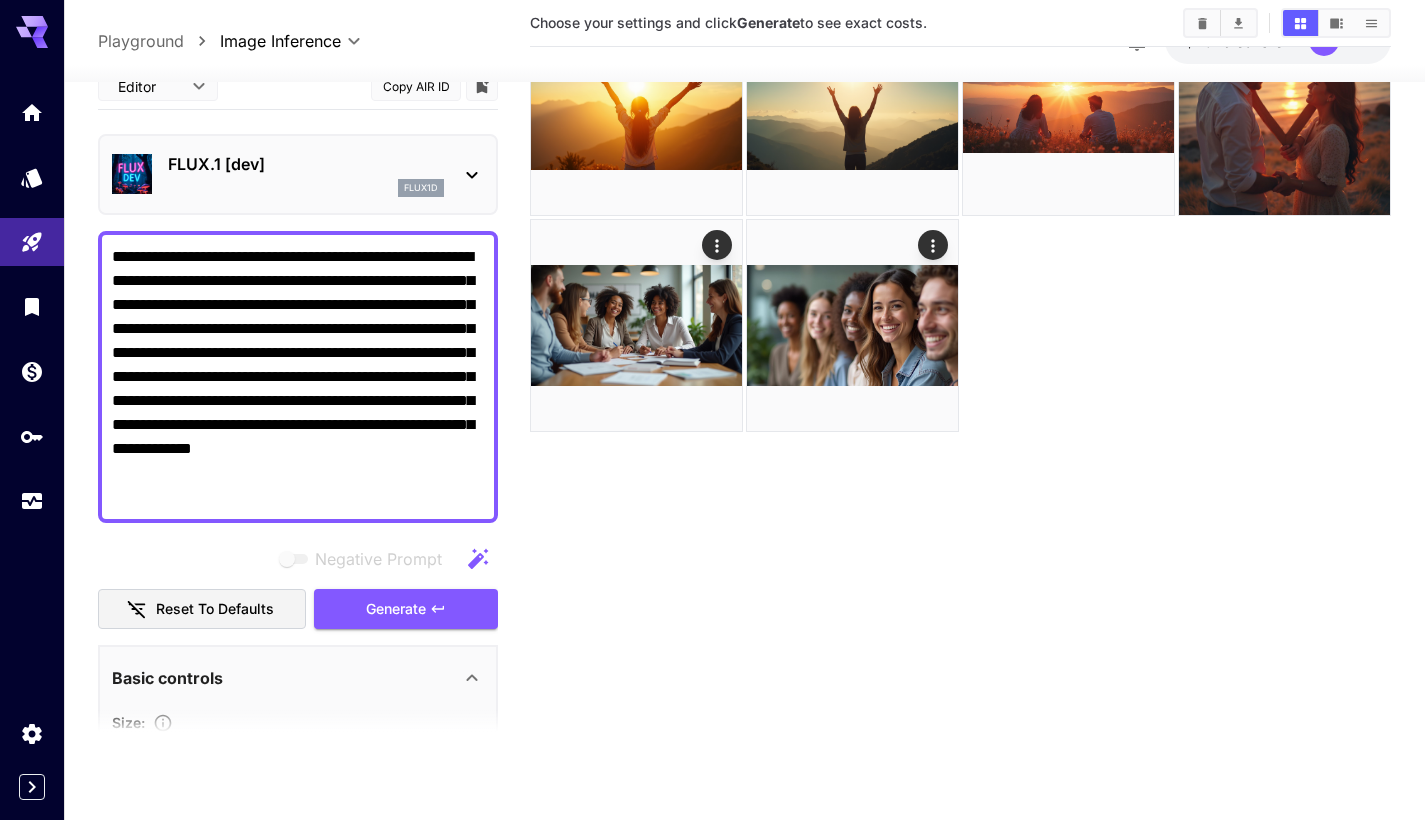 click 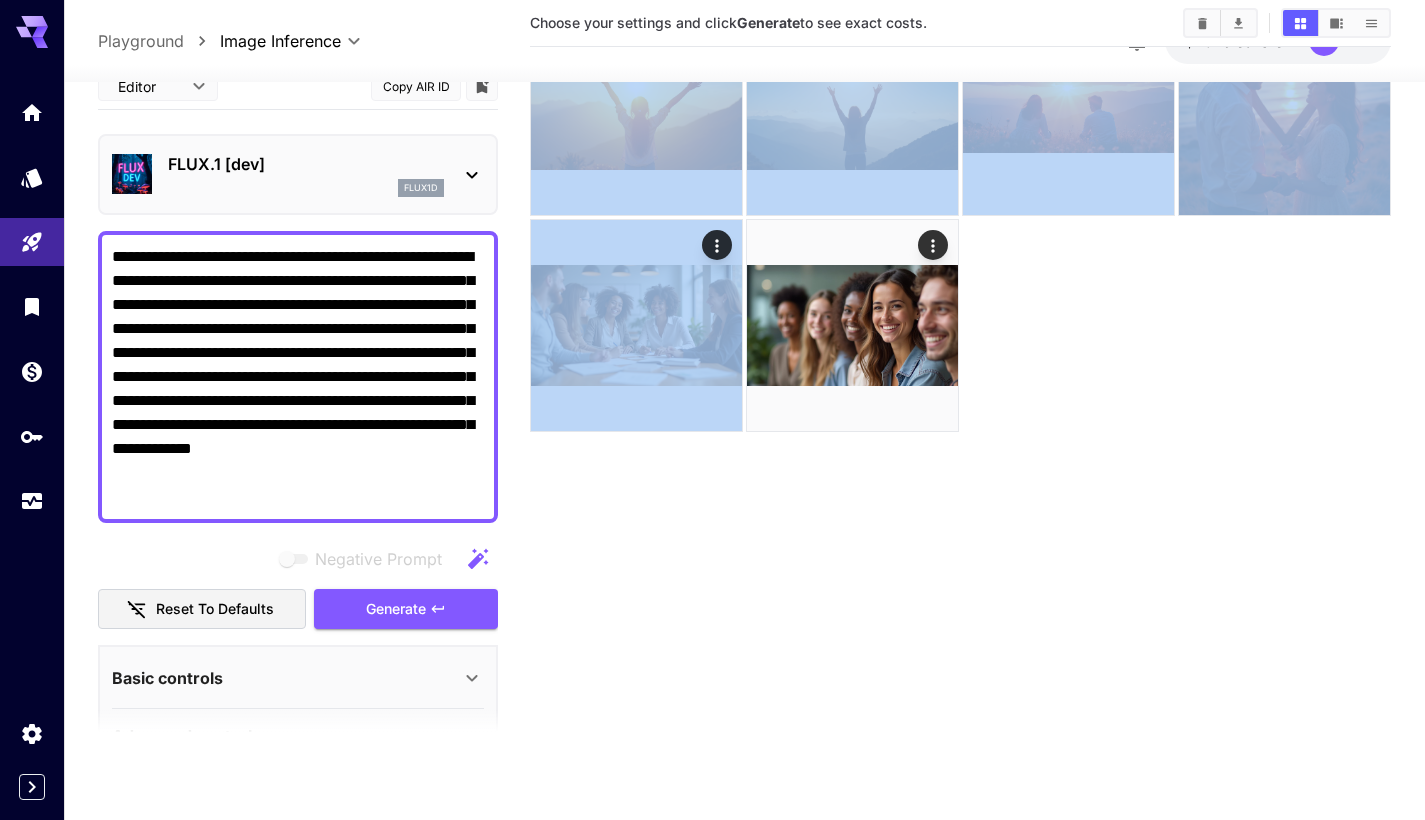 drag, startPoint x: 524, startPoint y: 206, endPoint x: 520, endPoint y: 368, distance: 162.04938 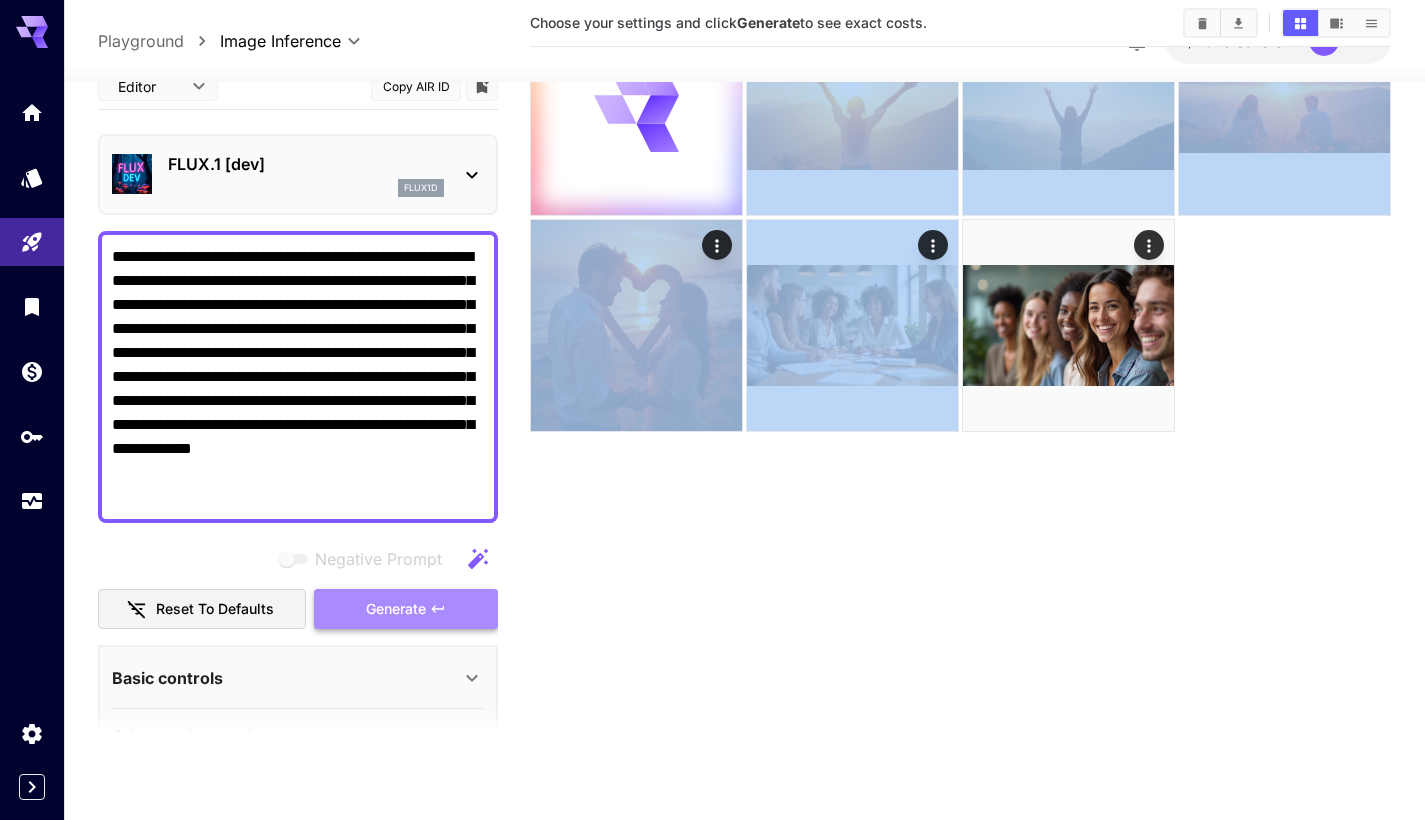 click on "Generate" at bounding box center (396, 609) 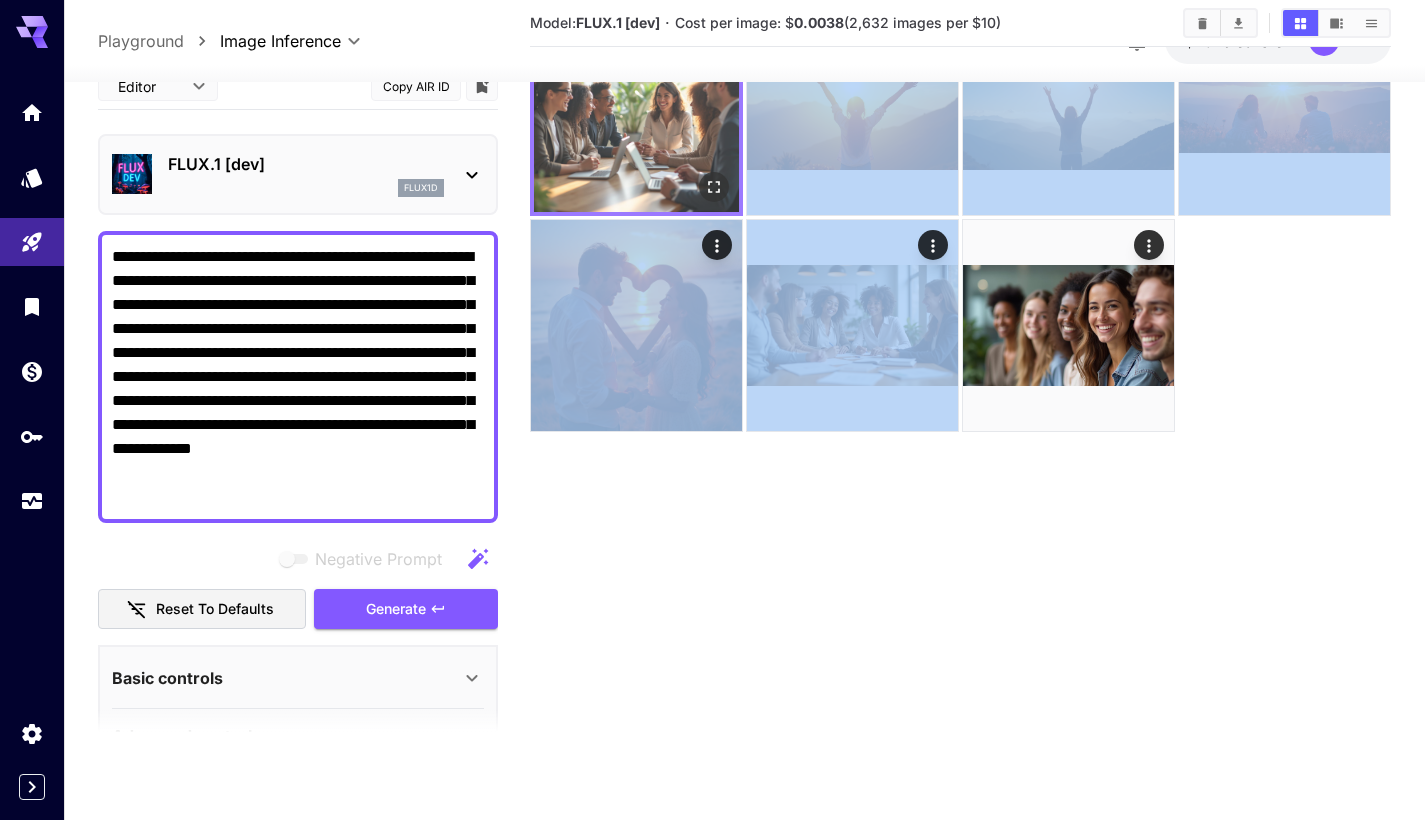 click at bounding box center (636, 109) 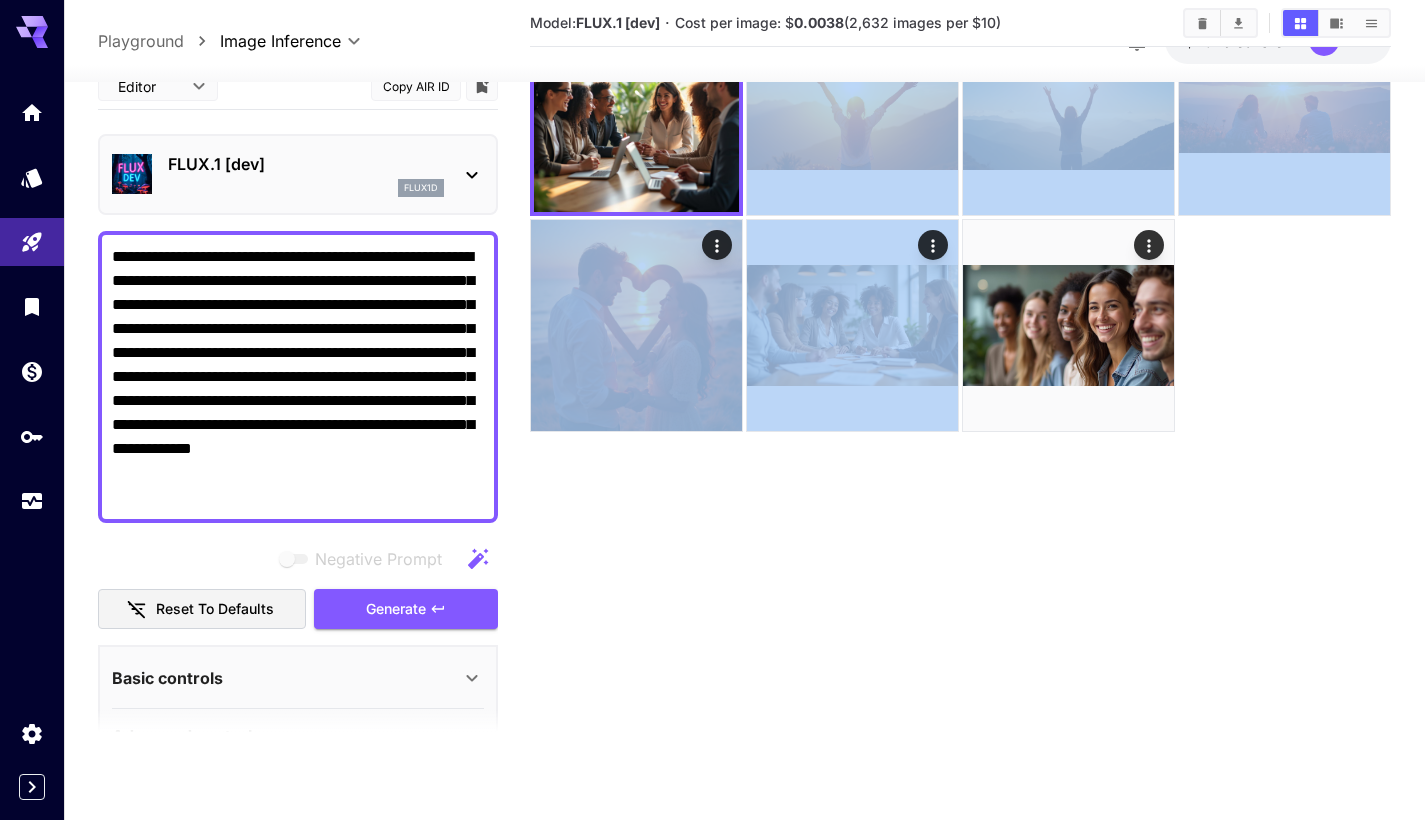 scroll, scrollTop: 0, scrollLeft: 0, axis: both 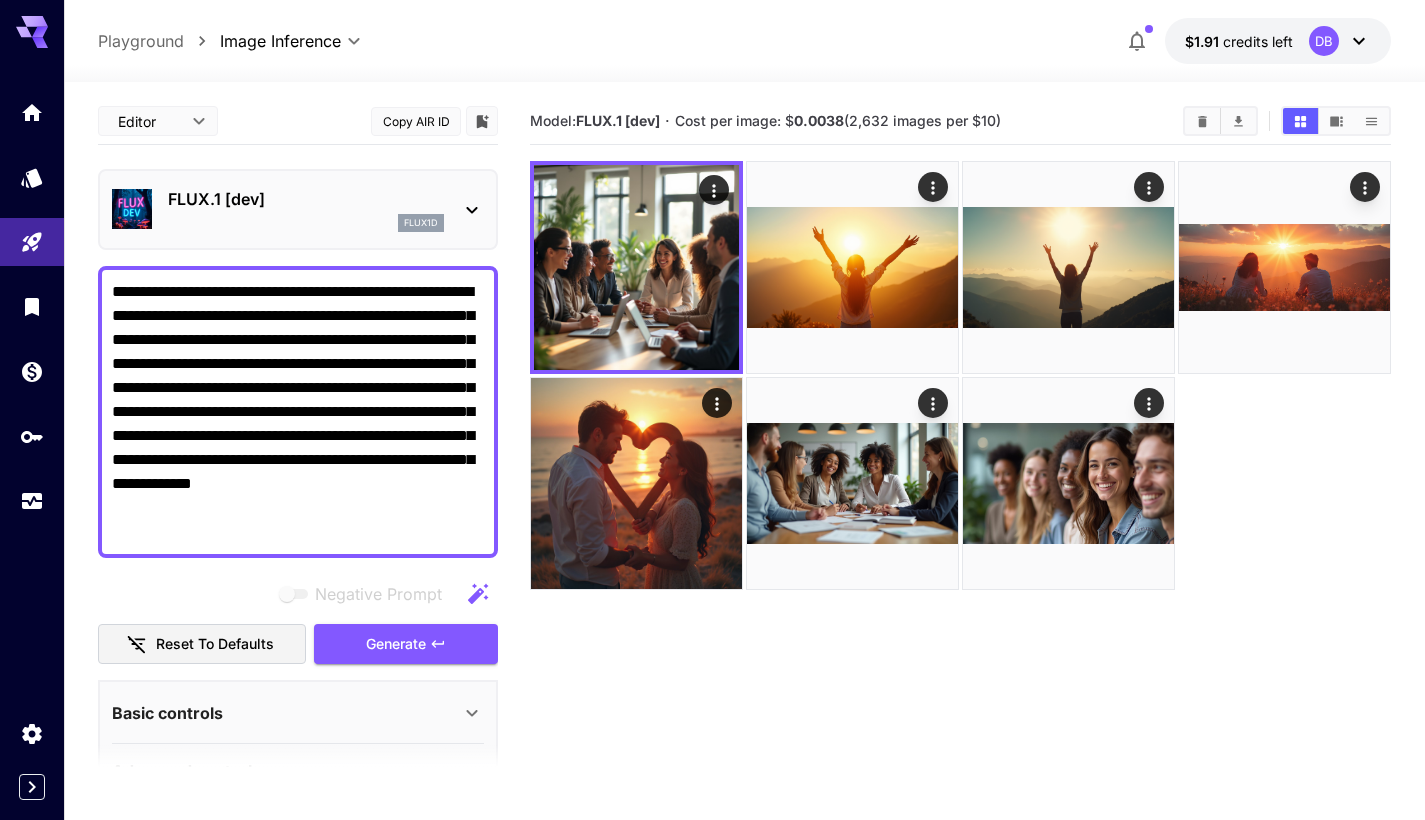 drag, startPoint x: 300, startPoint y: 385, endPoint x: 253, endPoint y: 386, distance: 47.010635 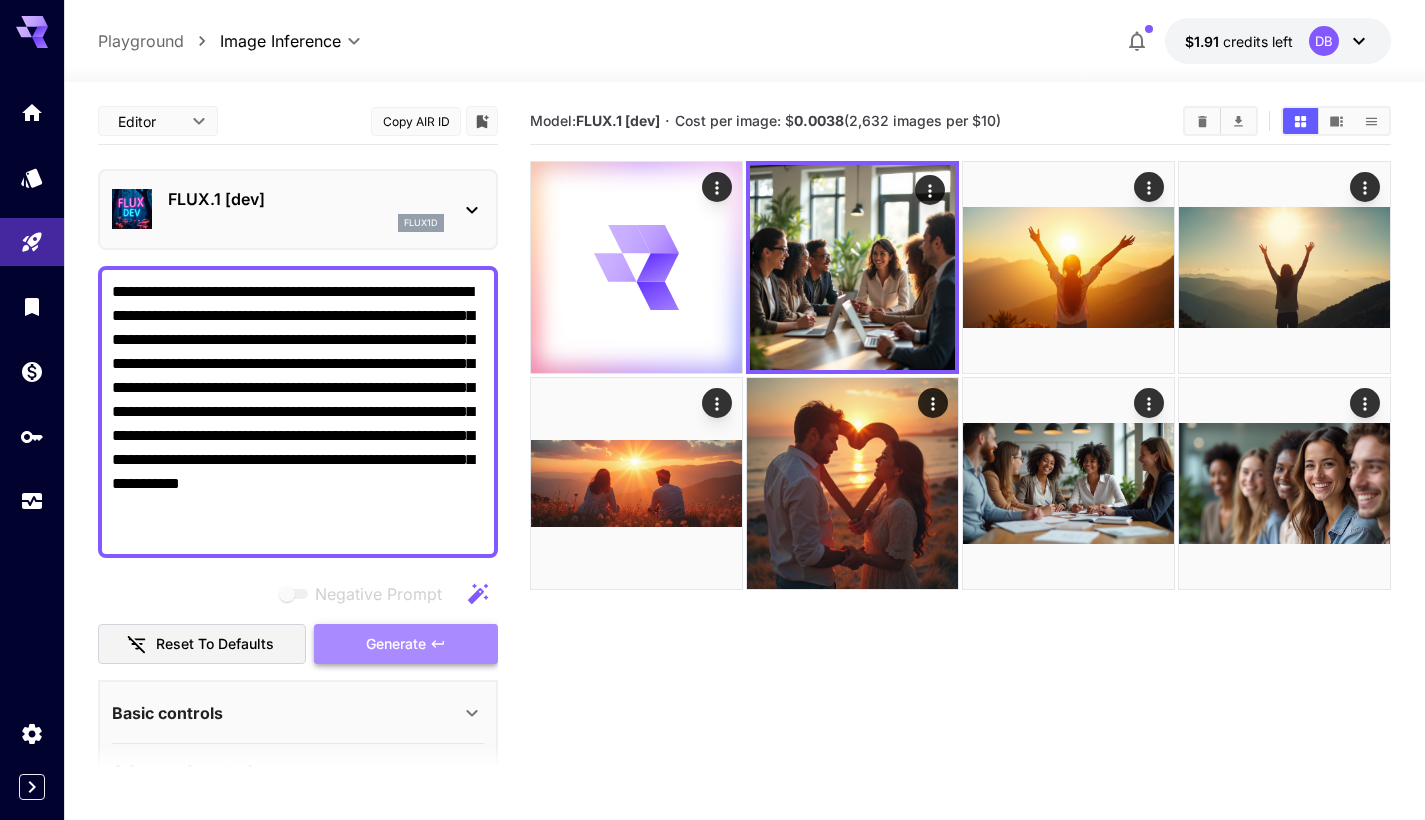 click on "Generate" at bounding box center (396, 644) 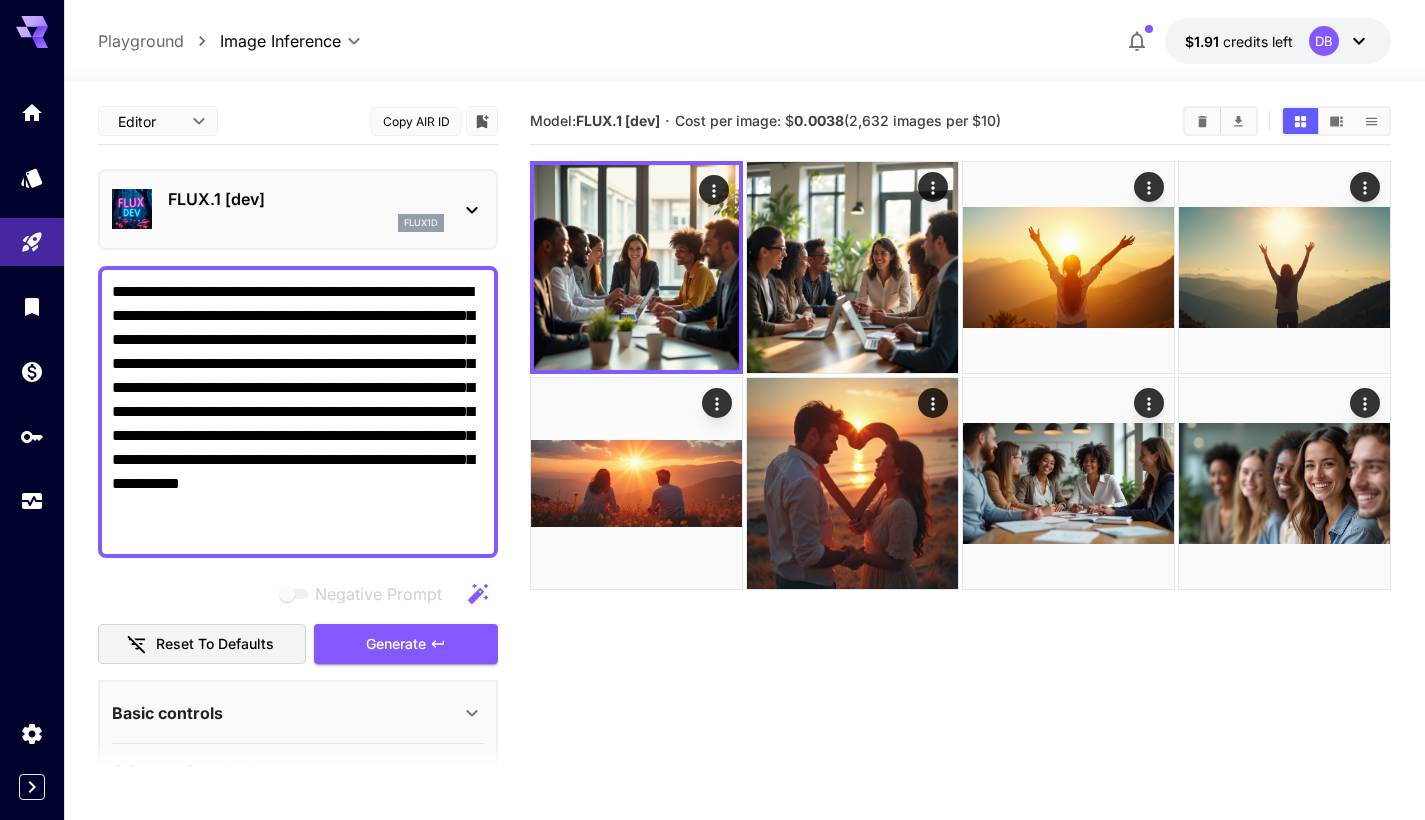 drag, startPoint x: 188, startPoint y: 410, endPoint x: 110, endPoint y: 410, distance: 78 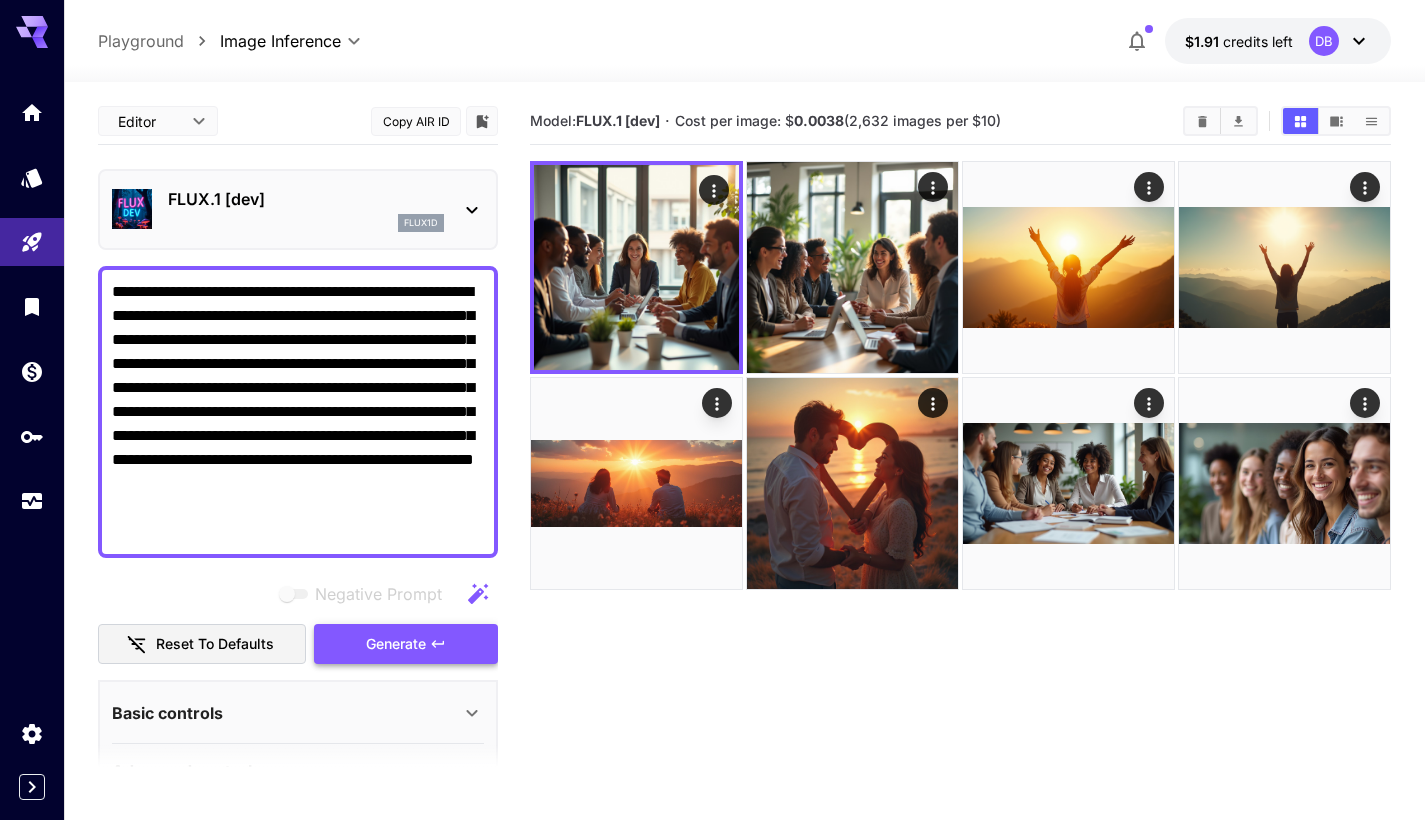 type on "**********" 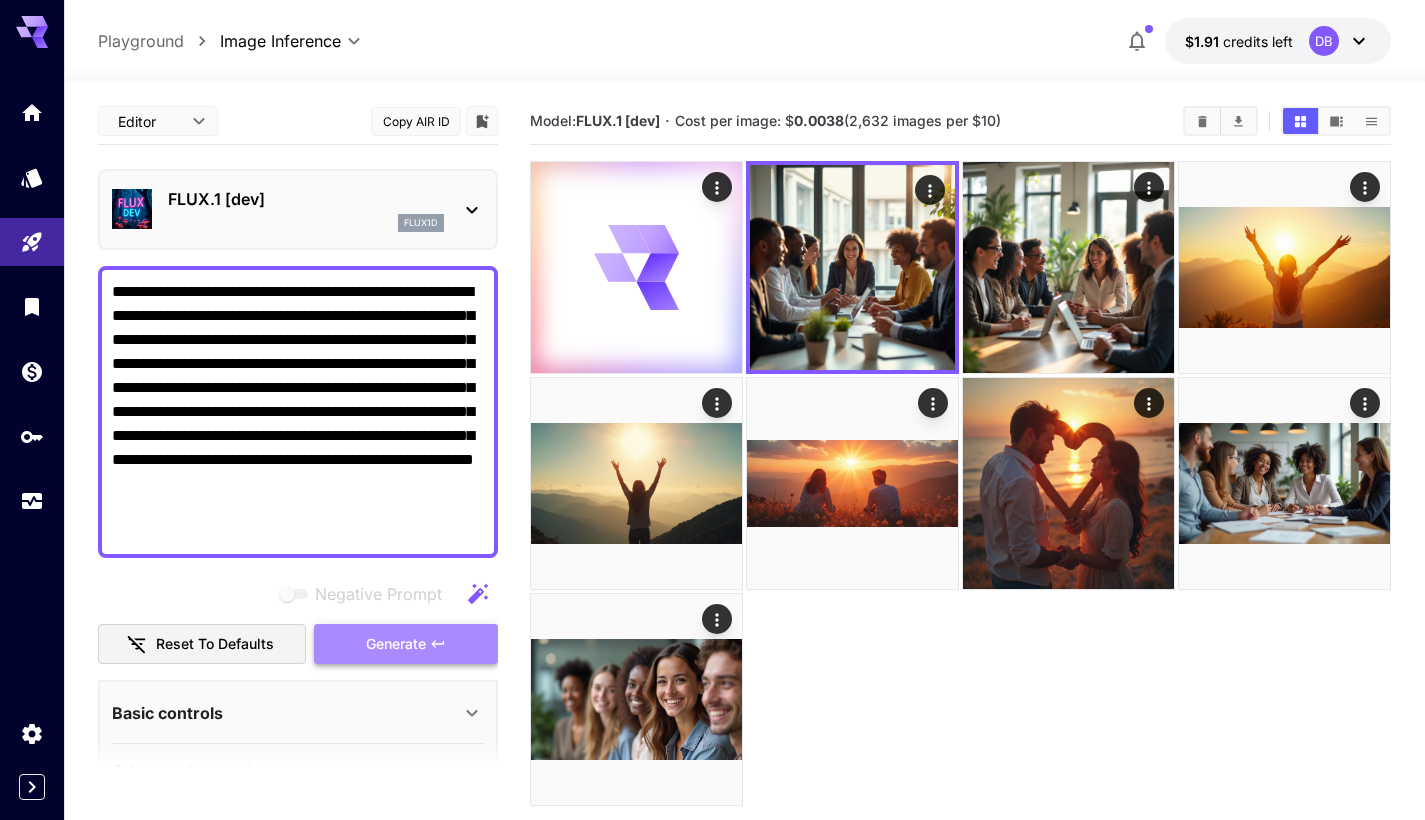 click on "Generate" at bounding box center [406, 644] 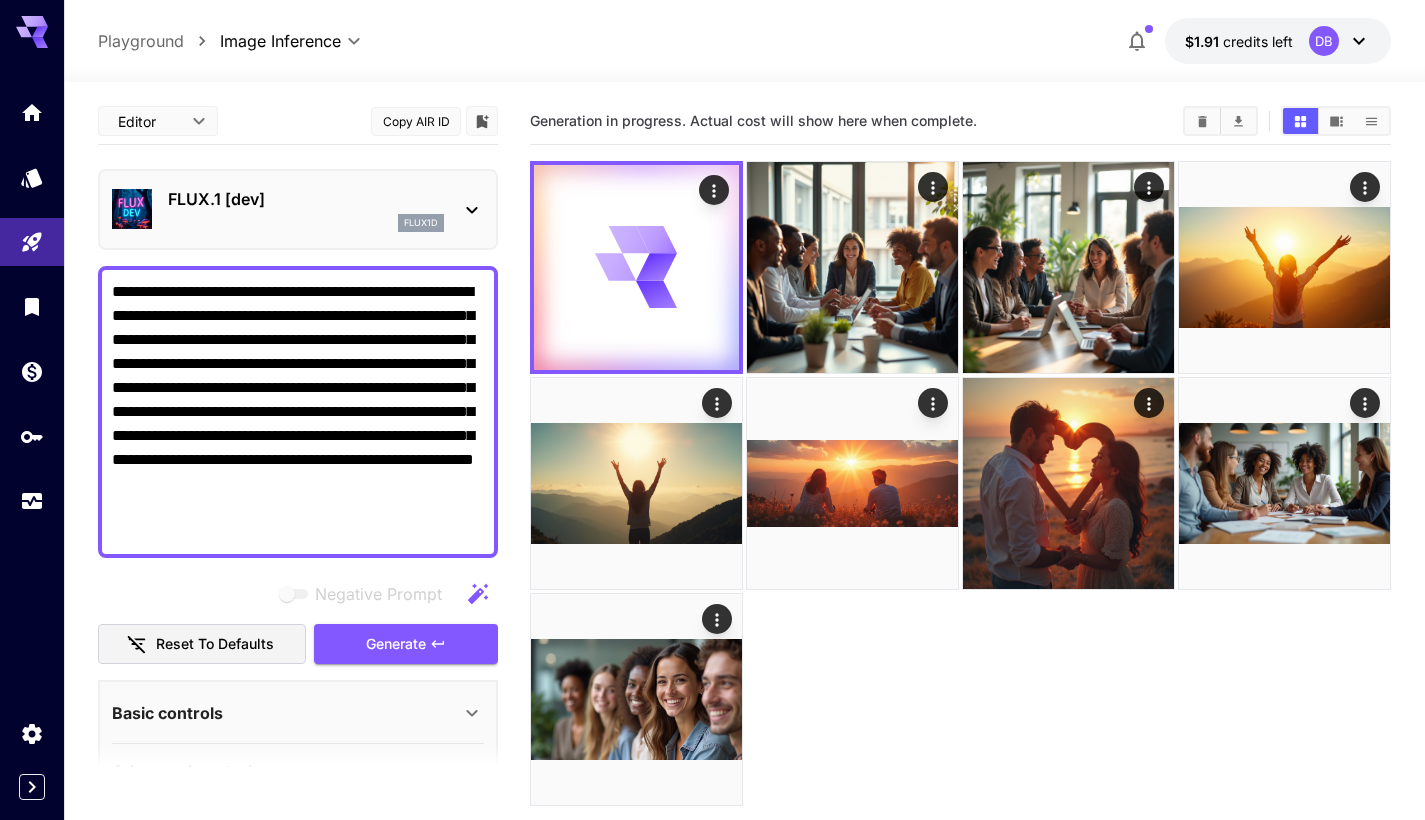 click on "Basic controls" at bounding box center (286, 713) 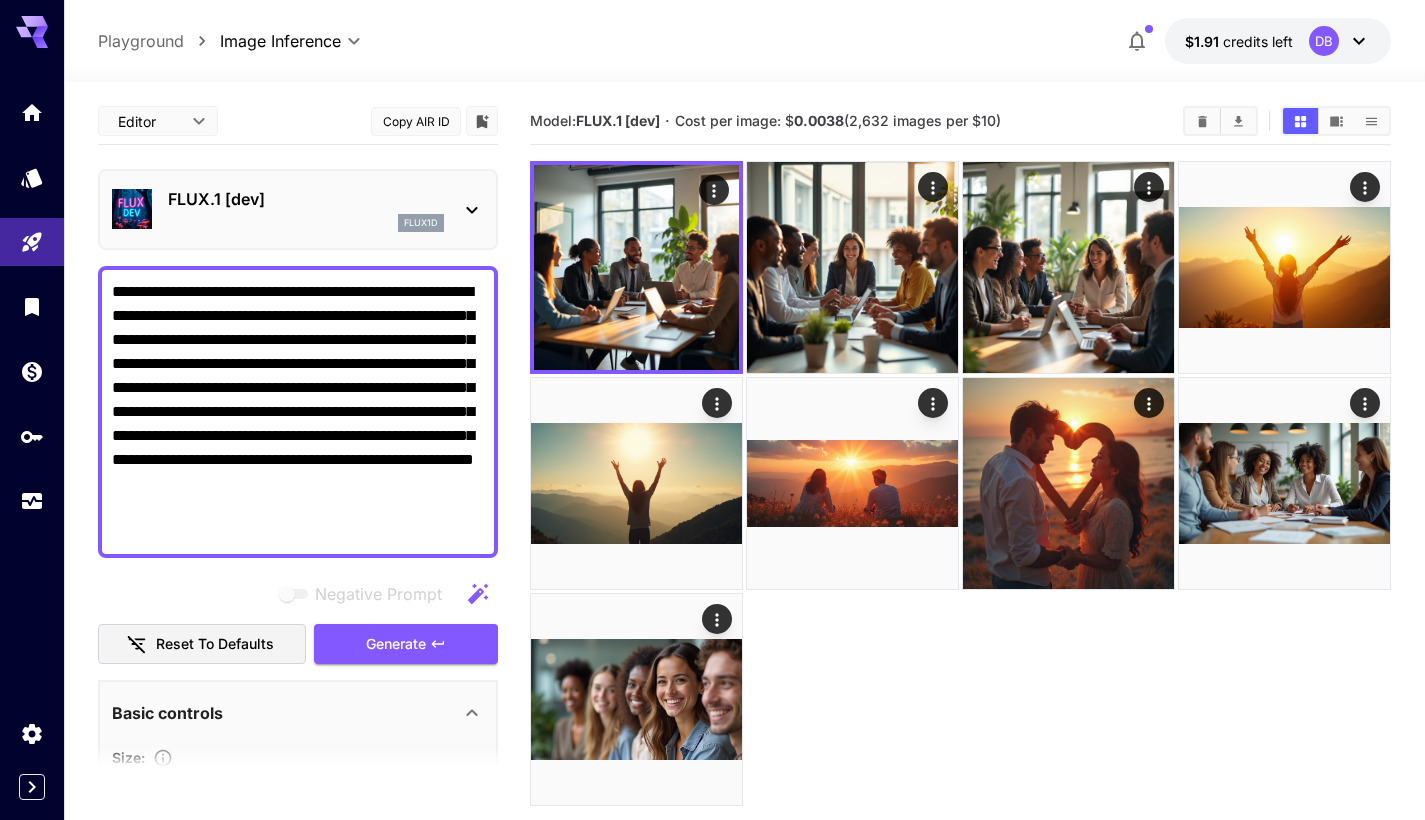 click on "**********" at bounding box center (298, 1082) 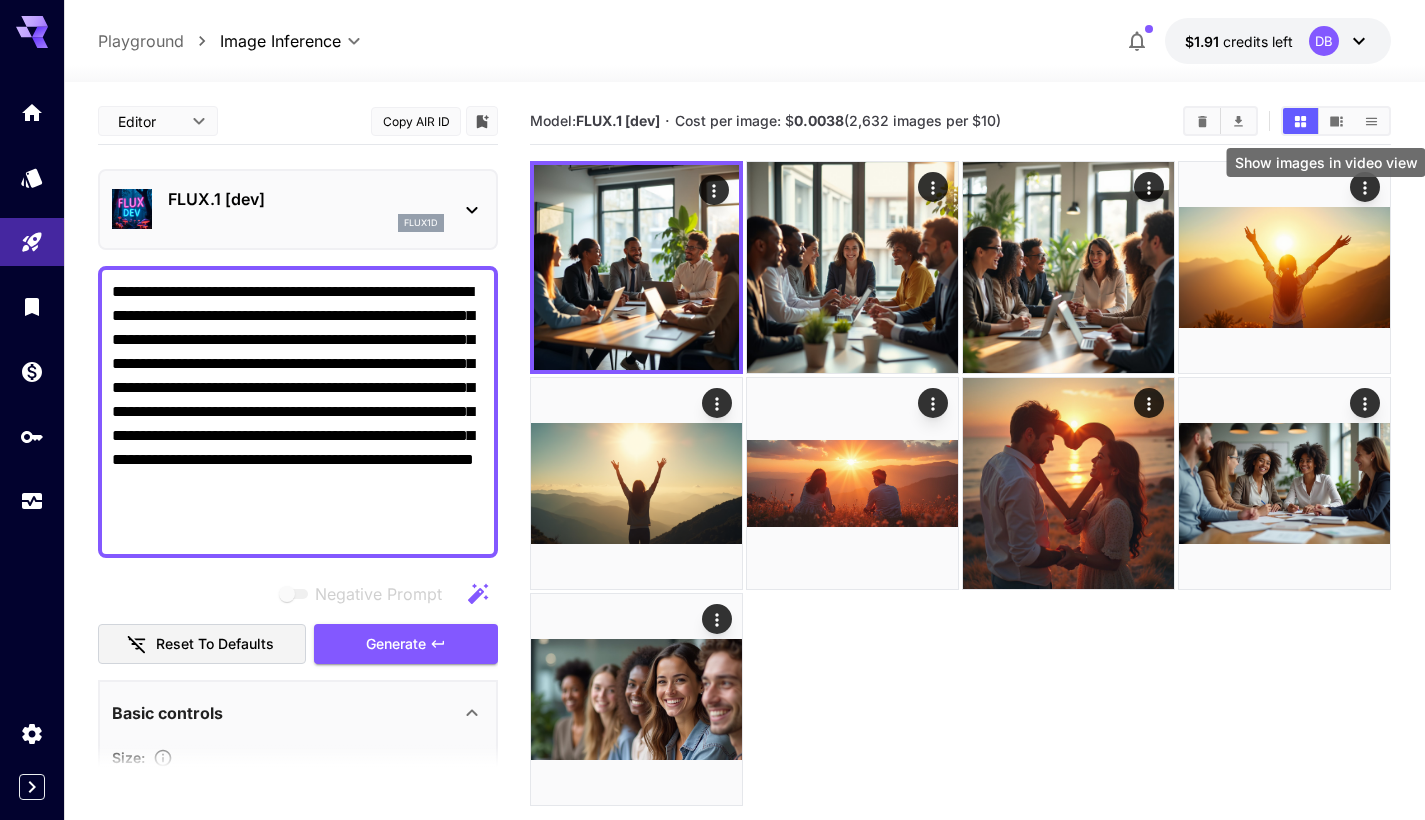 click 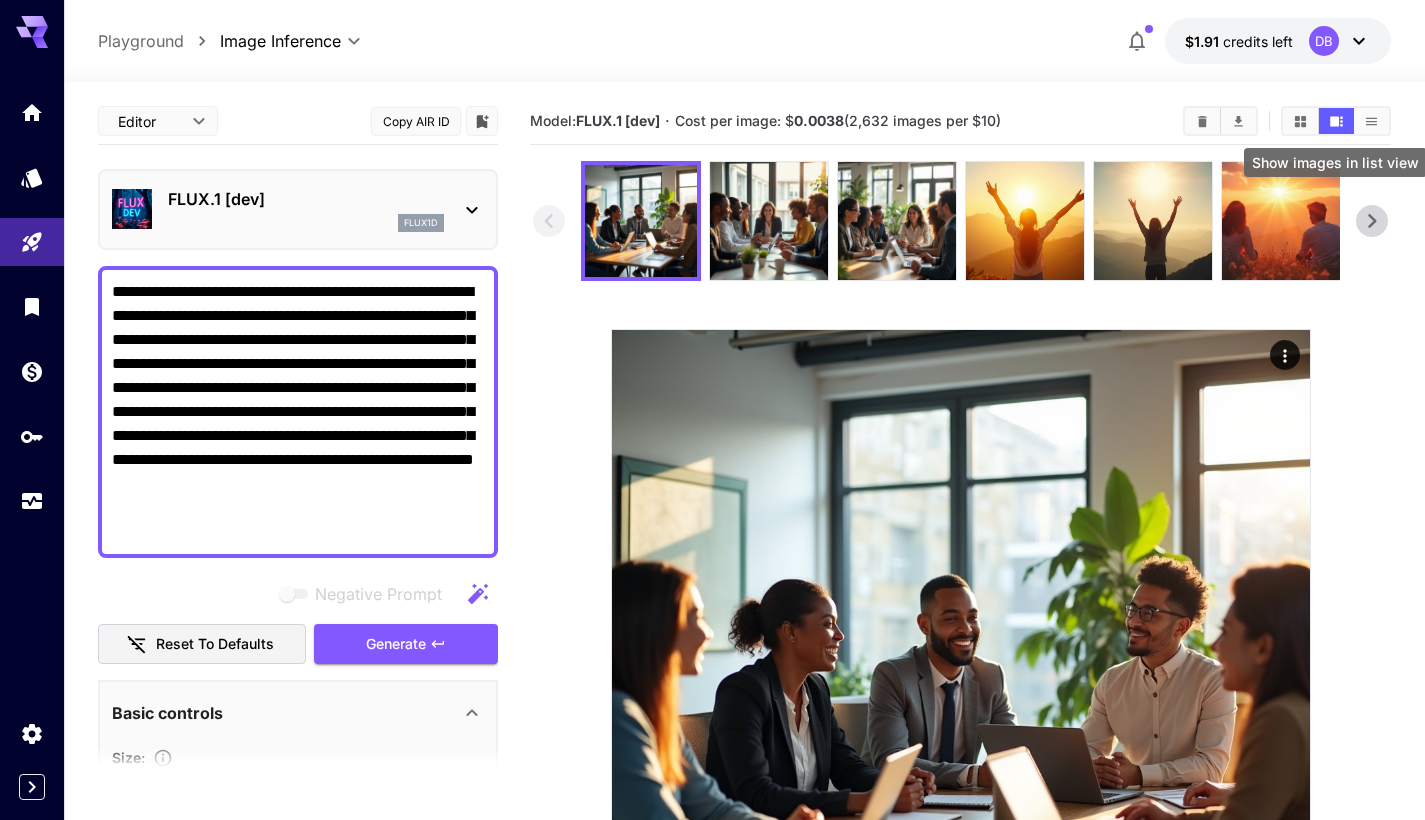 click 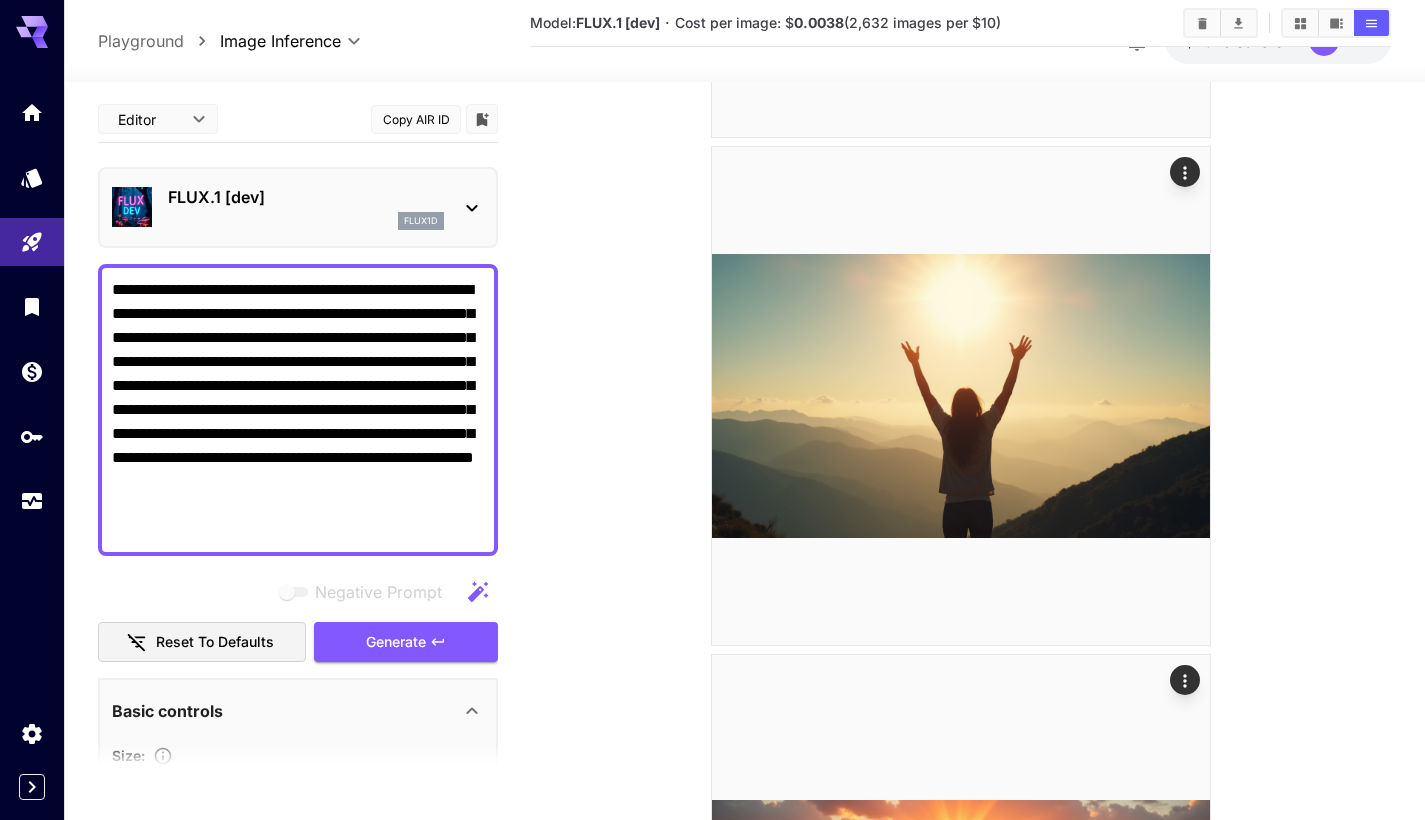 scroll, scrollTop: 2036, scrollLeft: 0, axis: vertical 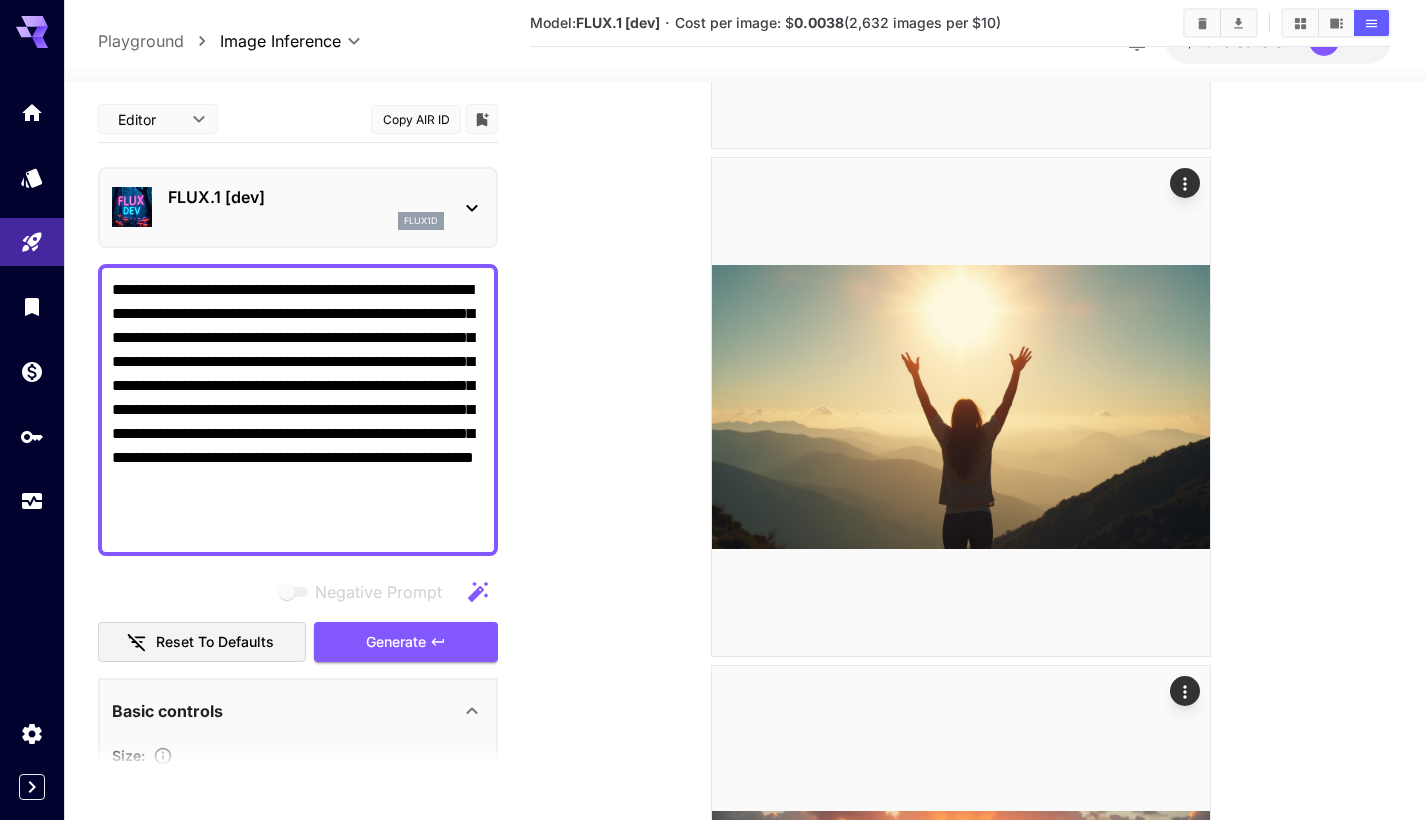click at bounding box center [298, 768] 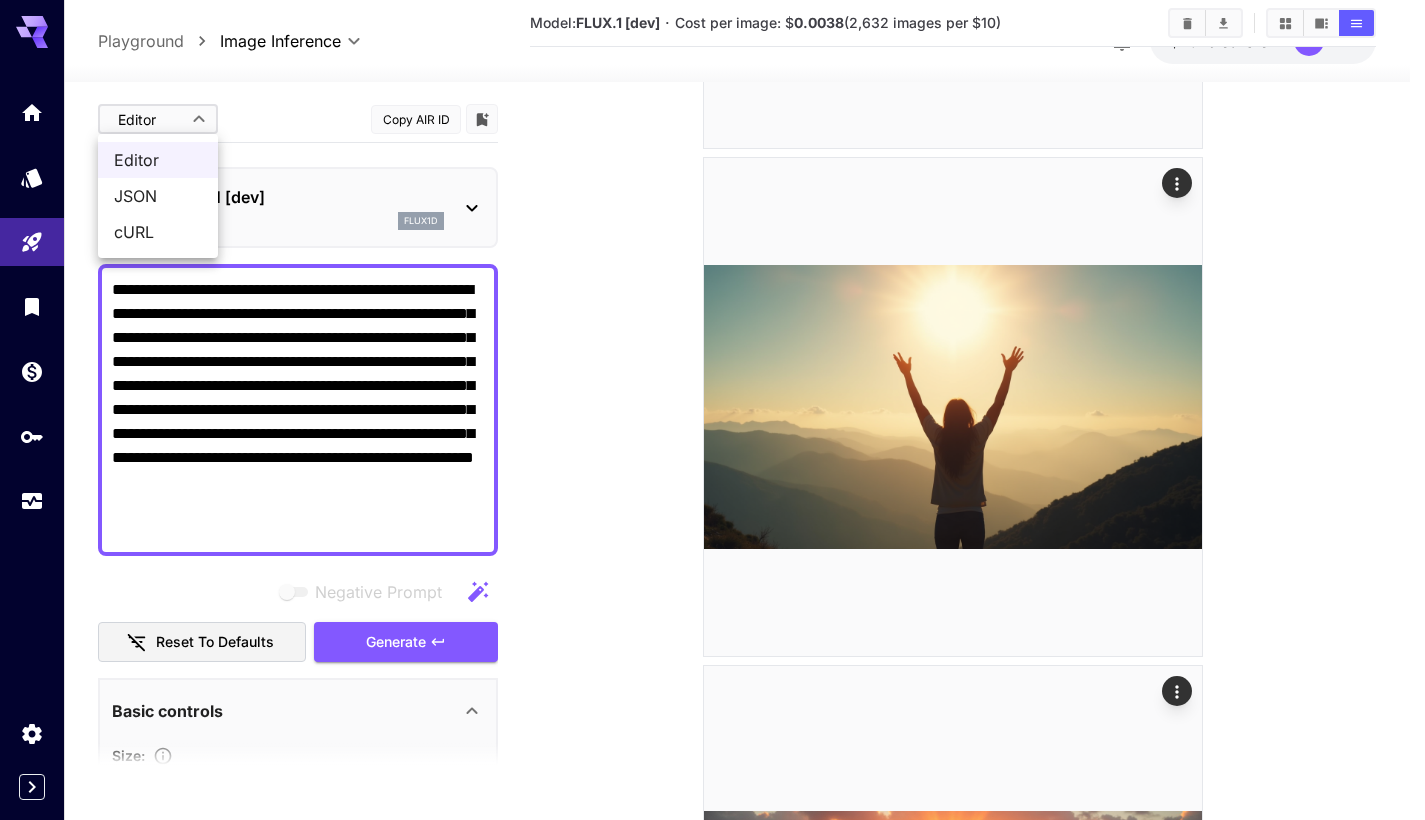 click on "**********" at bounding box center (712, 356) 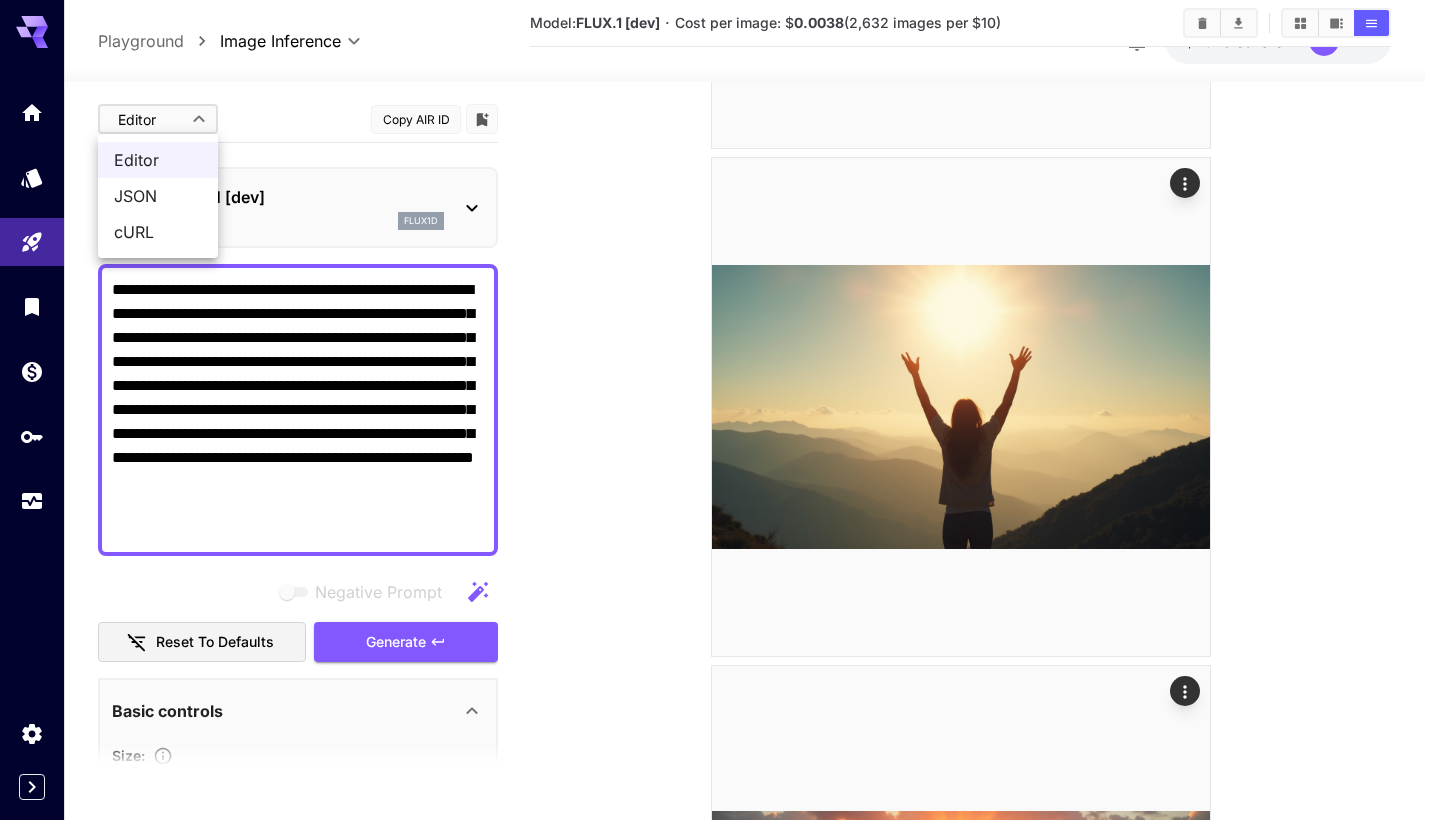 click at bounding box center [720, 410] 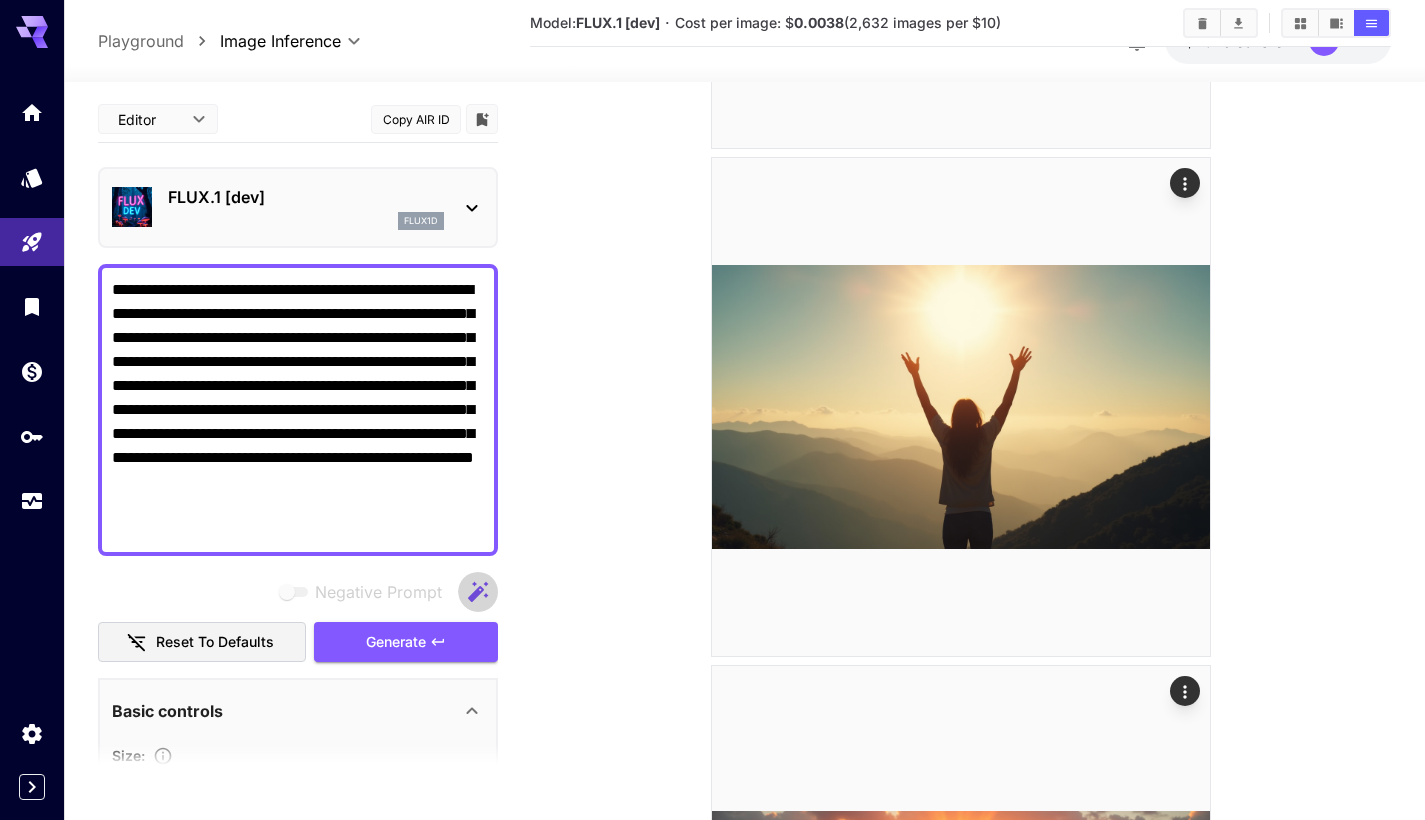 click 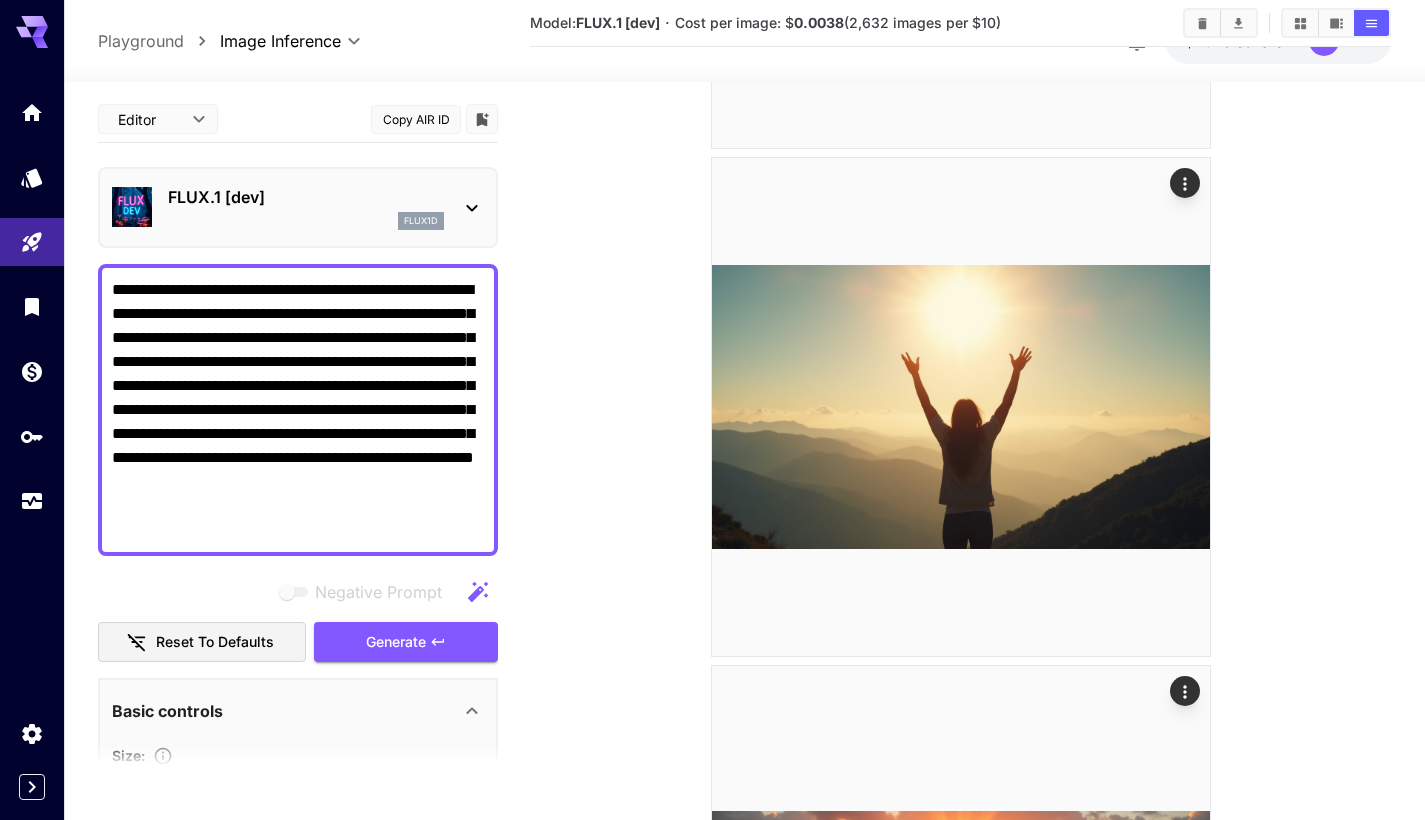 click on "FLUX.1 [dev]" at bounding box center [306, 197] 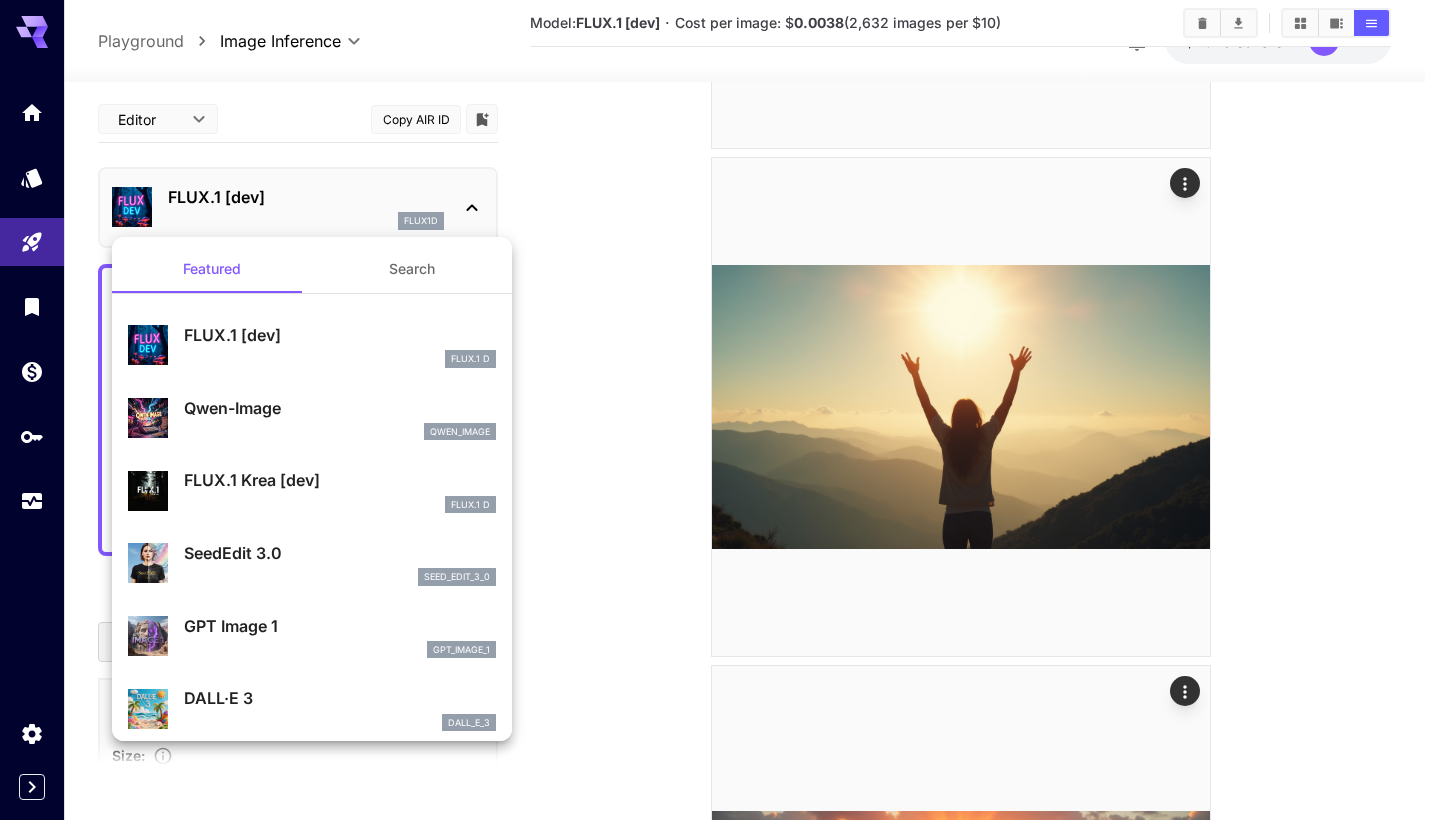 click at bounding box center (720, 410) 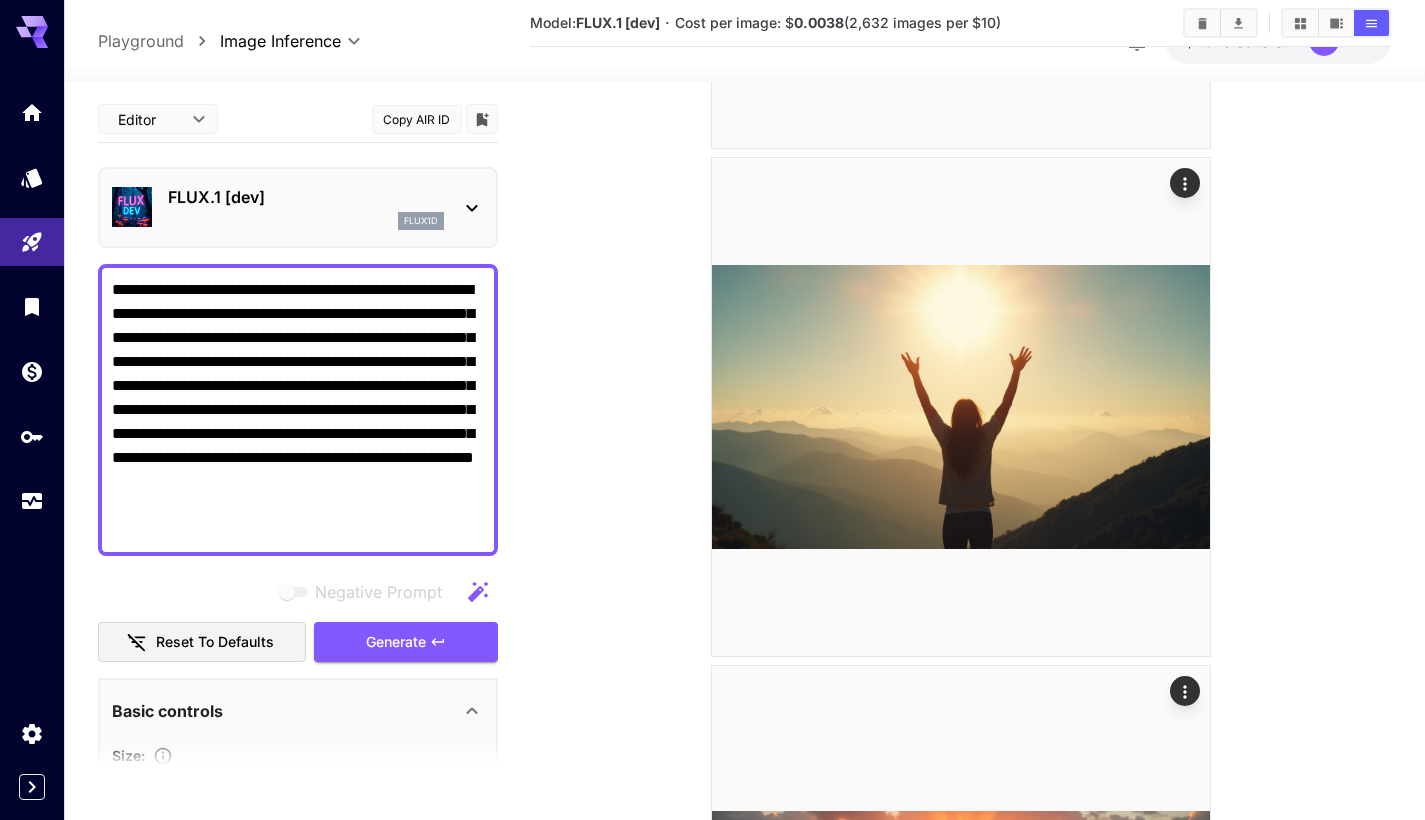 click at bounding box center (960, 407) 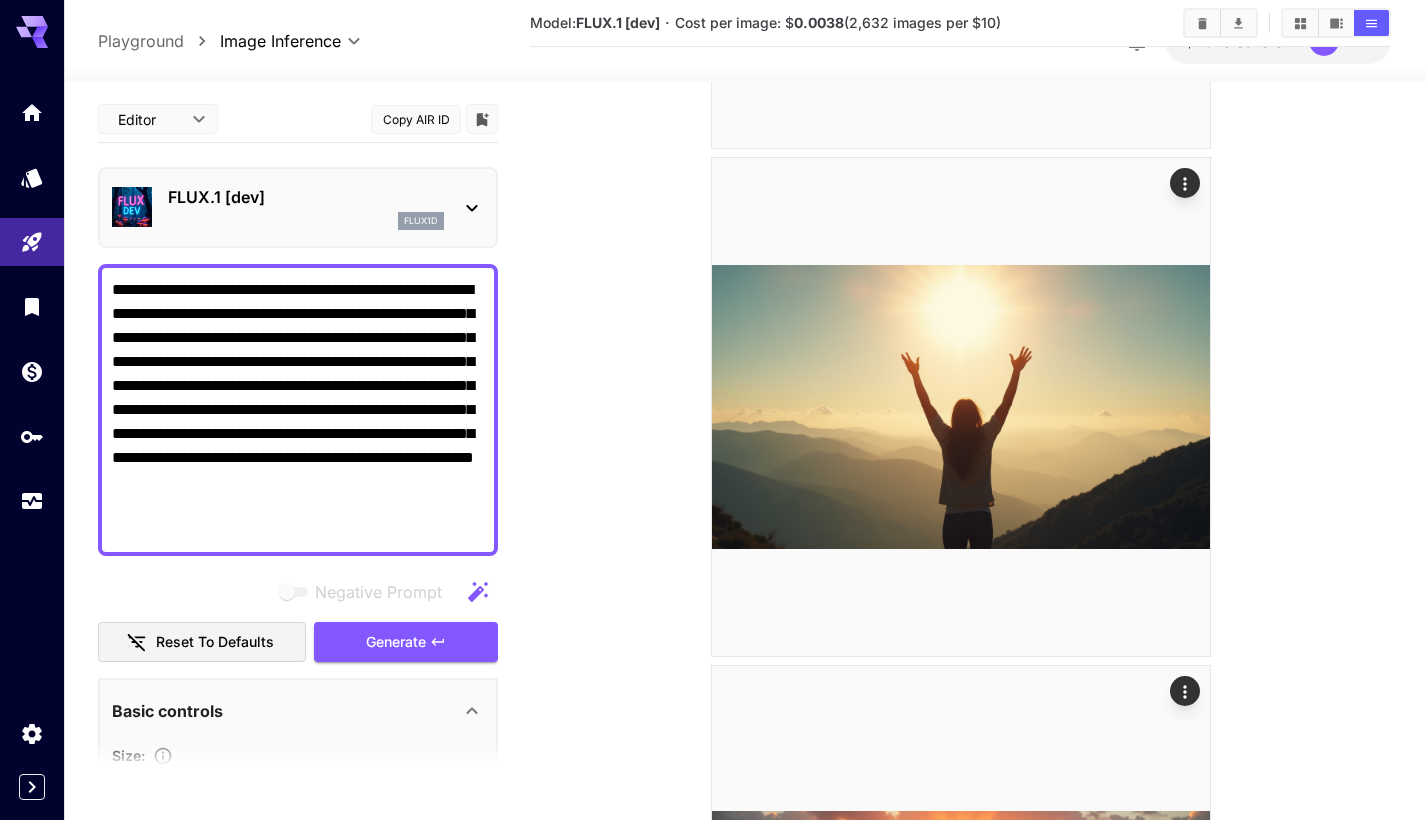 click at bounding box center [298, 768] 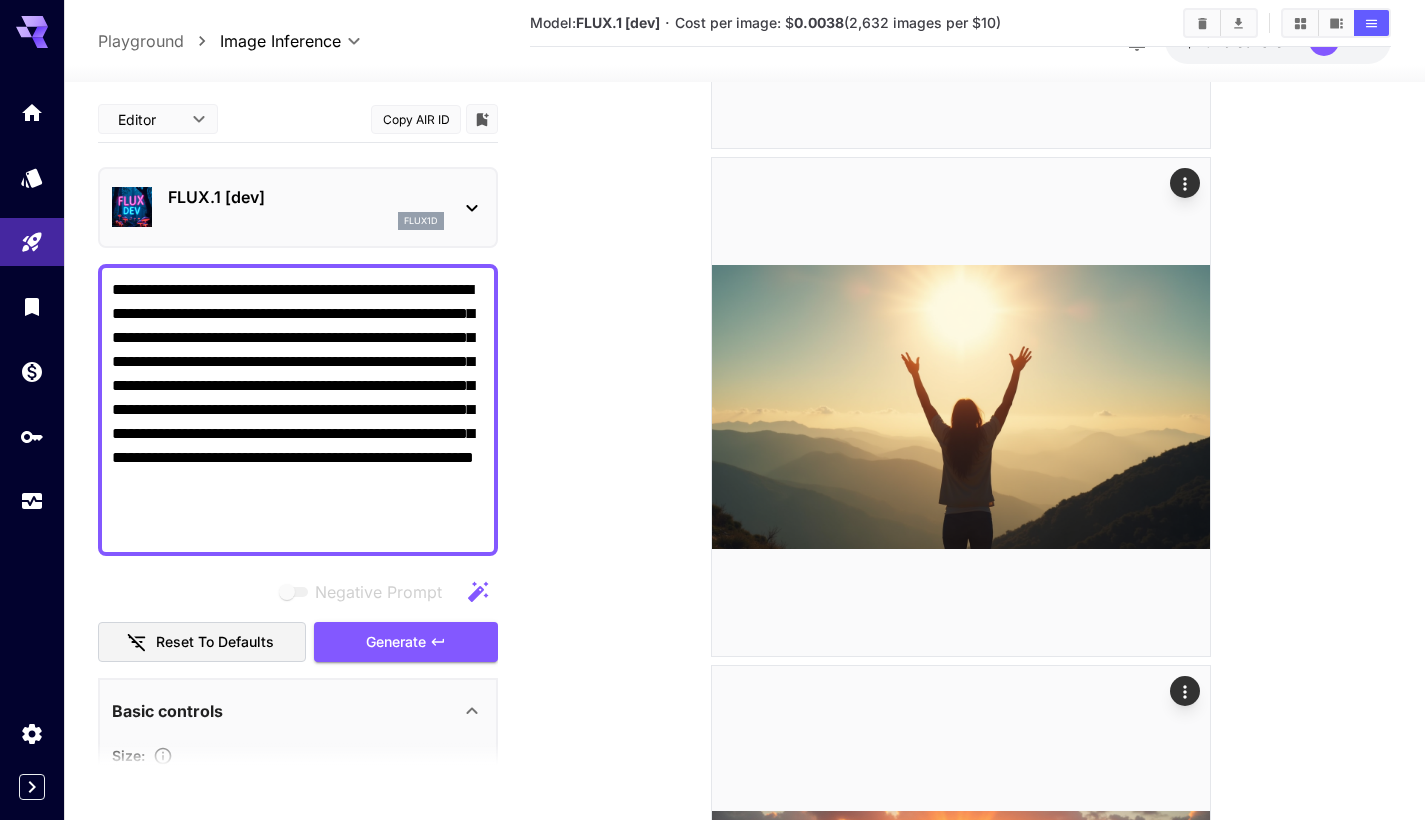 click 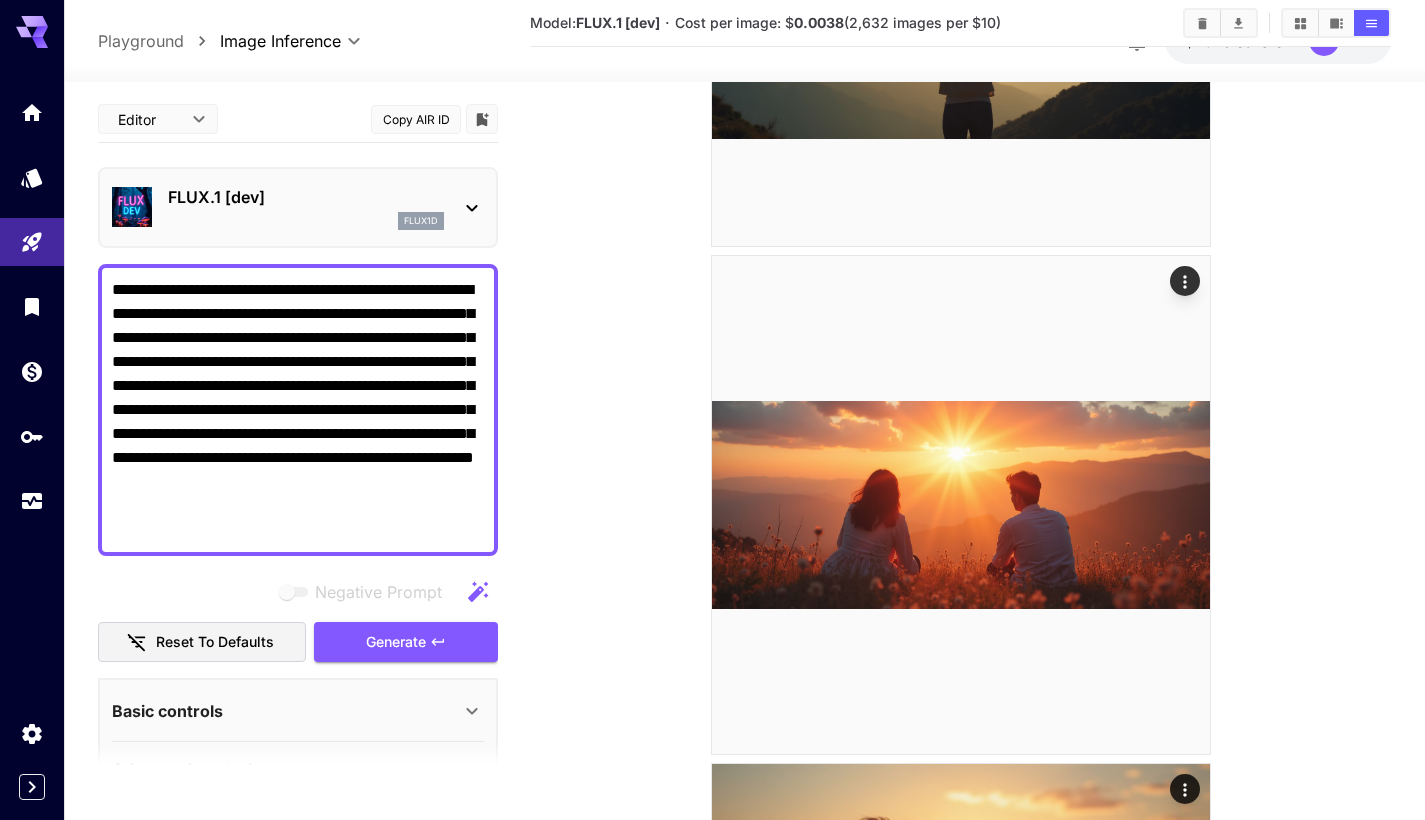 scroll, scrollTop: 2452, scrollLeft: 0, axis: vertical 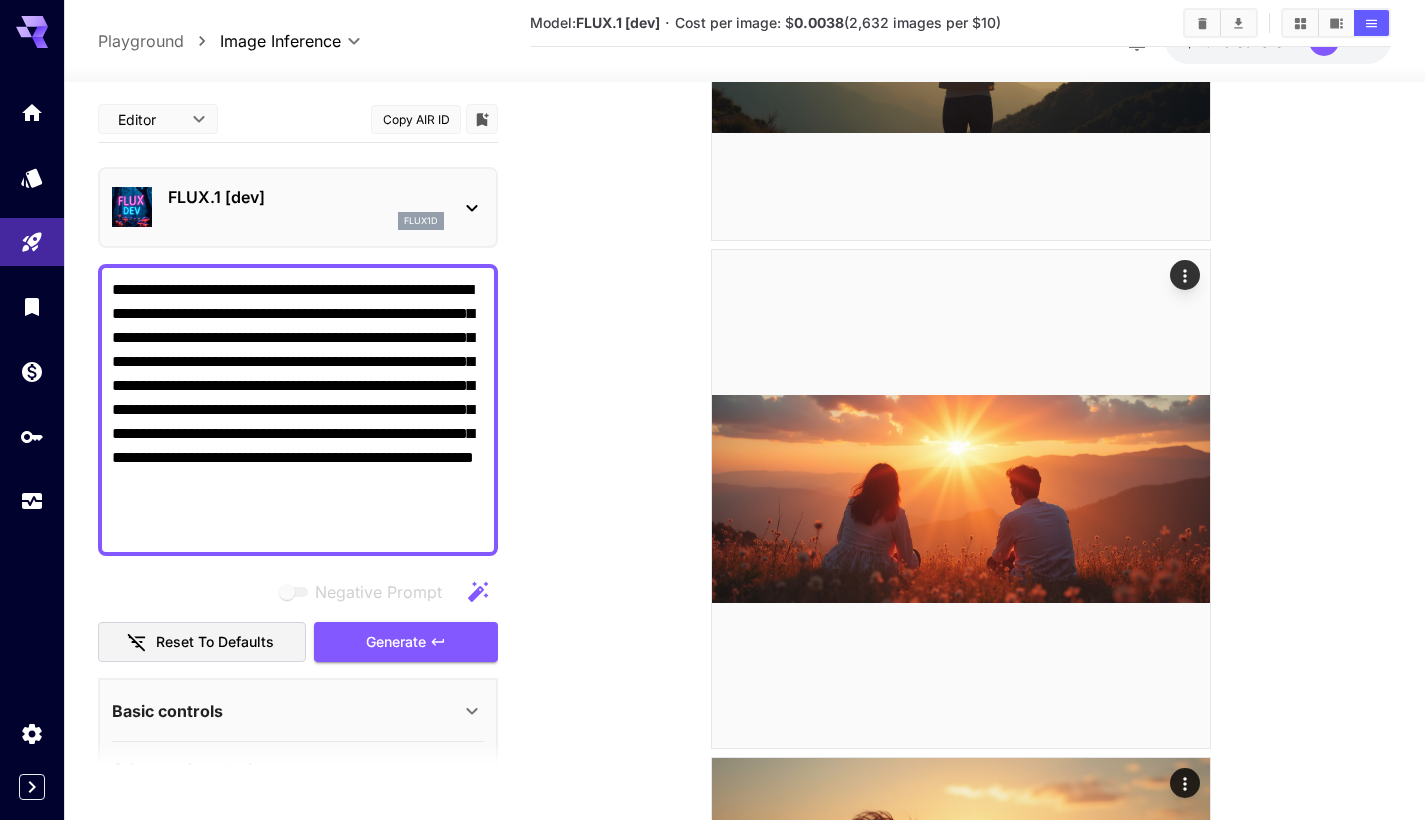 drag, startPoint x: 514, startPoint y: 274, endPoint x: 513, endPoint y: 369, distance: 95.005264 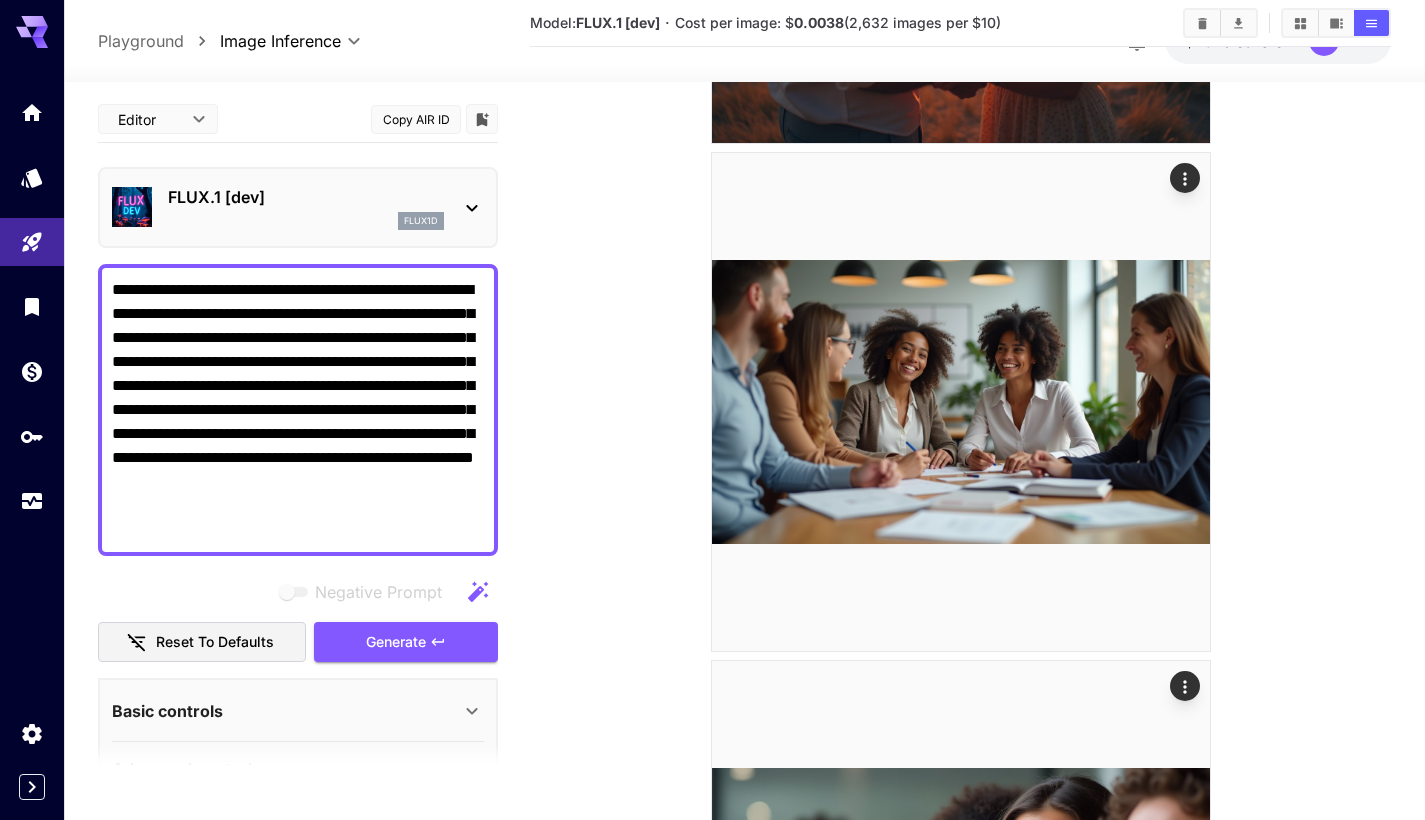 scroll, scrollTop: 3576, scrollLeft: 0, axis: vertical 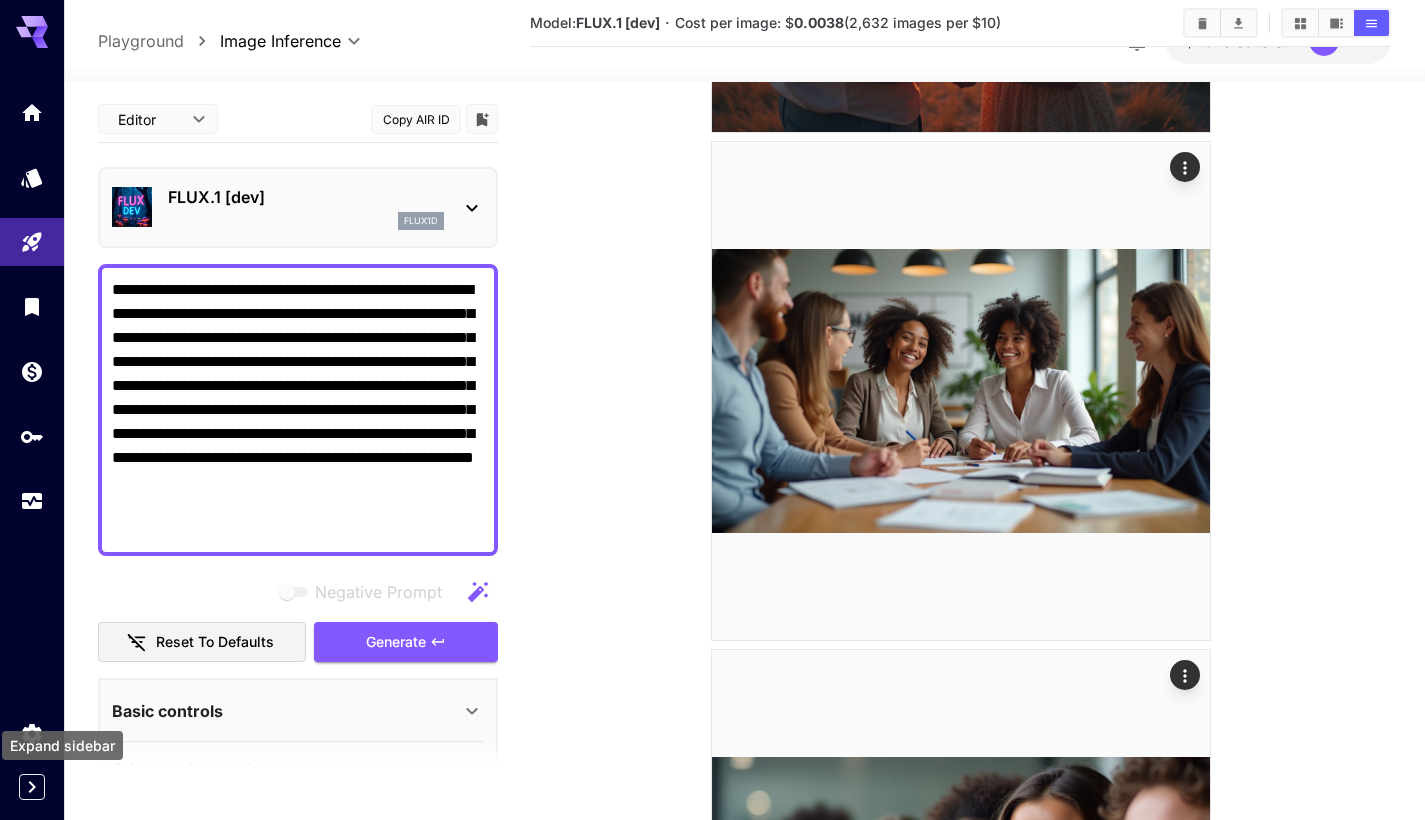 click 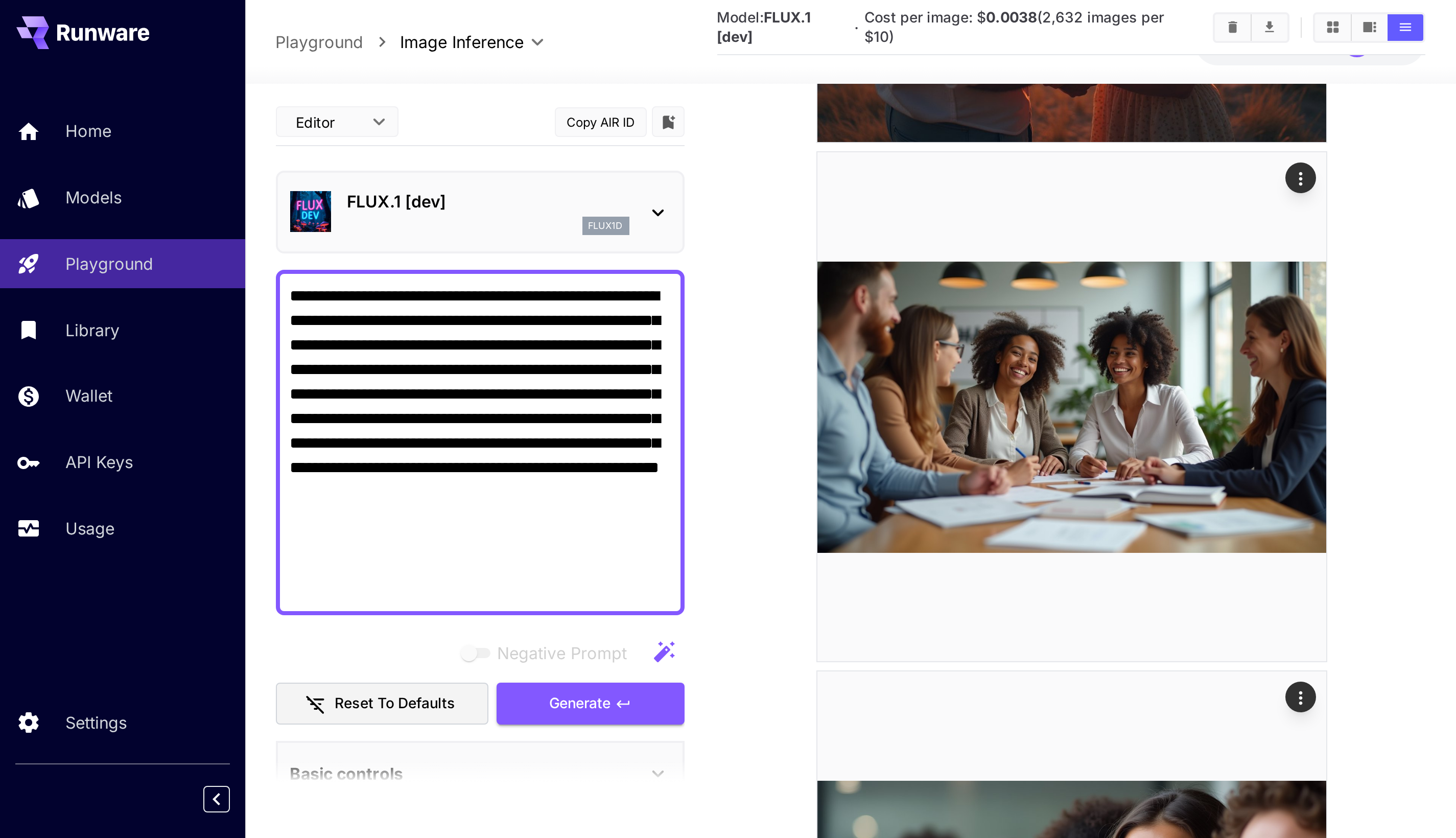 scroll, scrollTop: 1641, scrollLeft: 0, axis: vertical 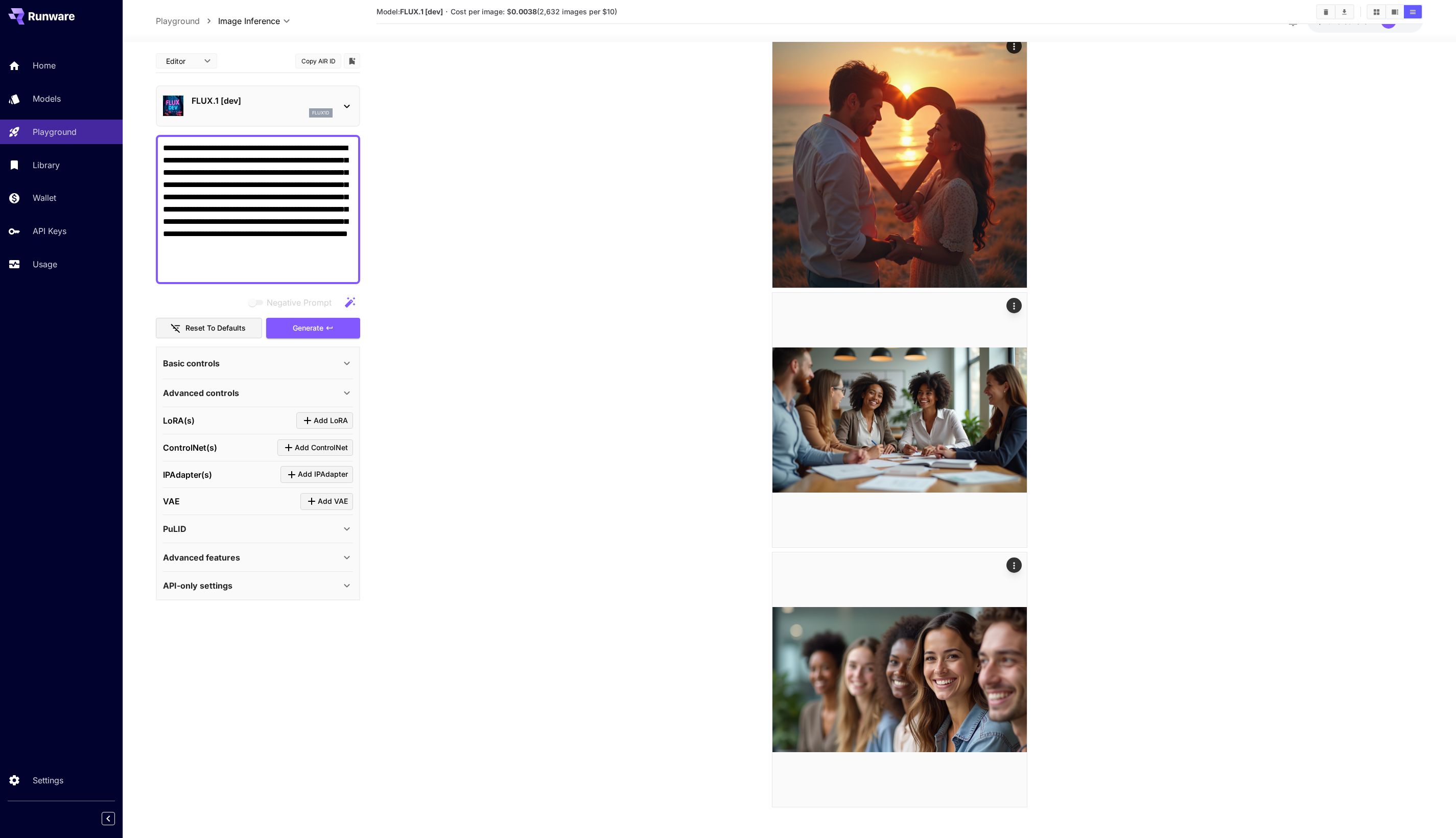 click at bounding box center [900, -359] 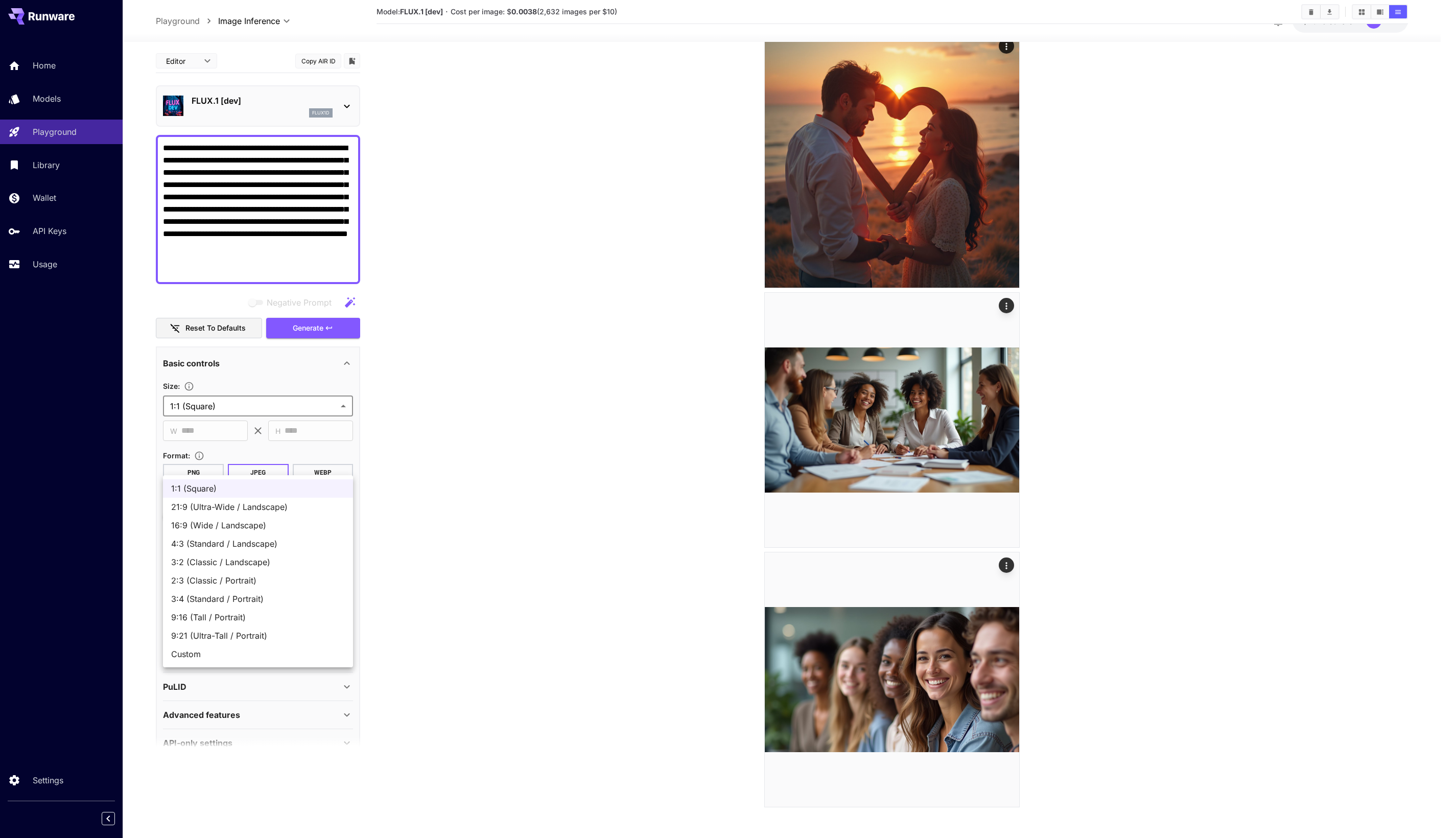 click on "**********" at bounding box center (728, -385) 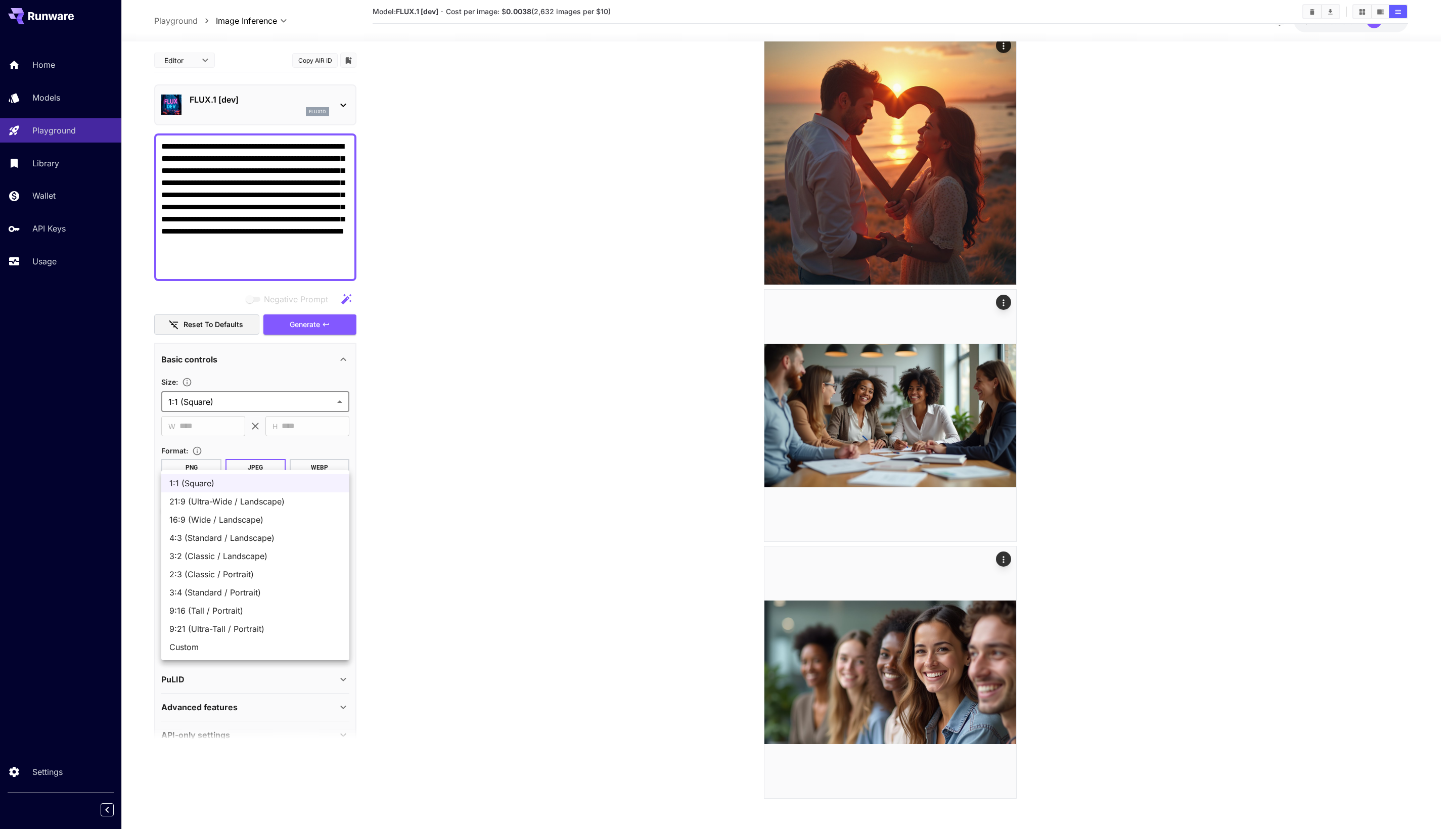 click on "16:9 (Wide / Landscape)" at bounding box center (255, 520) 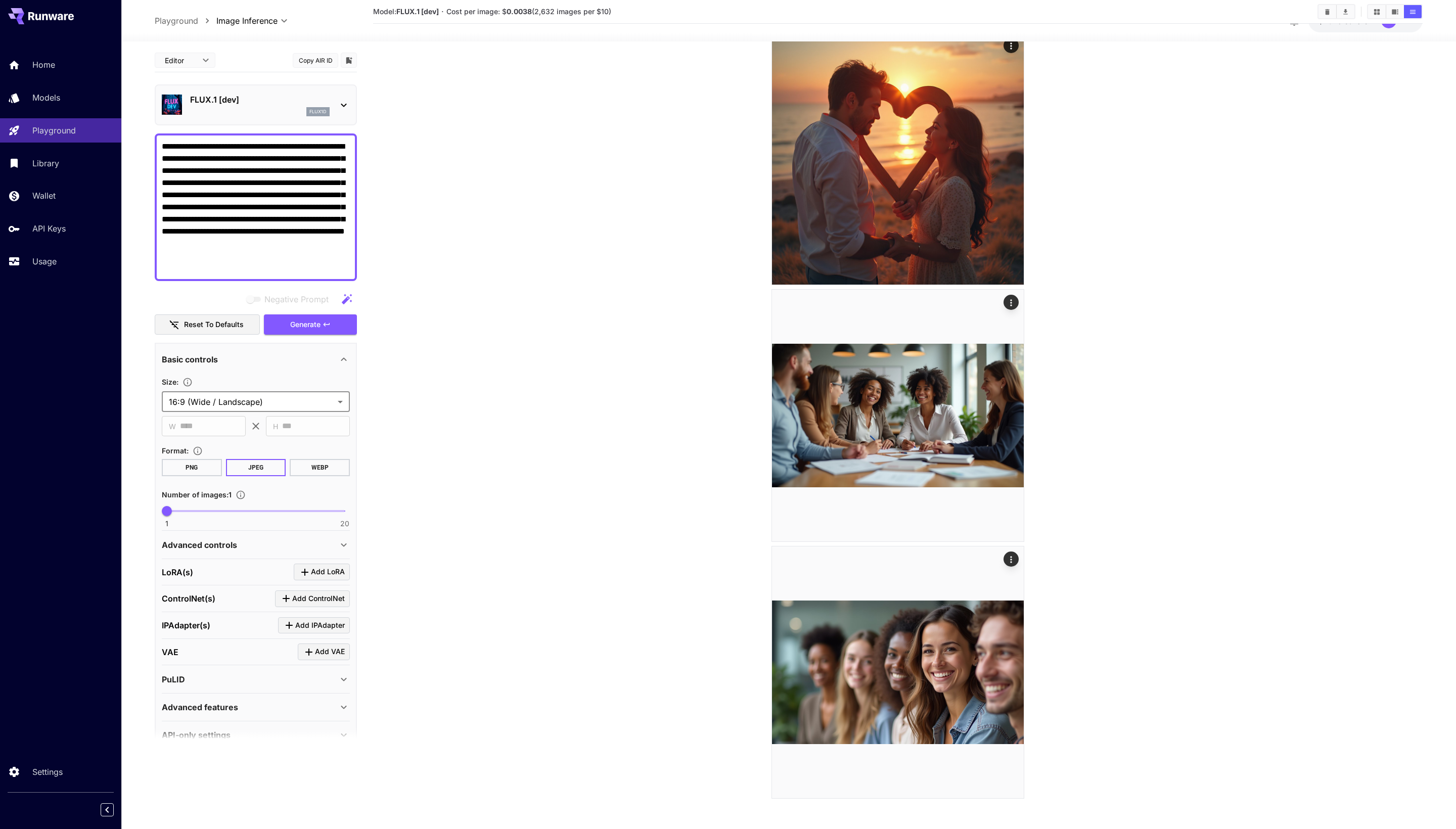 type on "**********" 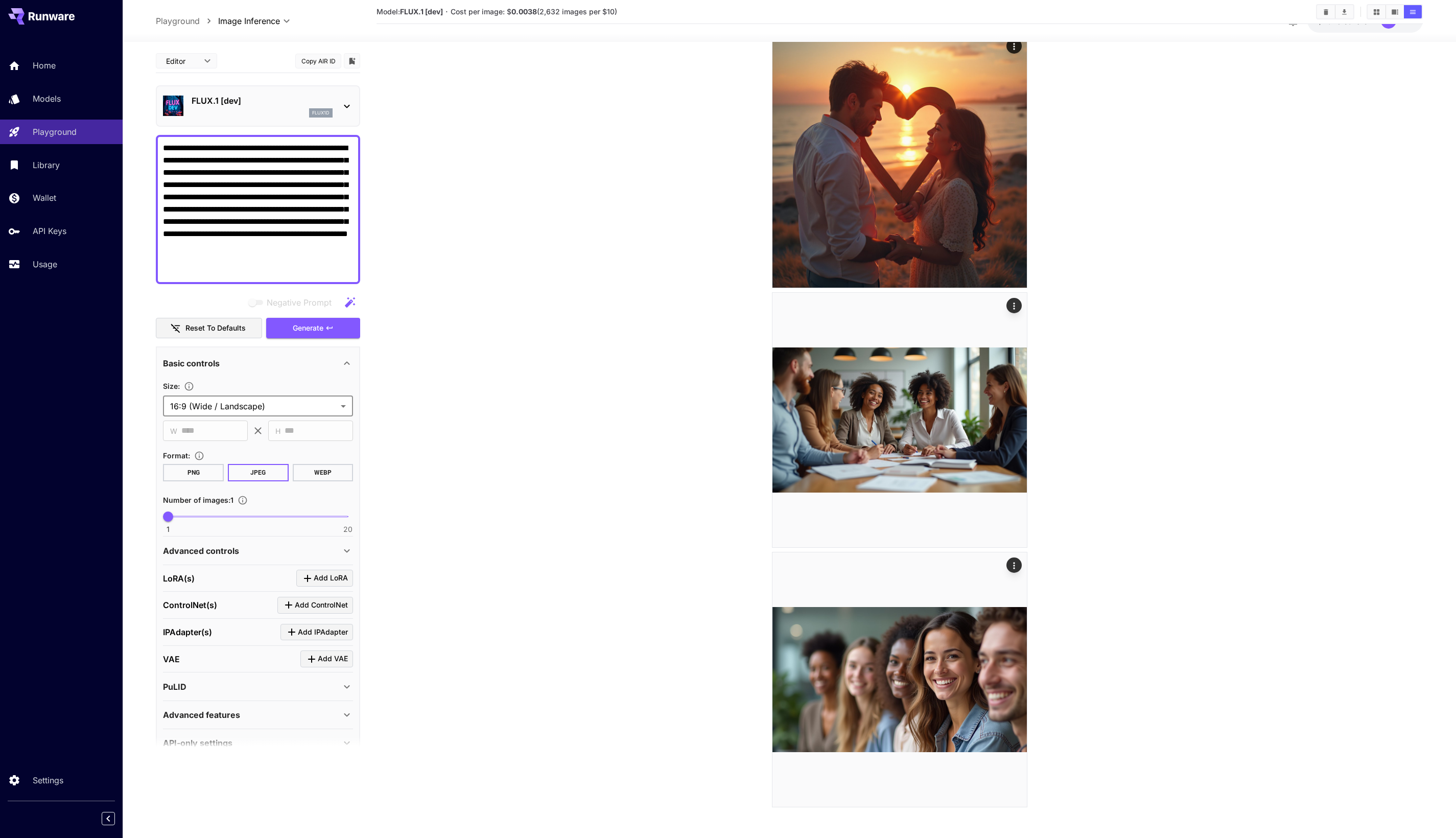 click on "PNG" at bounding box center [193, 473] 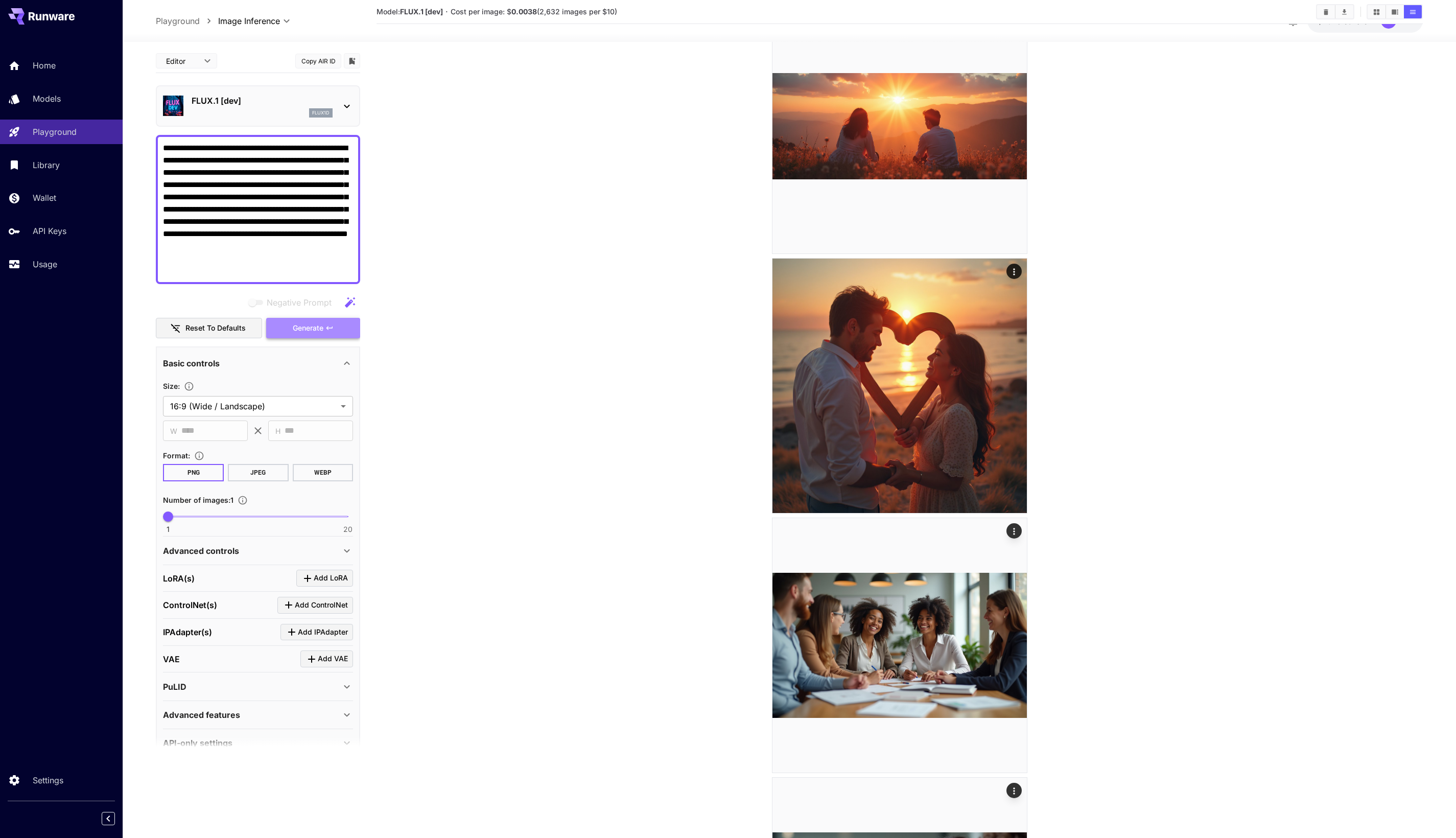 click on "Generate" at bounding box center [308, 328] 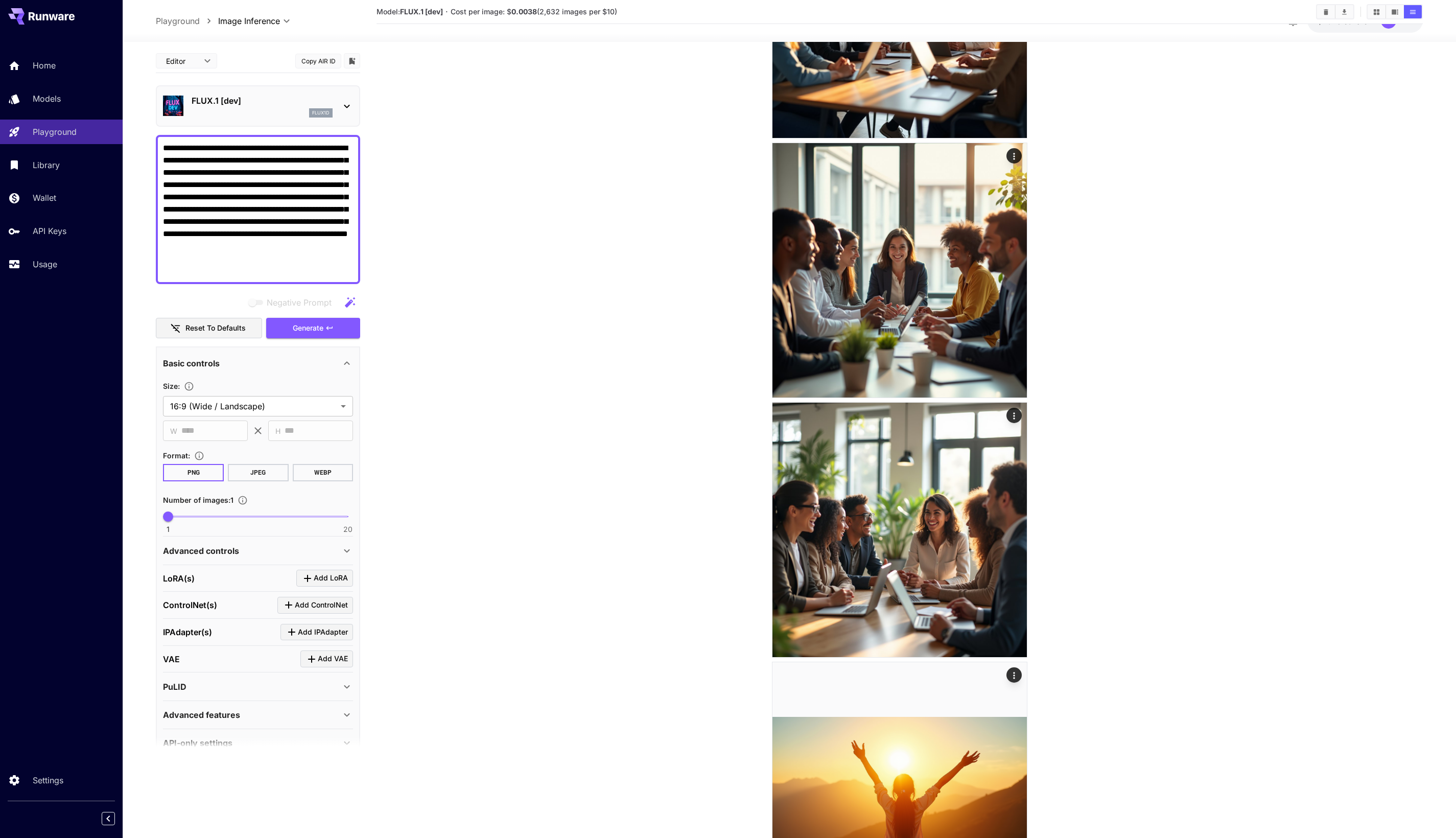 scroll, scrollTop: 0, scrollLeft: 0, axis: both 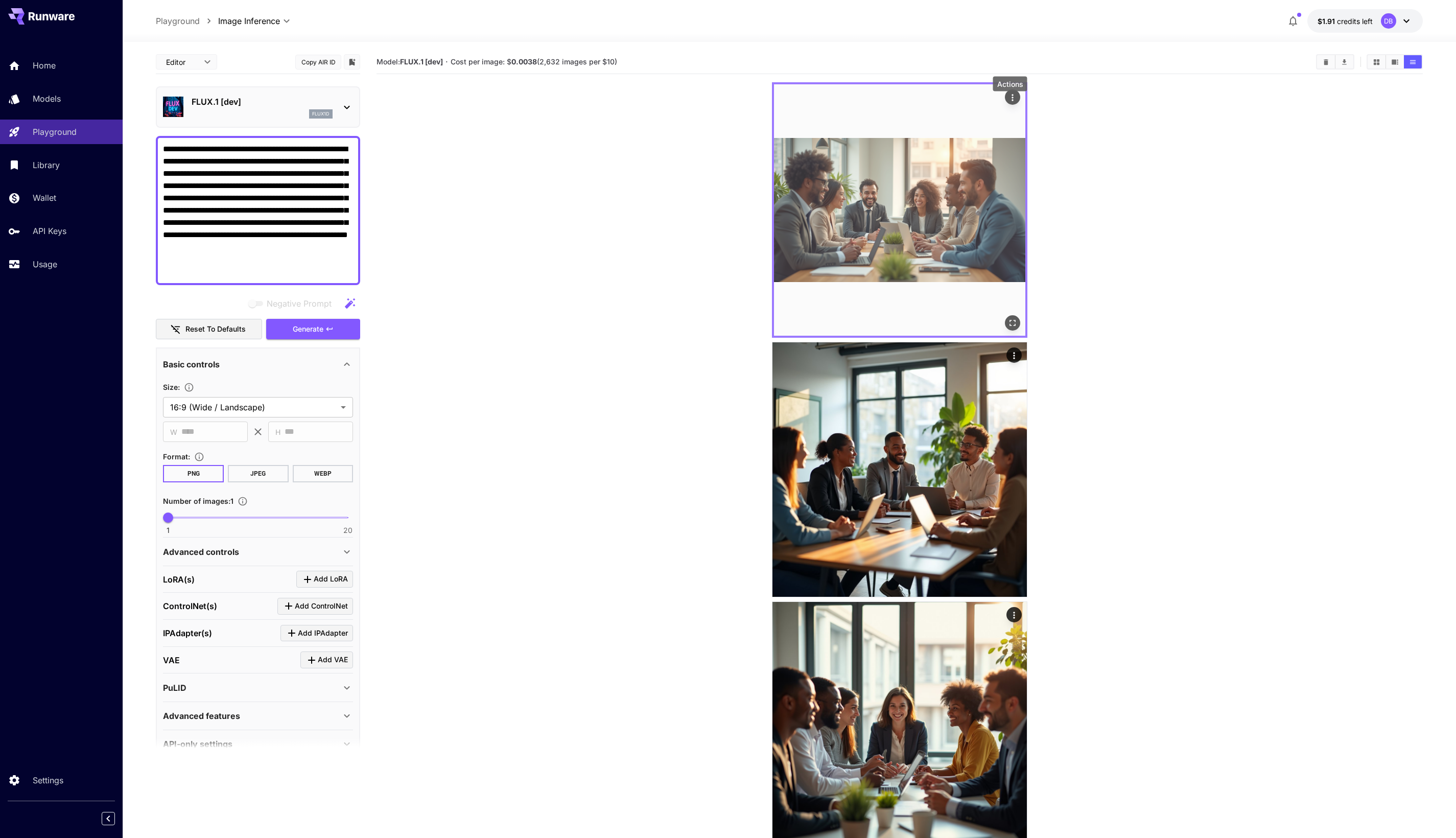 click 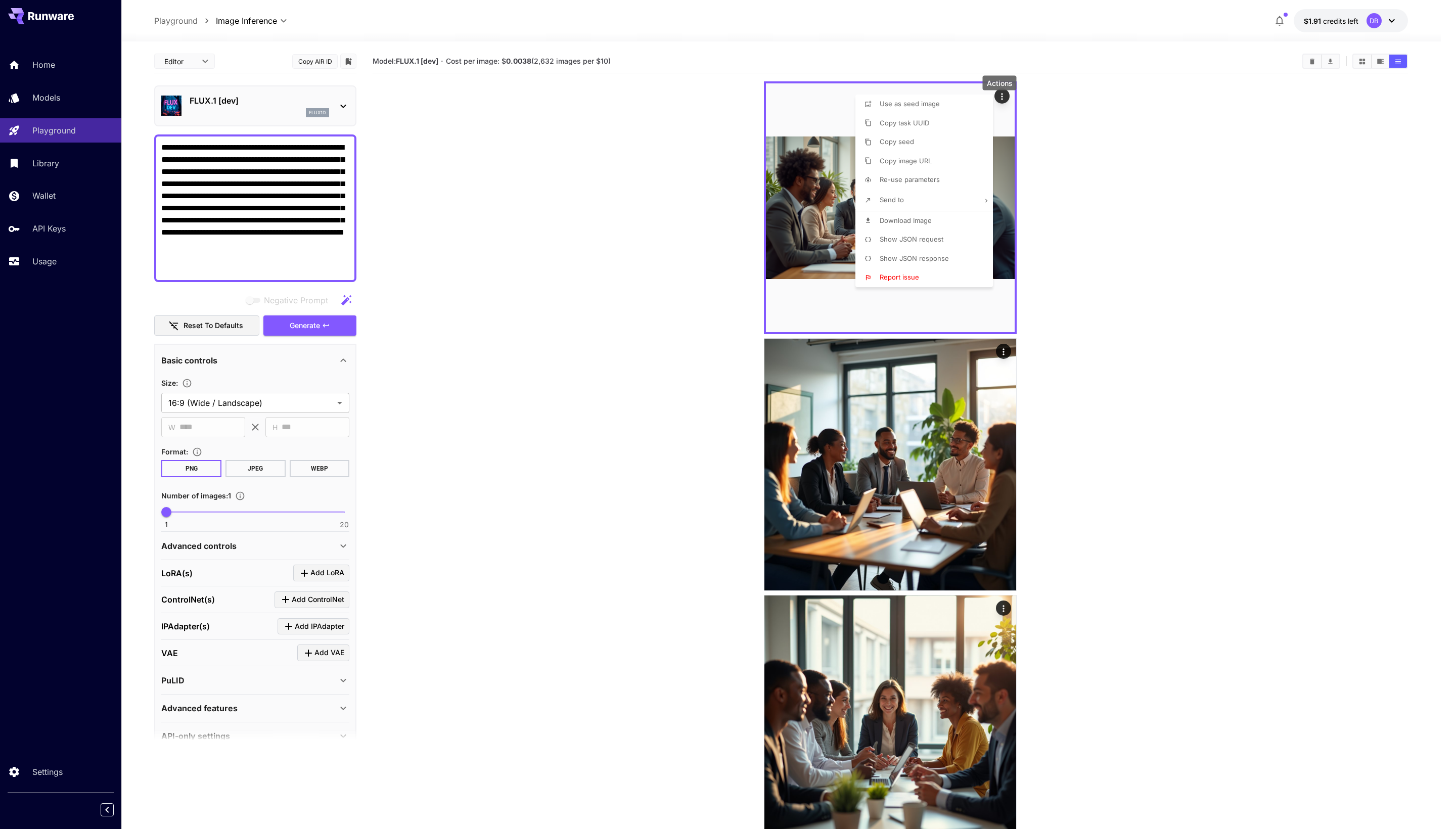 click on "Download Image" at bounding box center [905, 220] 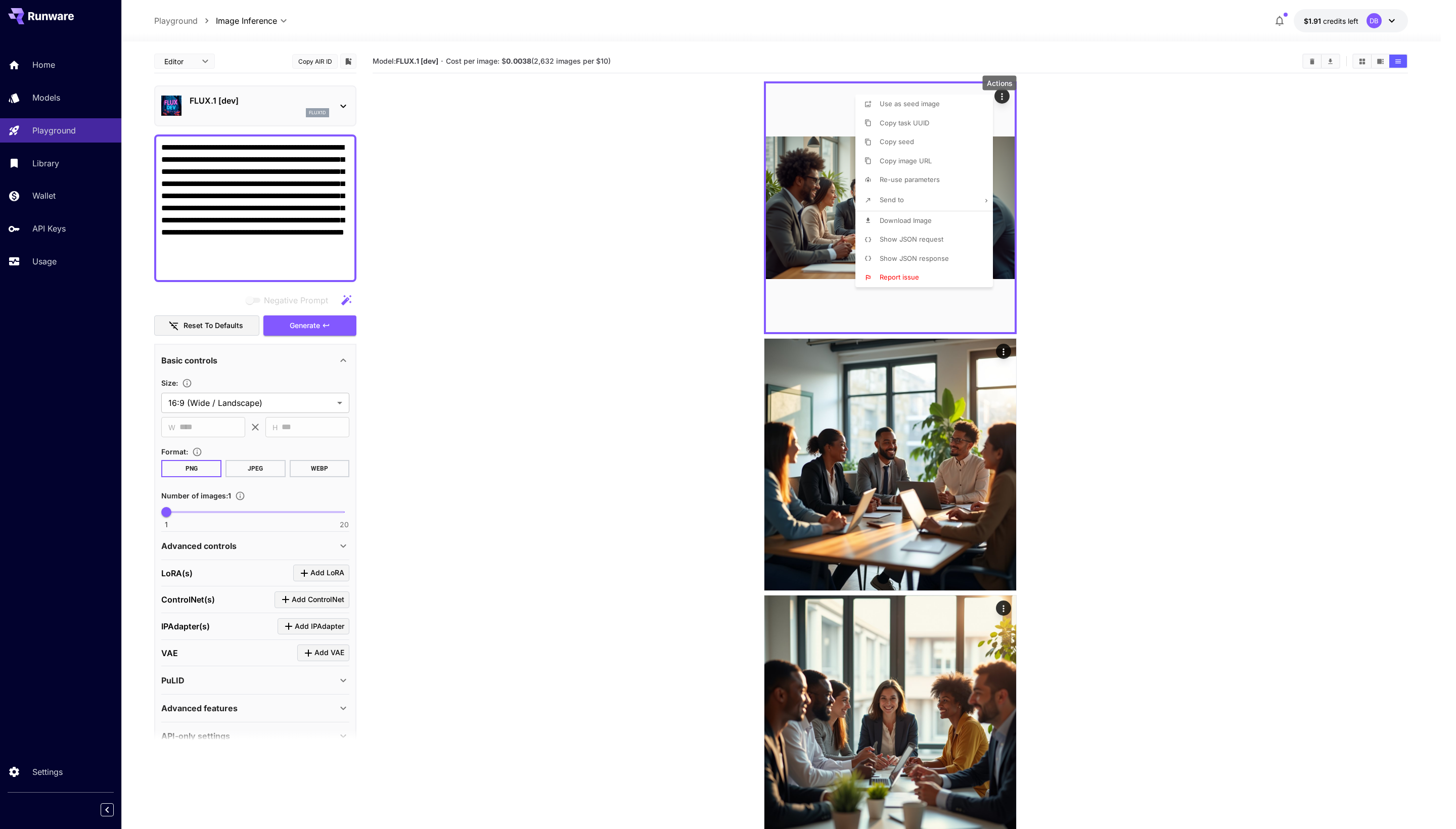 click at bounding box center (728, 414) 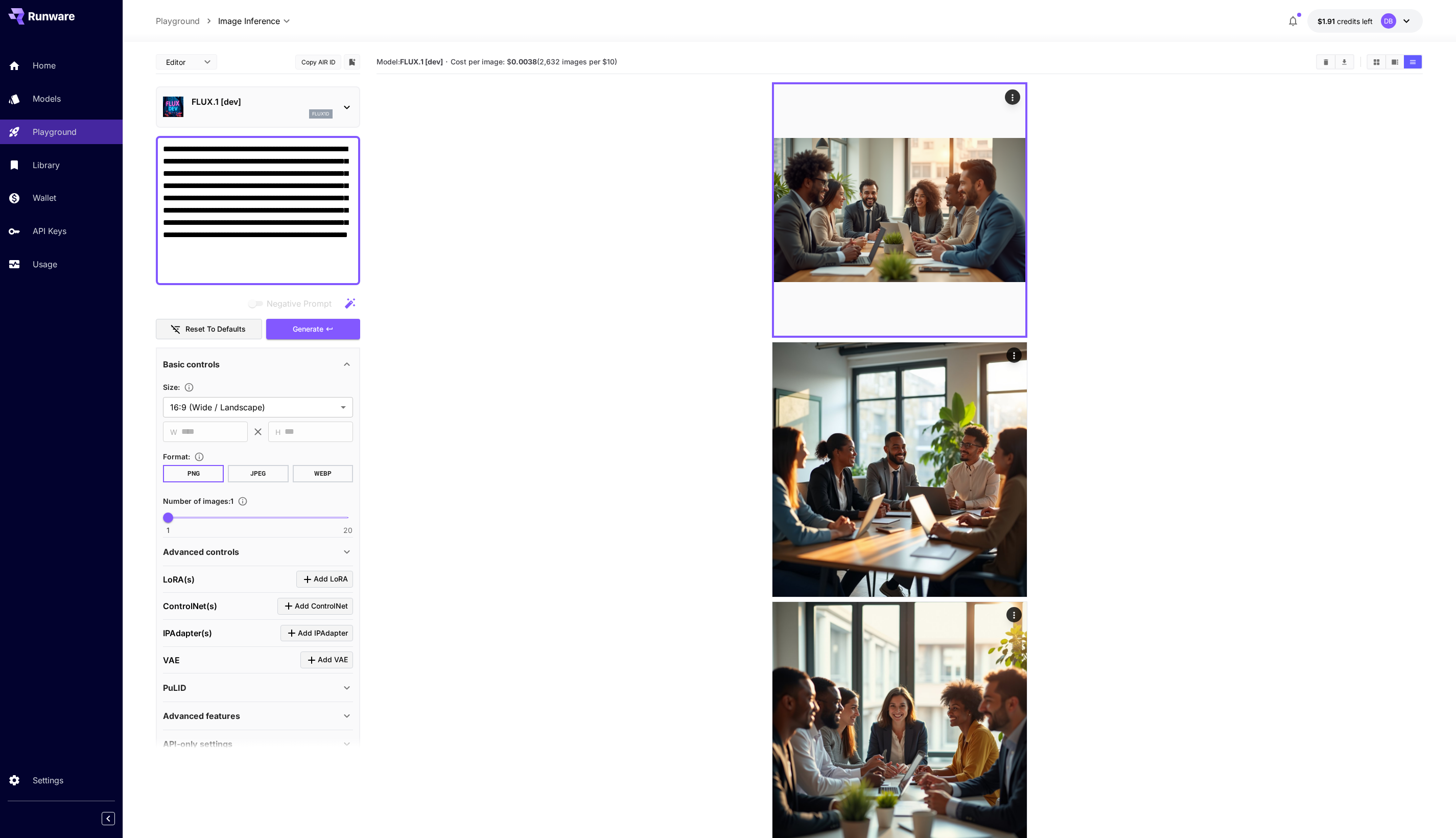scroll, scrollTop: 38, scrollLeft: 0, axis: vertical 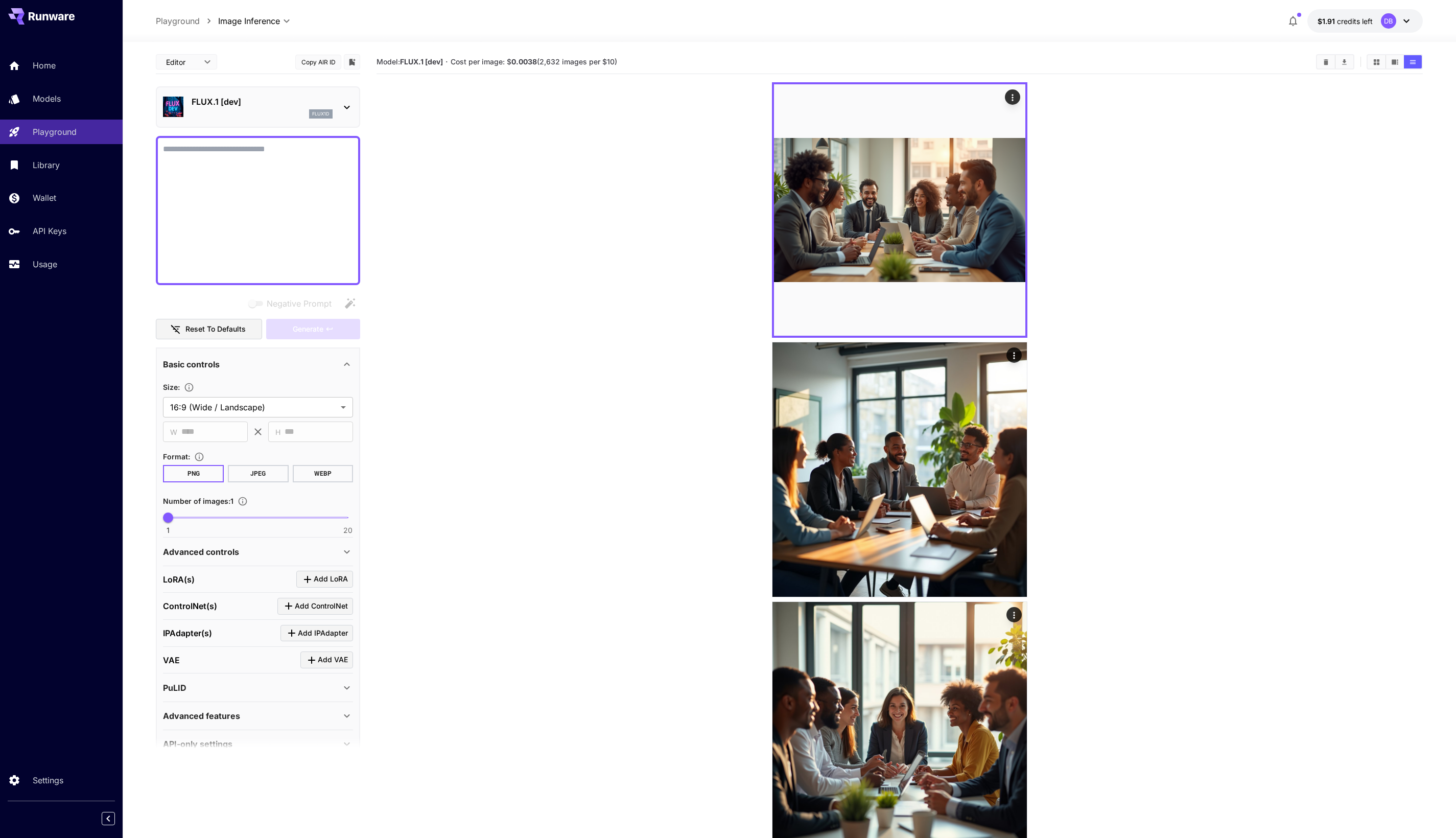 paste on "**********" 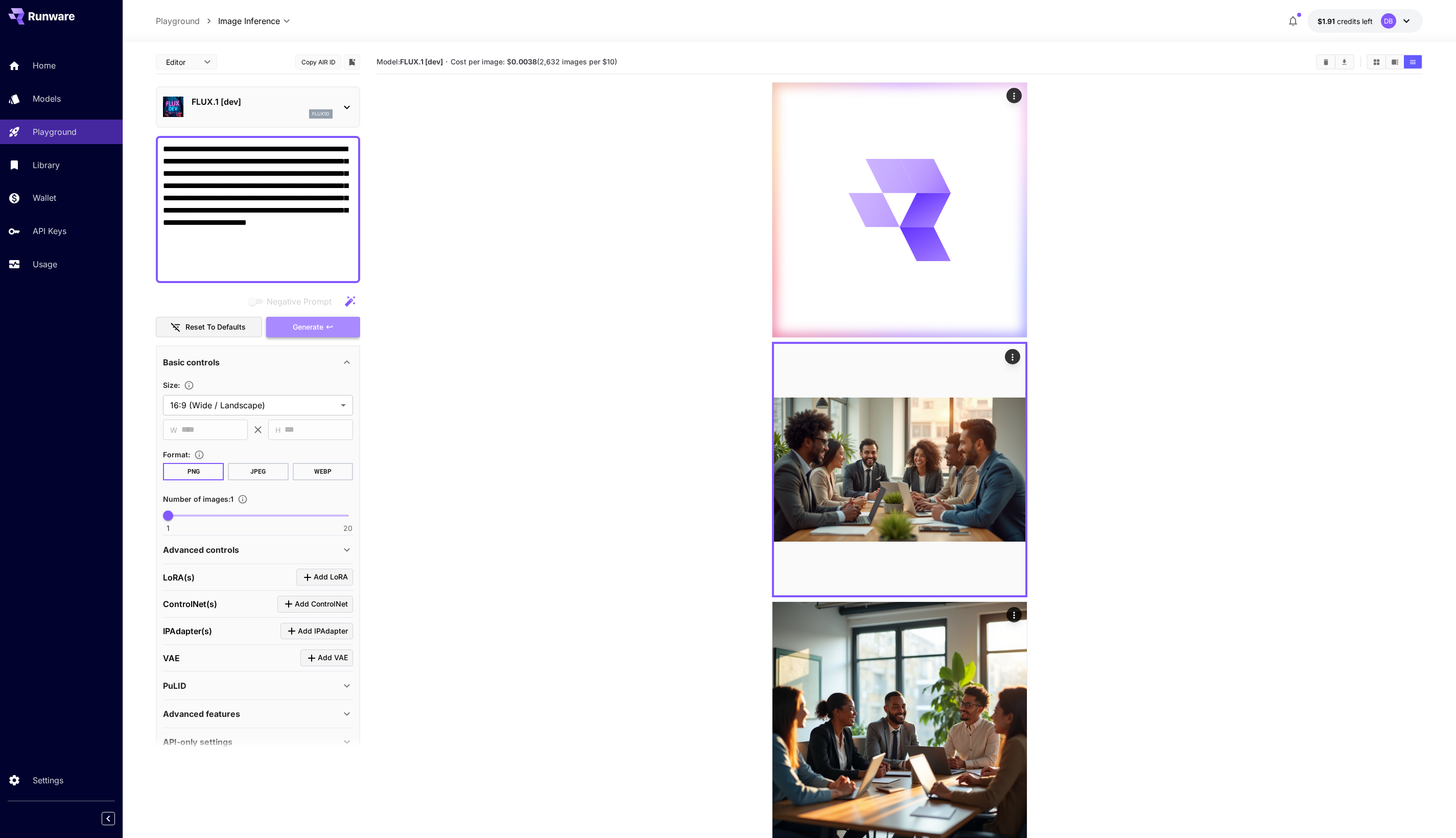 click on "Generate" at bounding box center (308, 327) 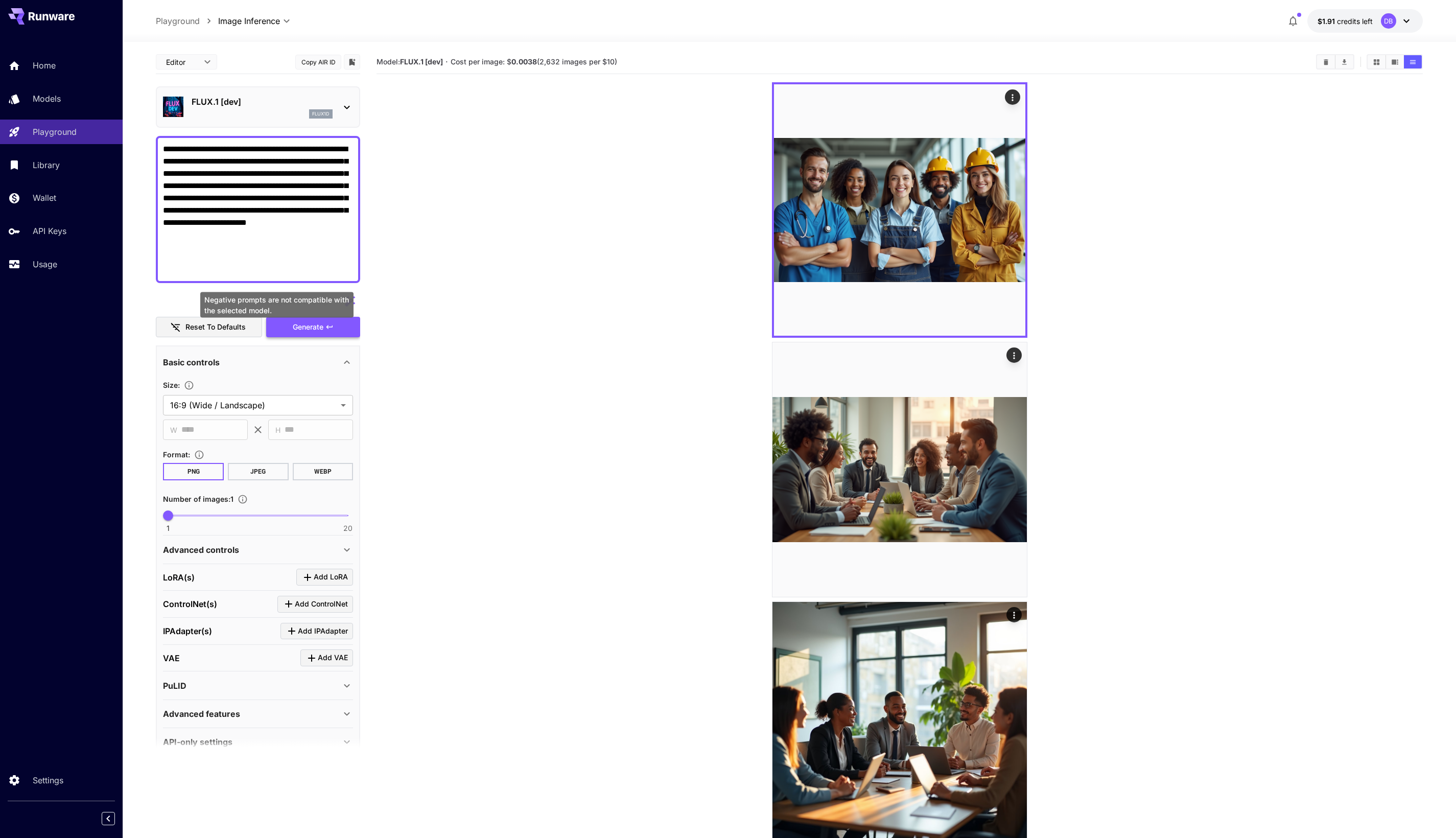 click on "Generate" at bounding box center (308, 327) 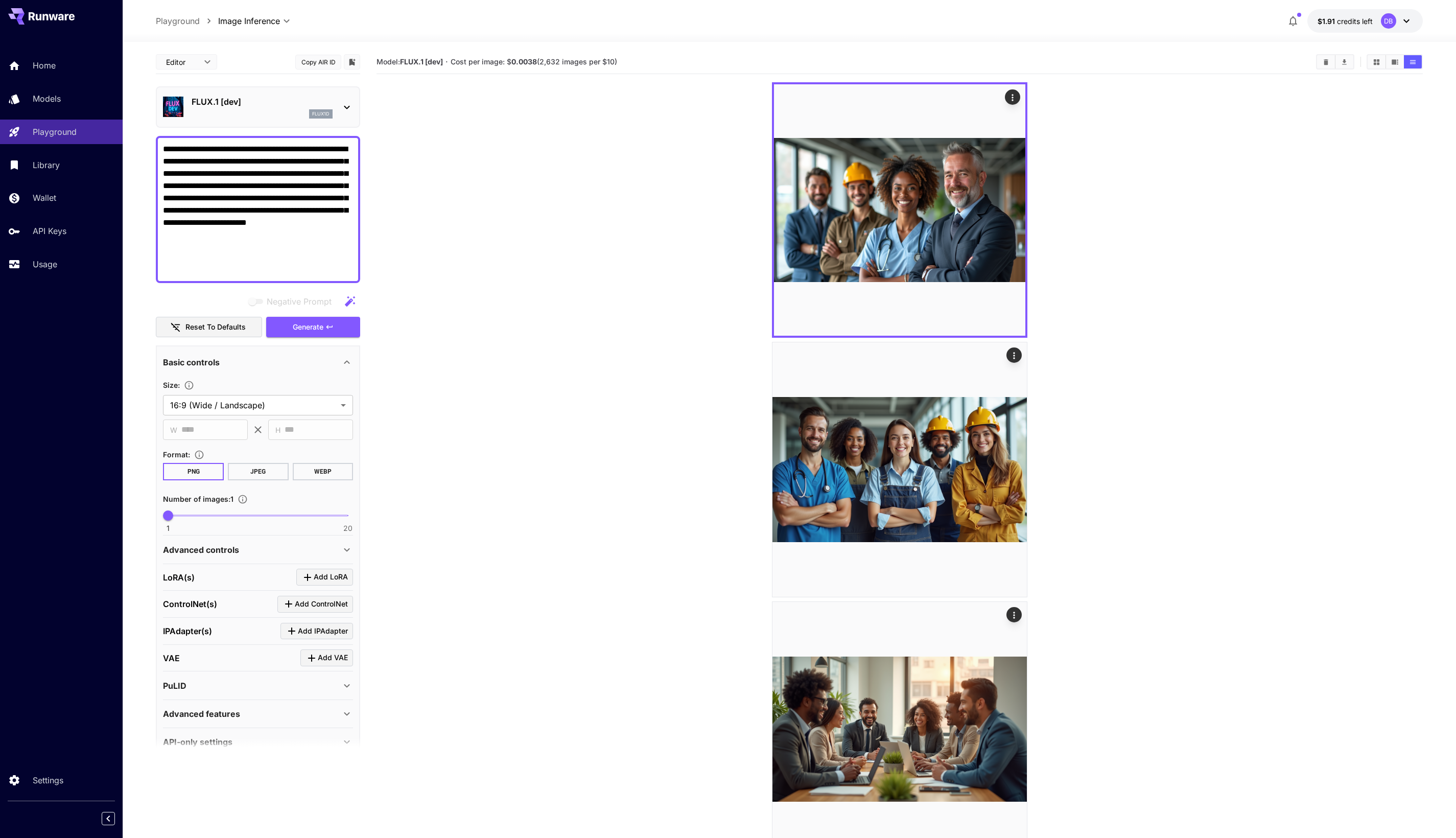 drag, startPoint x: 323, startPoint y: 183, endPoint x: 271, endPoint y: 187, distance: 52.15362 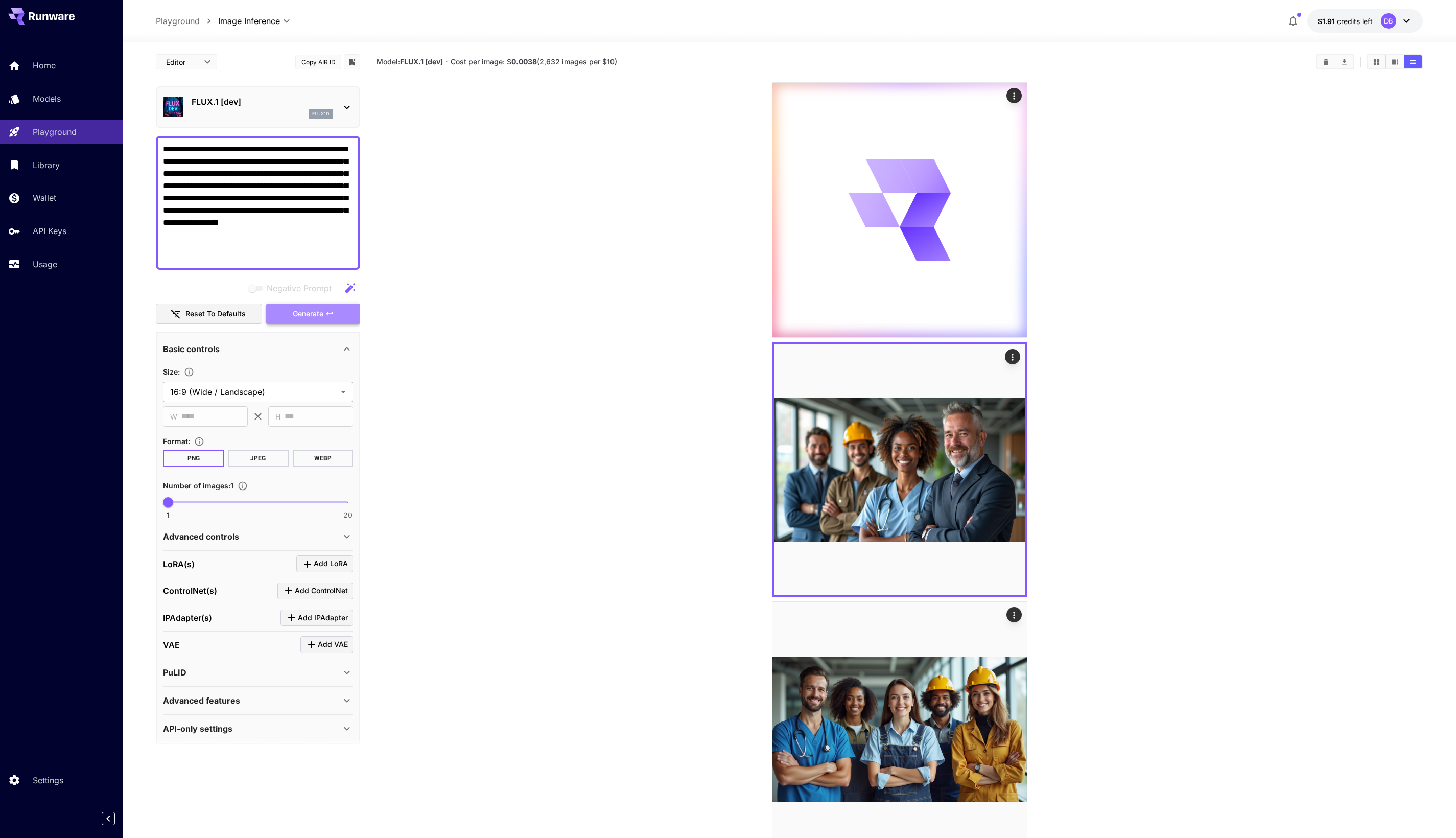 click on "Generate" at bounding box center [308, 314] 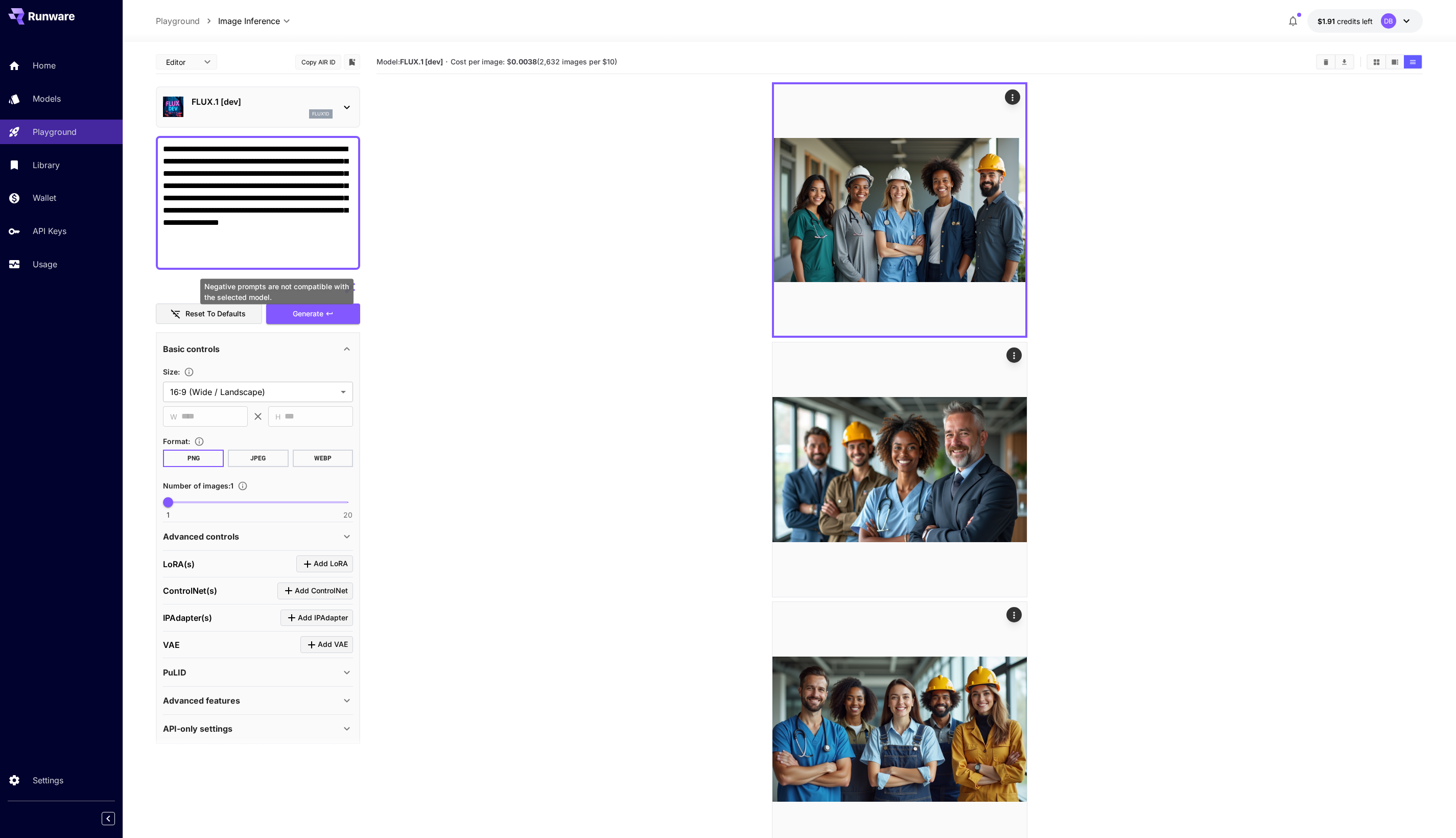 click on "Negative prompts are not compatible with the selected model." at bounding box center [277, 295] 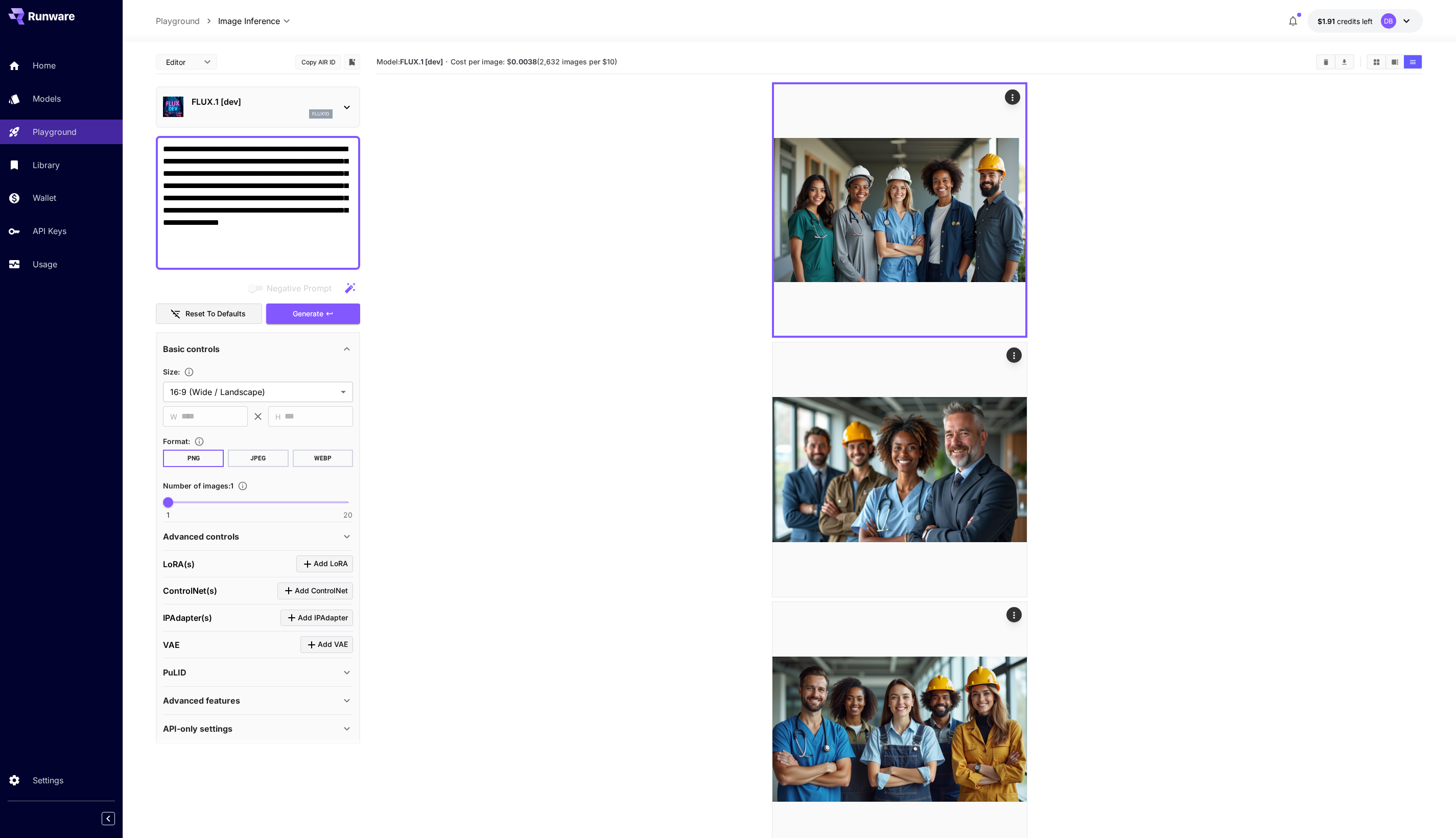 click on "**********" at bounding box center [258, 203] 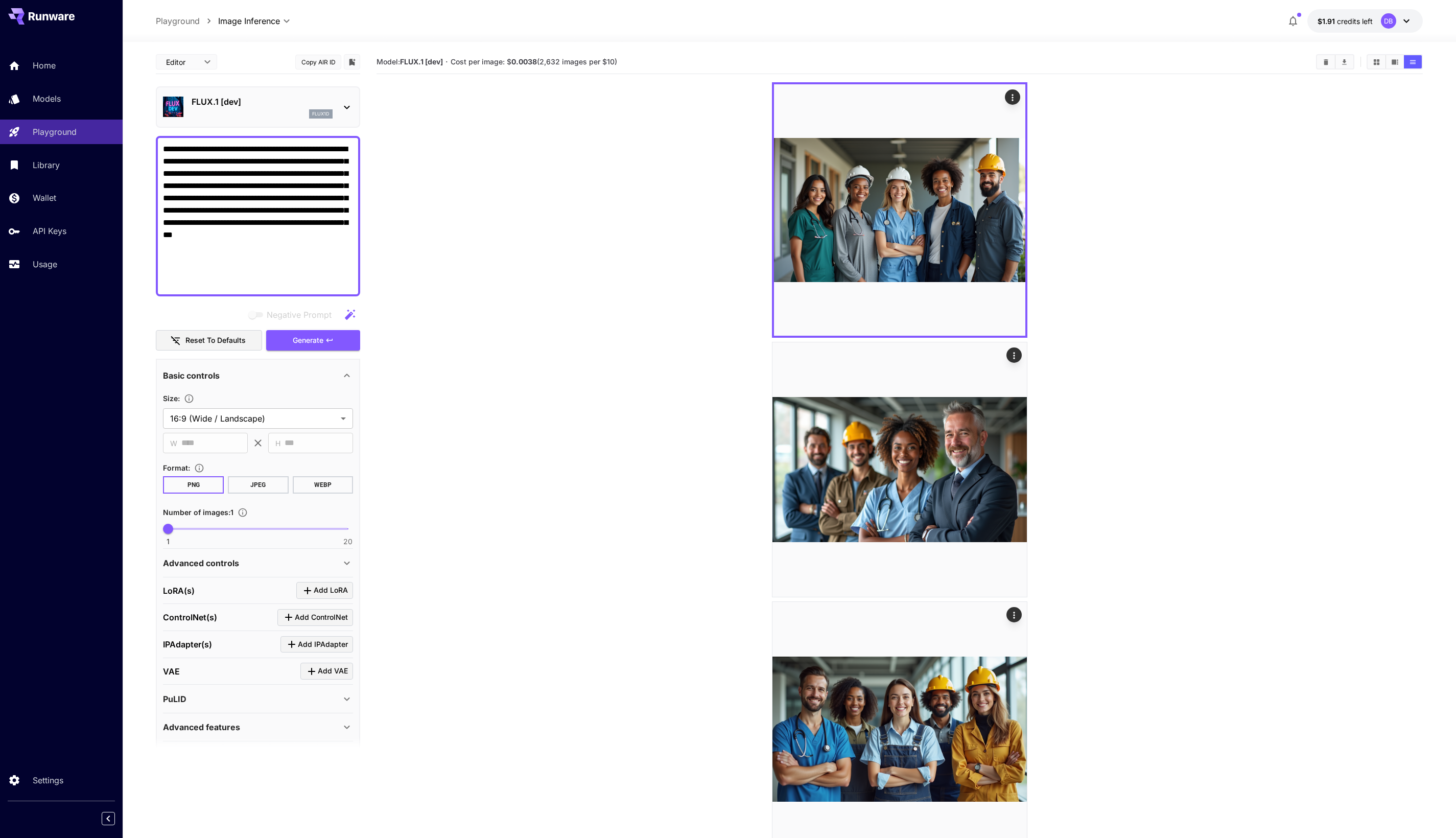 type on "**********" 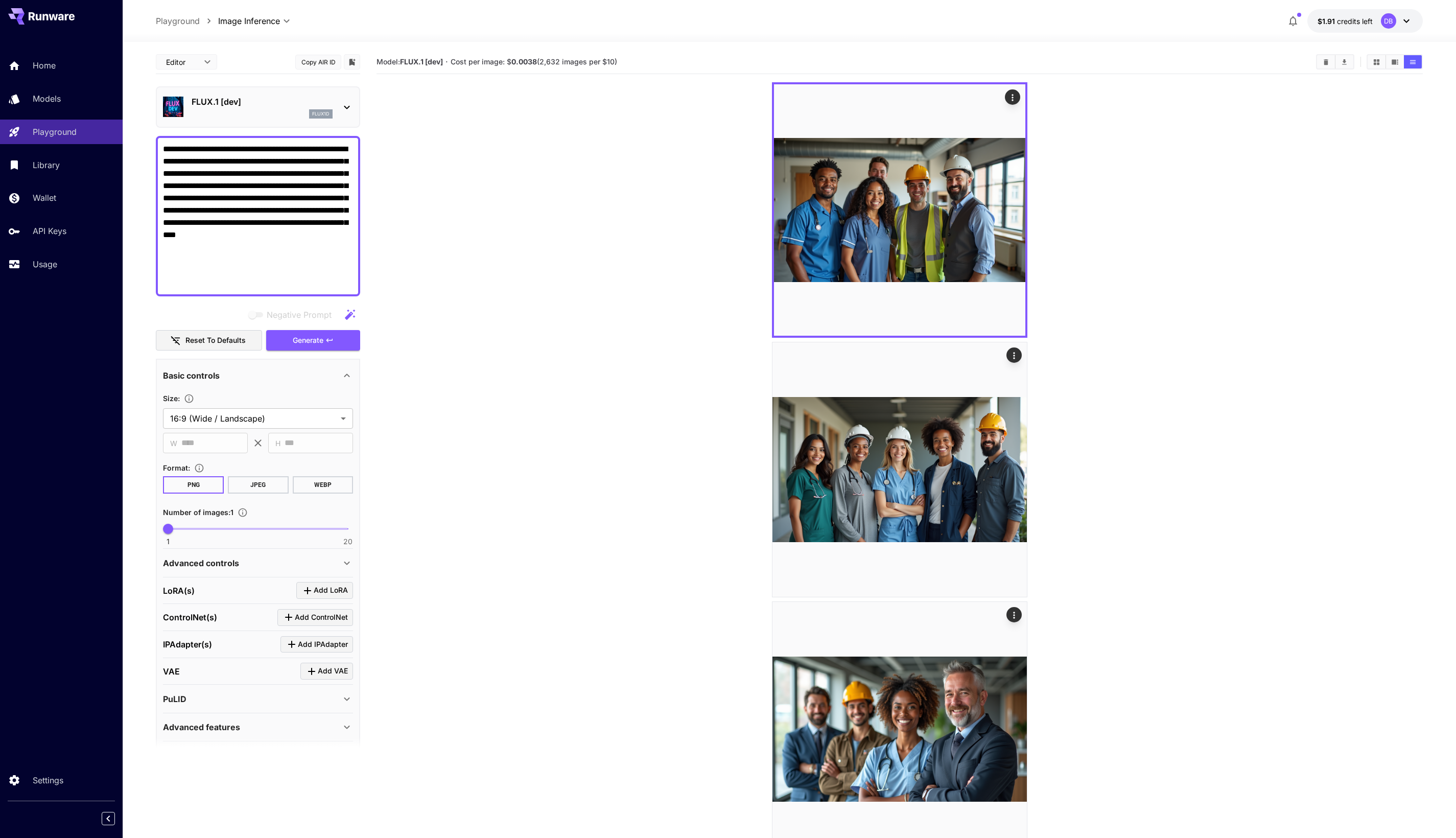 scroll, scrollTop: 0, scrollLeft: 0, axis: both 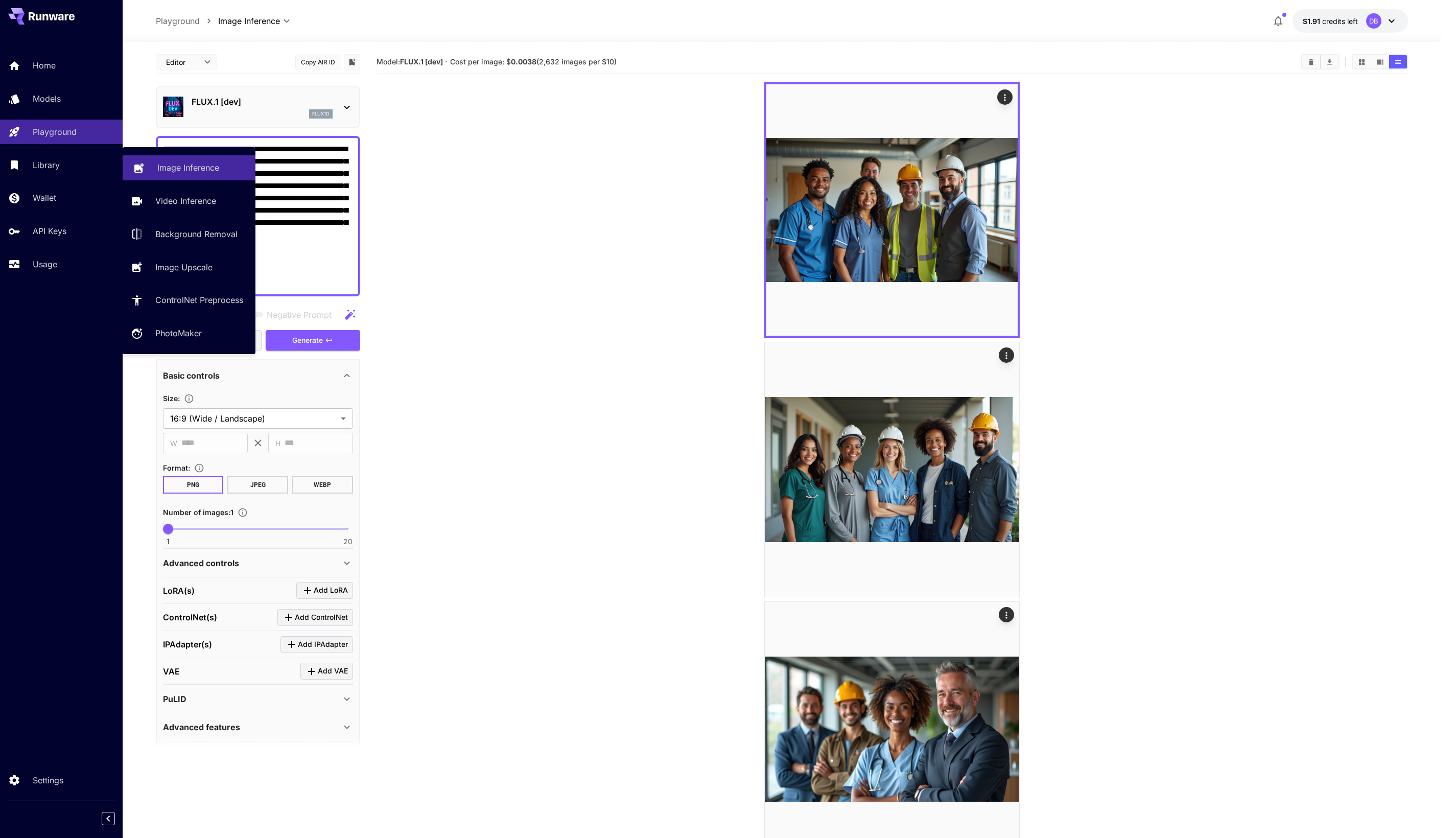 drag, startPoint x: 114, startPoint y: 147, endPoint x: 169, endPoint y: 173, distance: 60.83584 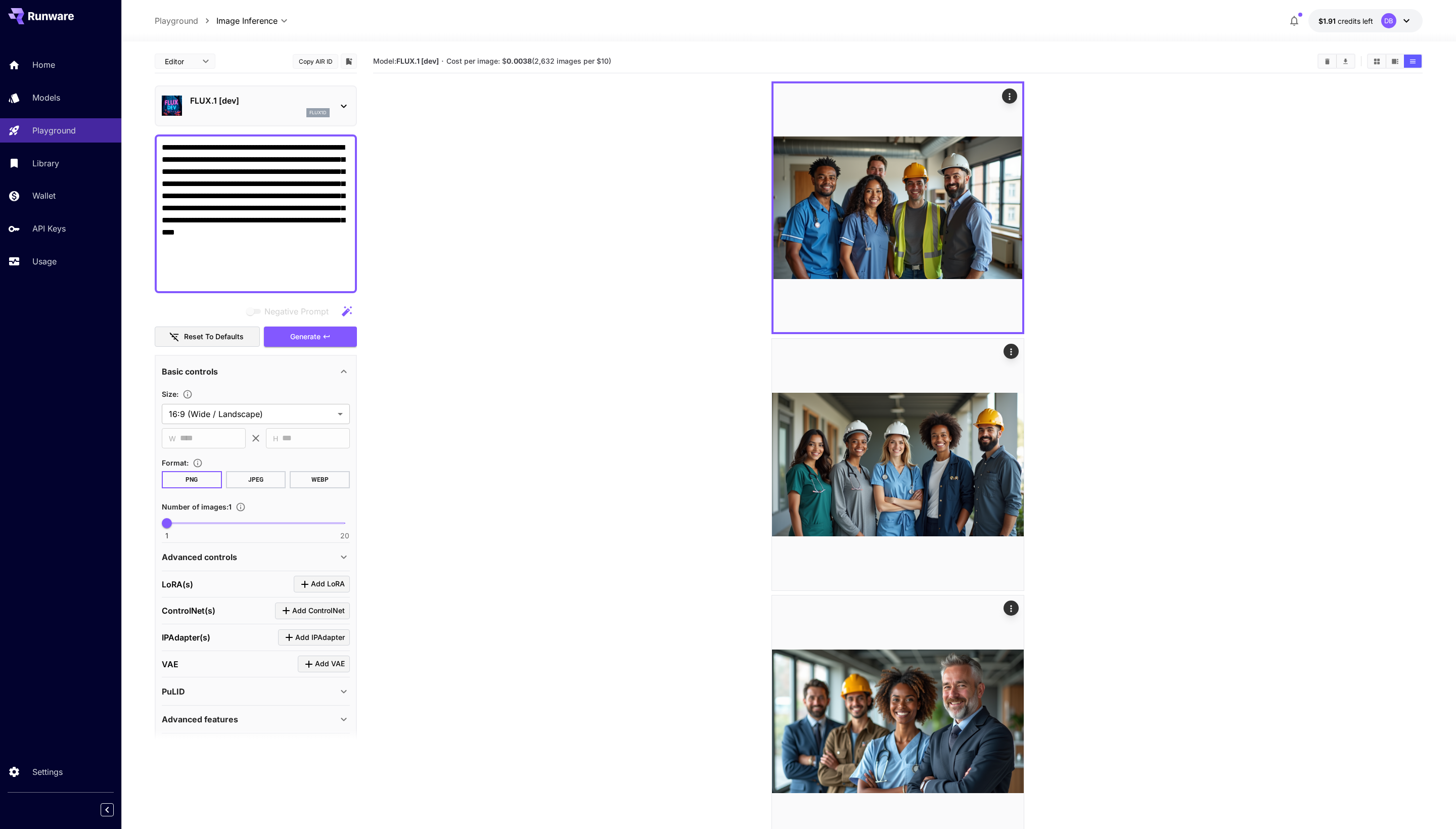 click on "**********" at bounding box center [256, 214] 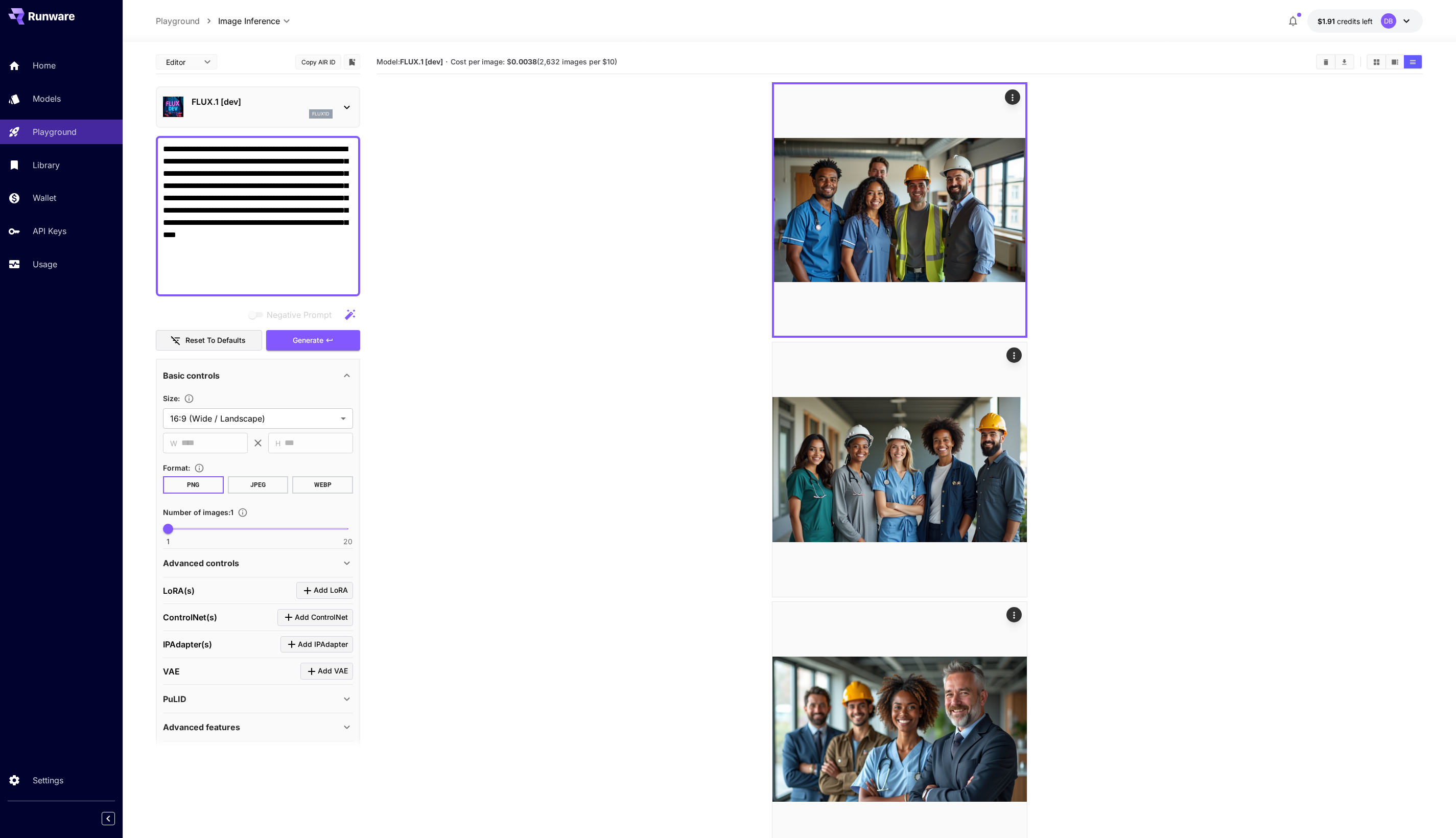 click on "**********" at bounding box center [258, 216] 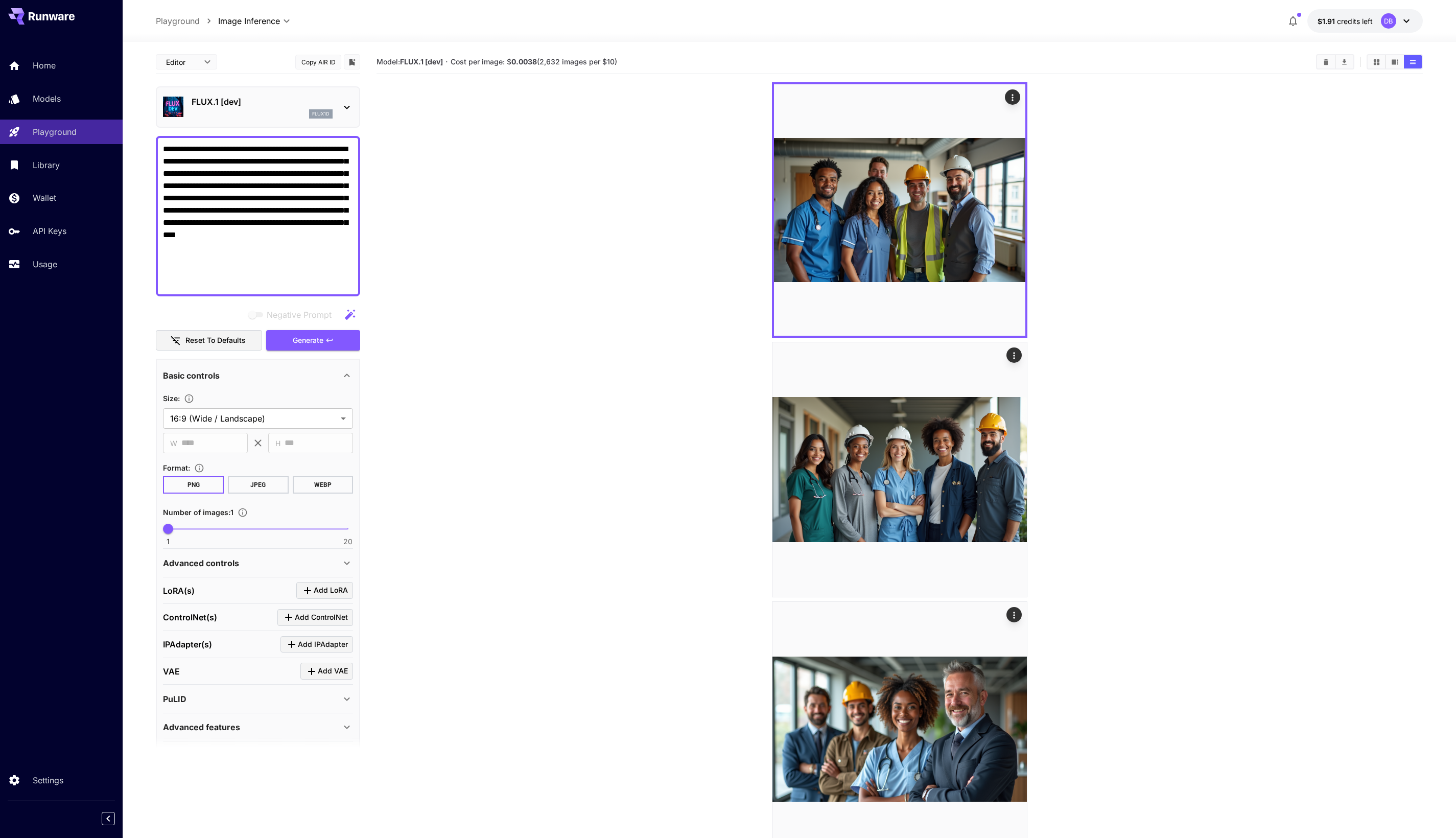 drag, startPoint x: 202, startPoint y: 239, endPoint x: 218, endPoint y: 307, distance: 69.857 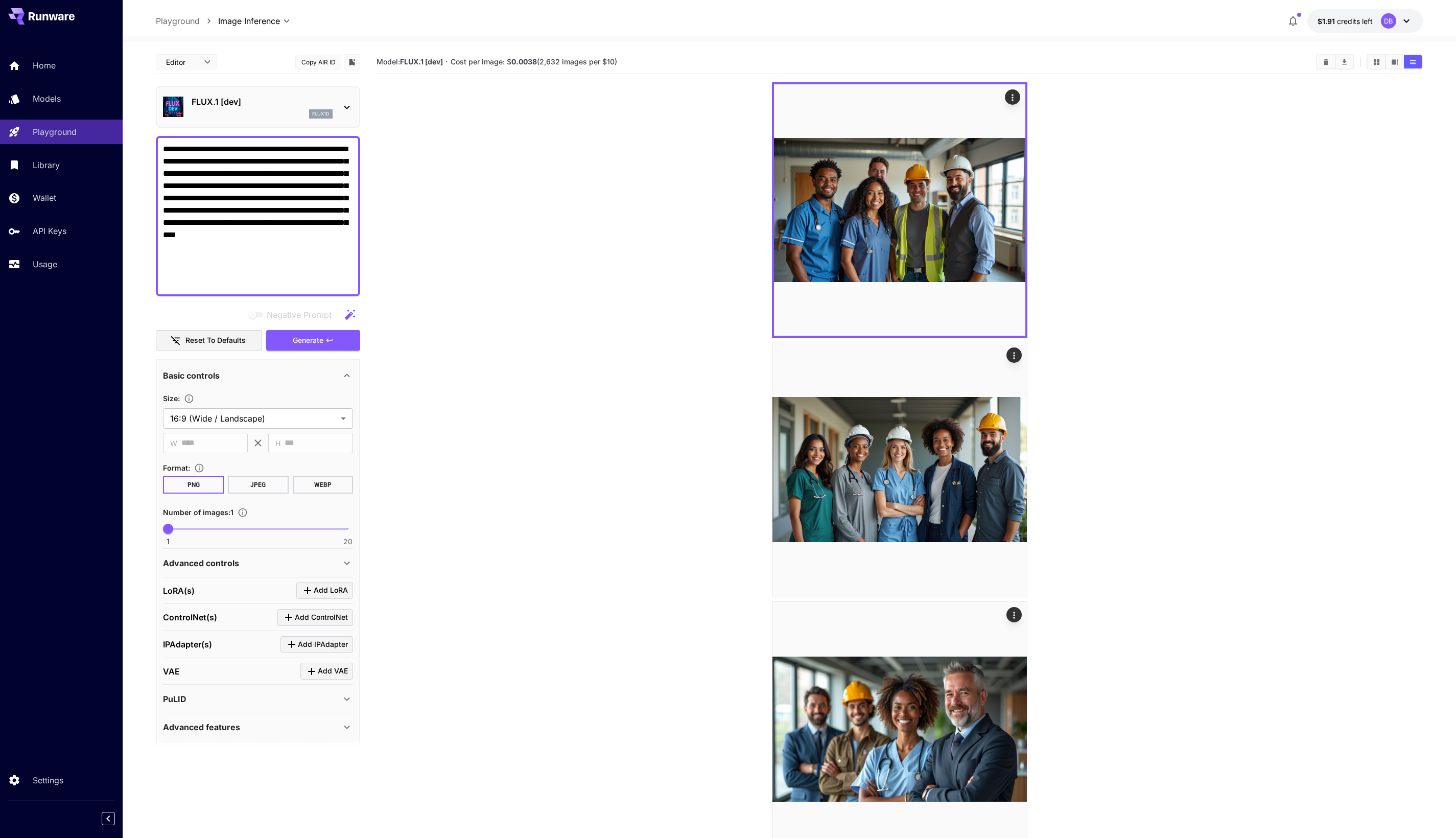click on "**********" at bounding box center [258, 216] 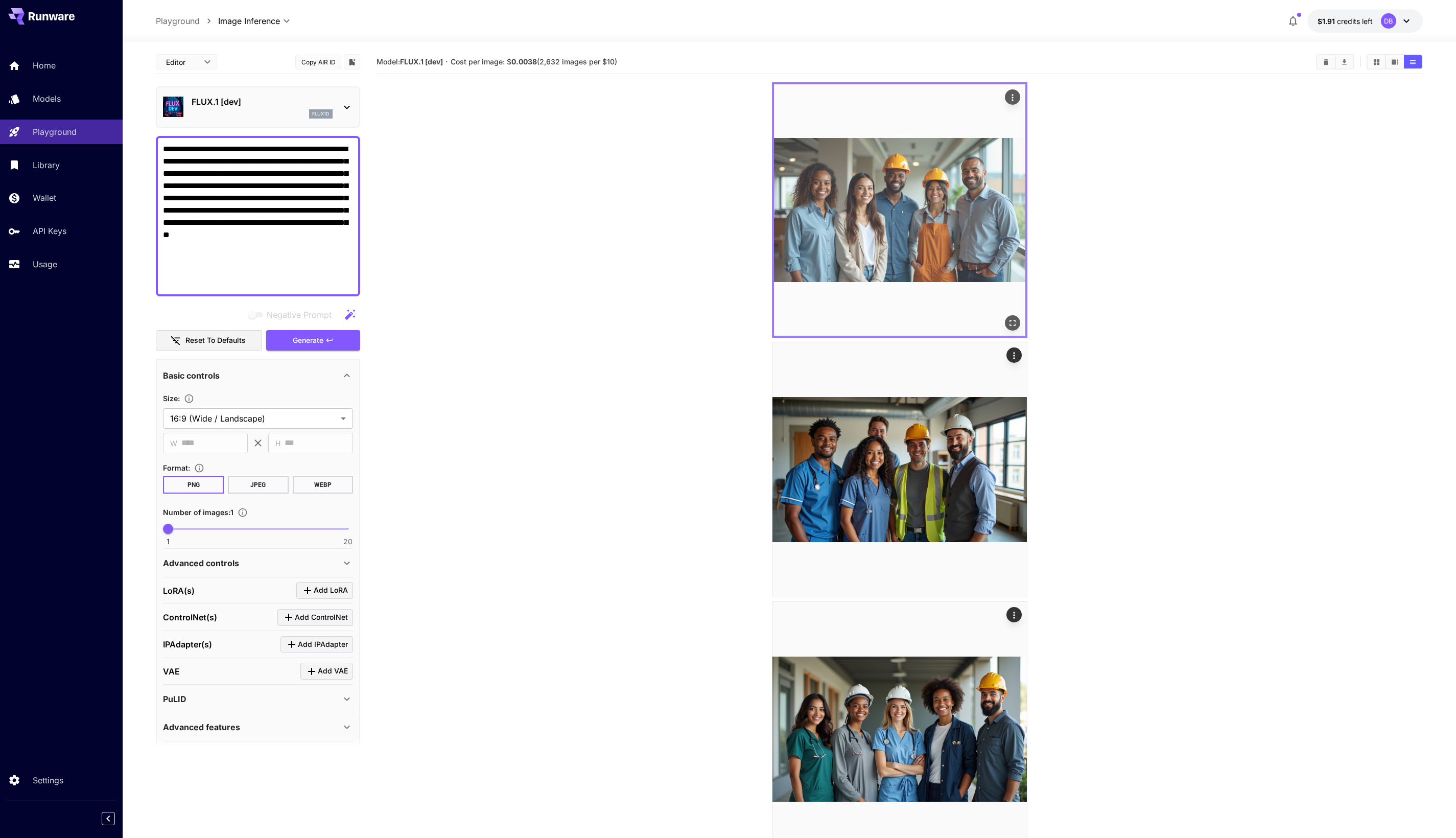 type on "**********" 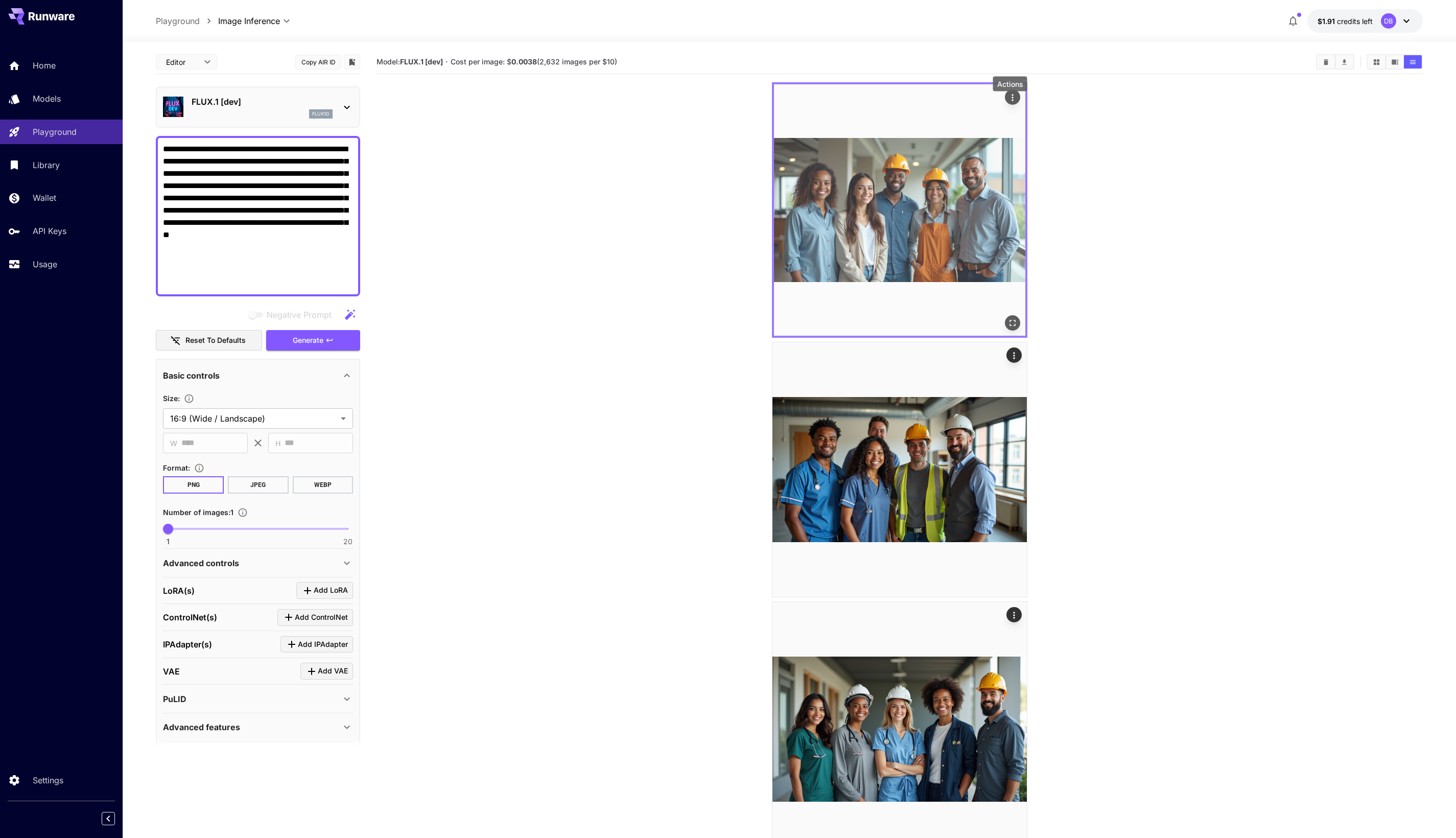 click 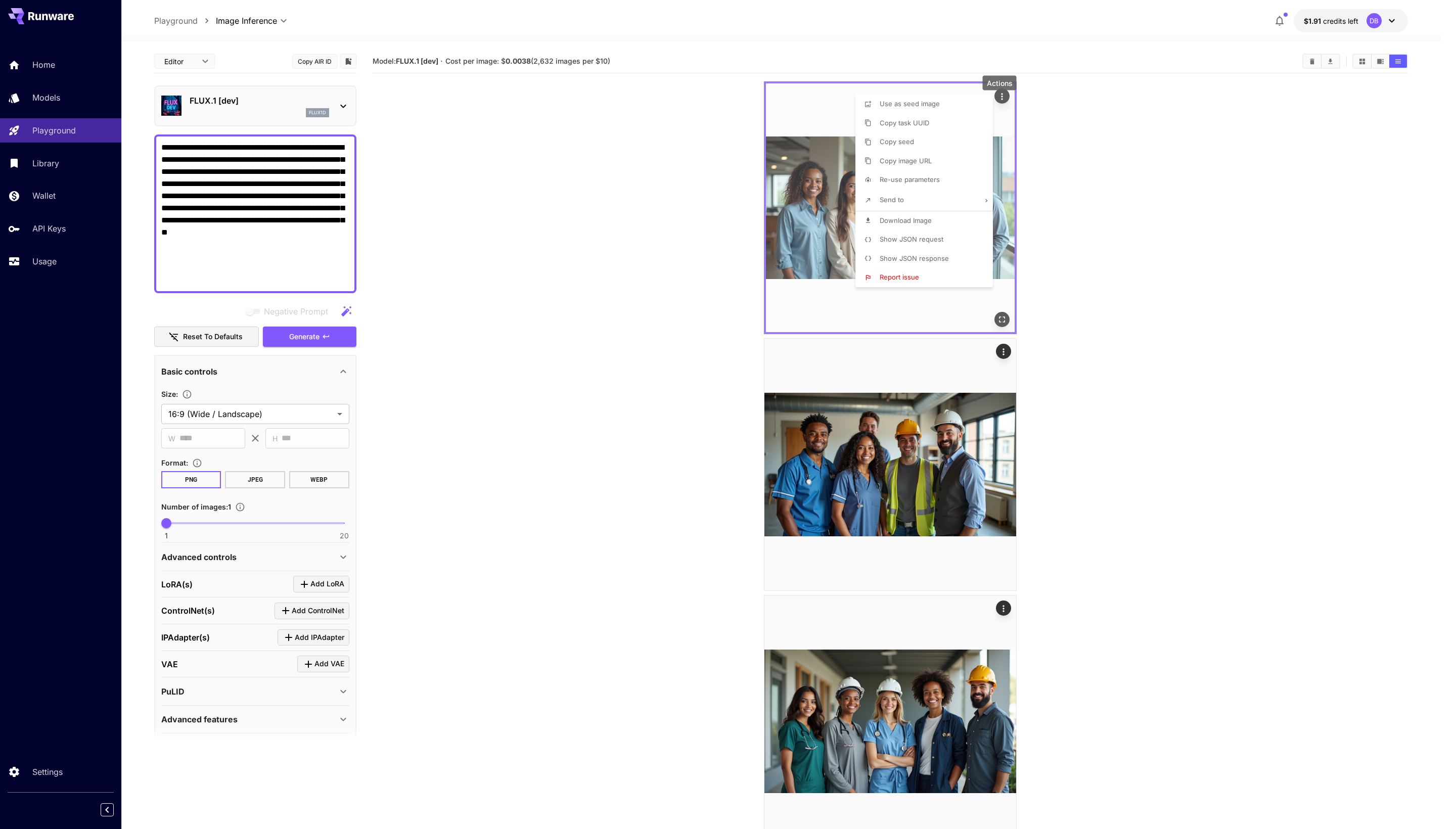 click at bounding box center [728, 414] 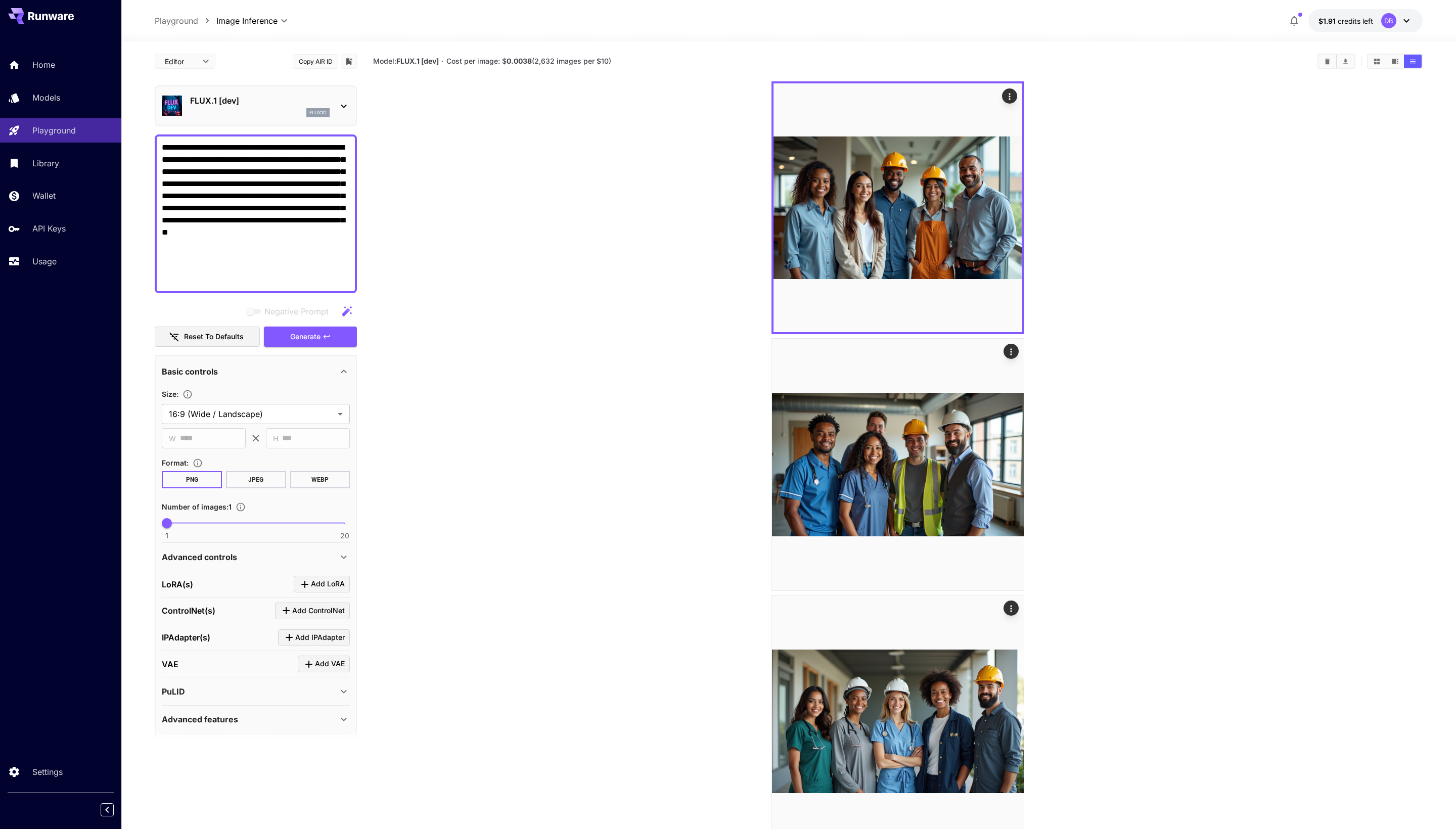 click on "Use as seed image Copy task UUID Copy seed Copy image URL Re-use parameters Send to Download Image Show JSON request Show JSON response Report issue" at bounding box center (77, 414) 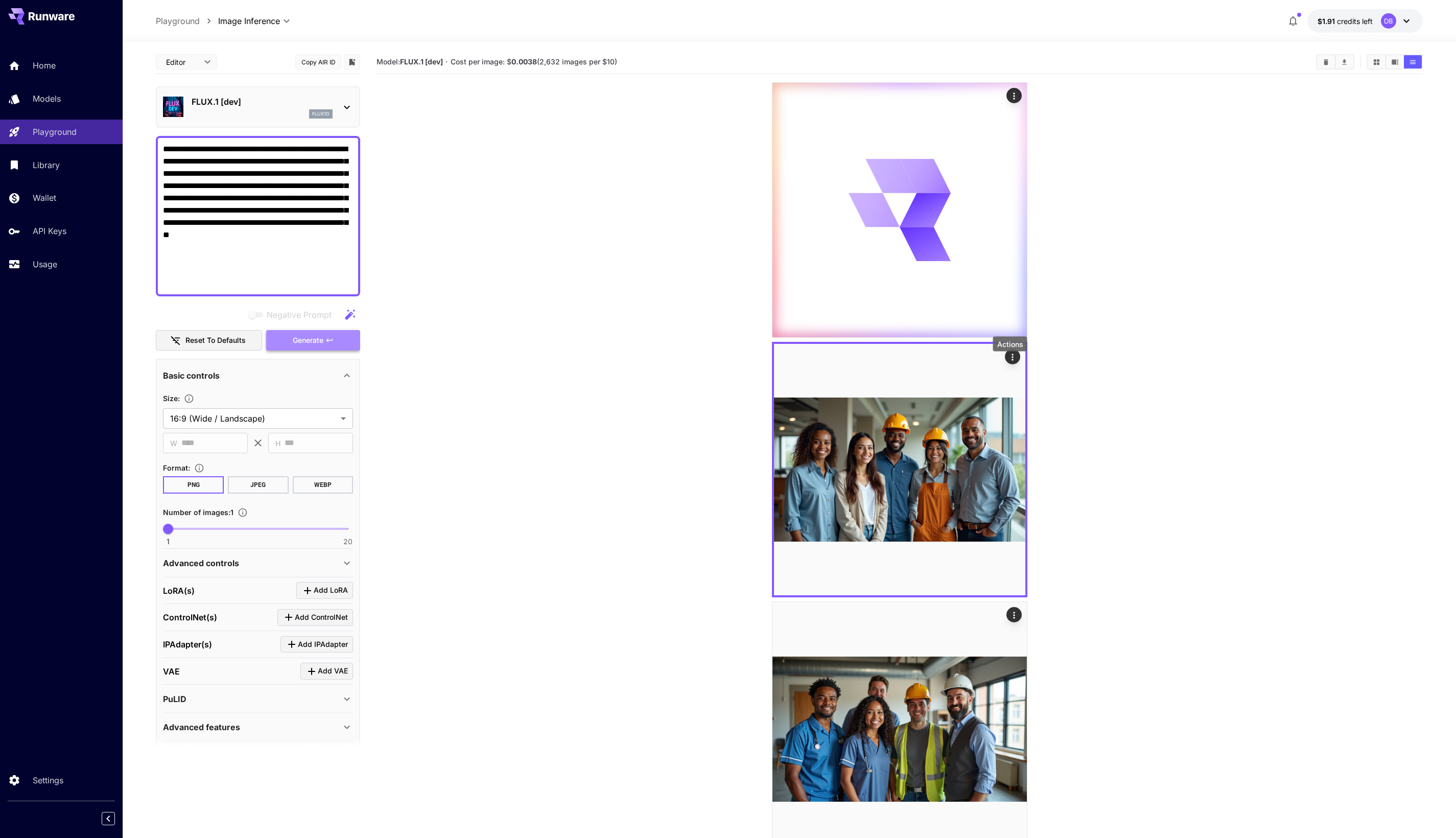click on "Generate" at bounding box center [313, 340] 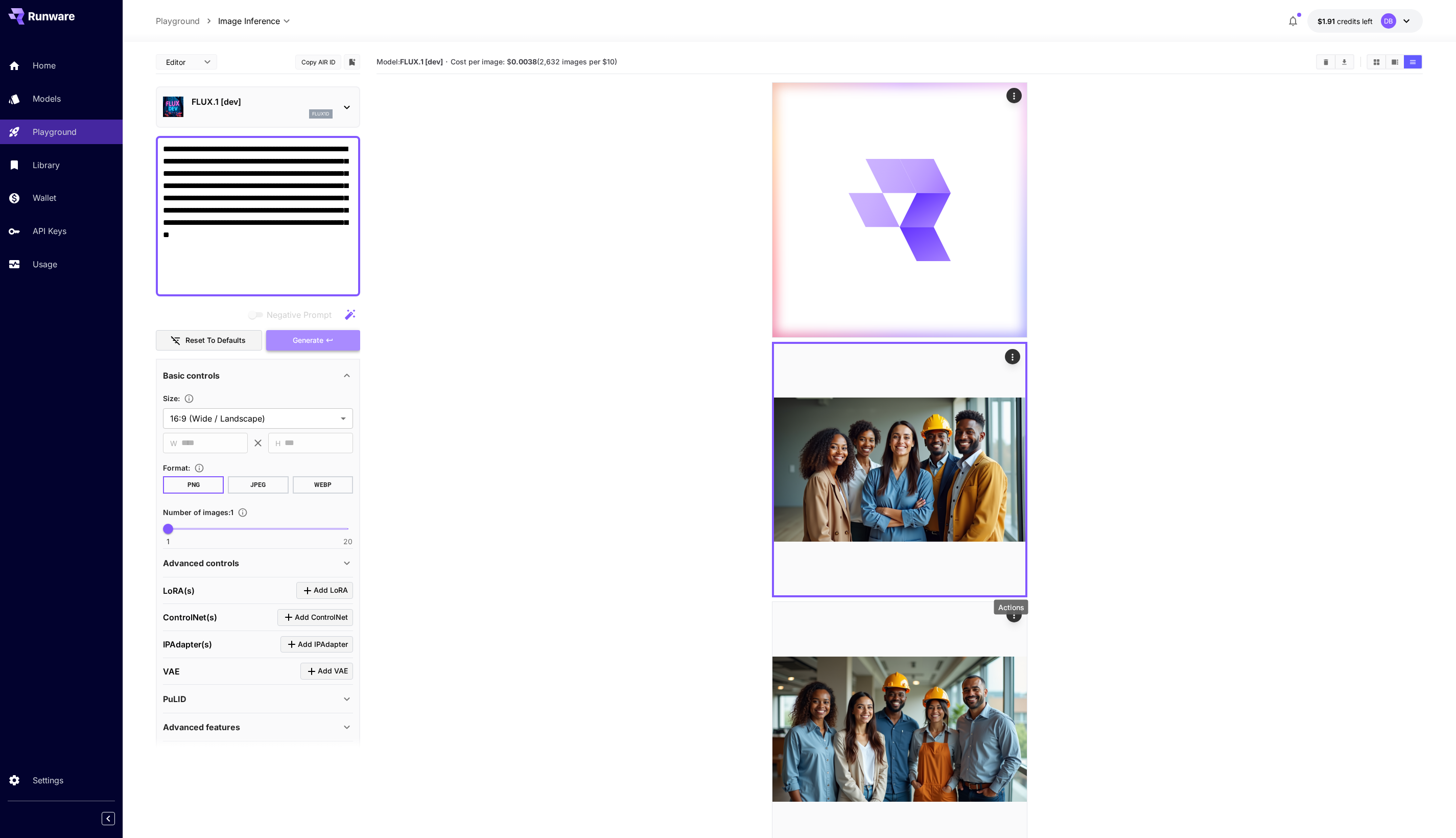 click on "Generate" at bounding box center (313, 340) 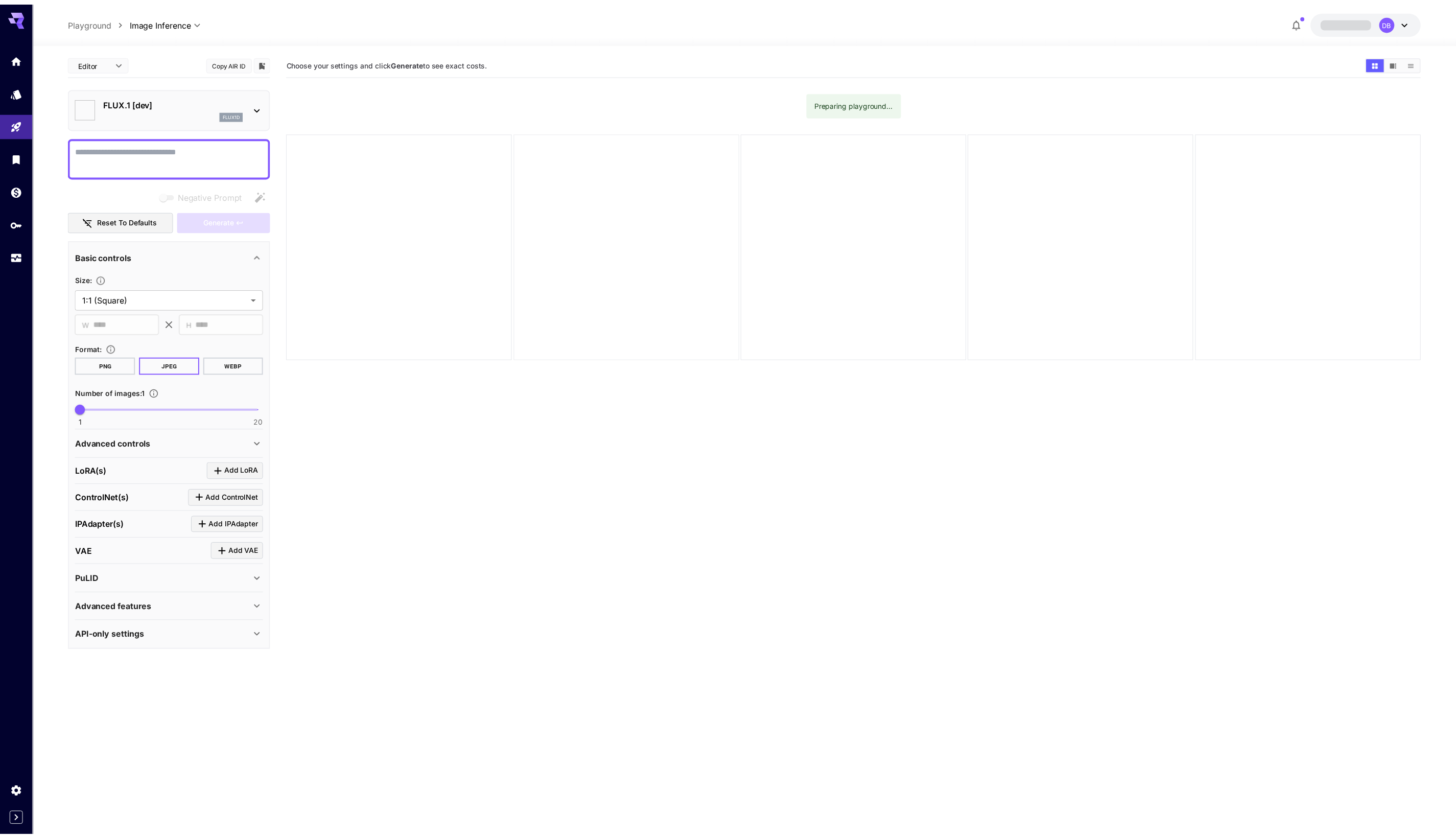 scroll, scrollTop: 0, scrollLeft: 0, axis: both 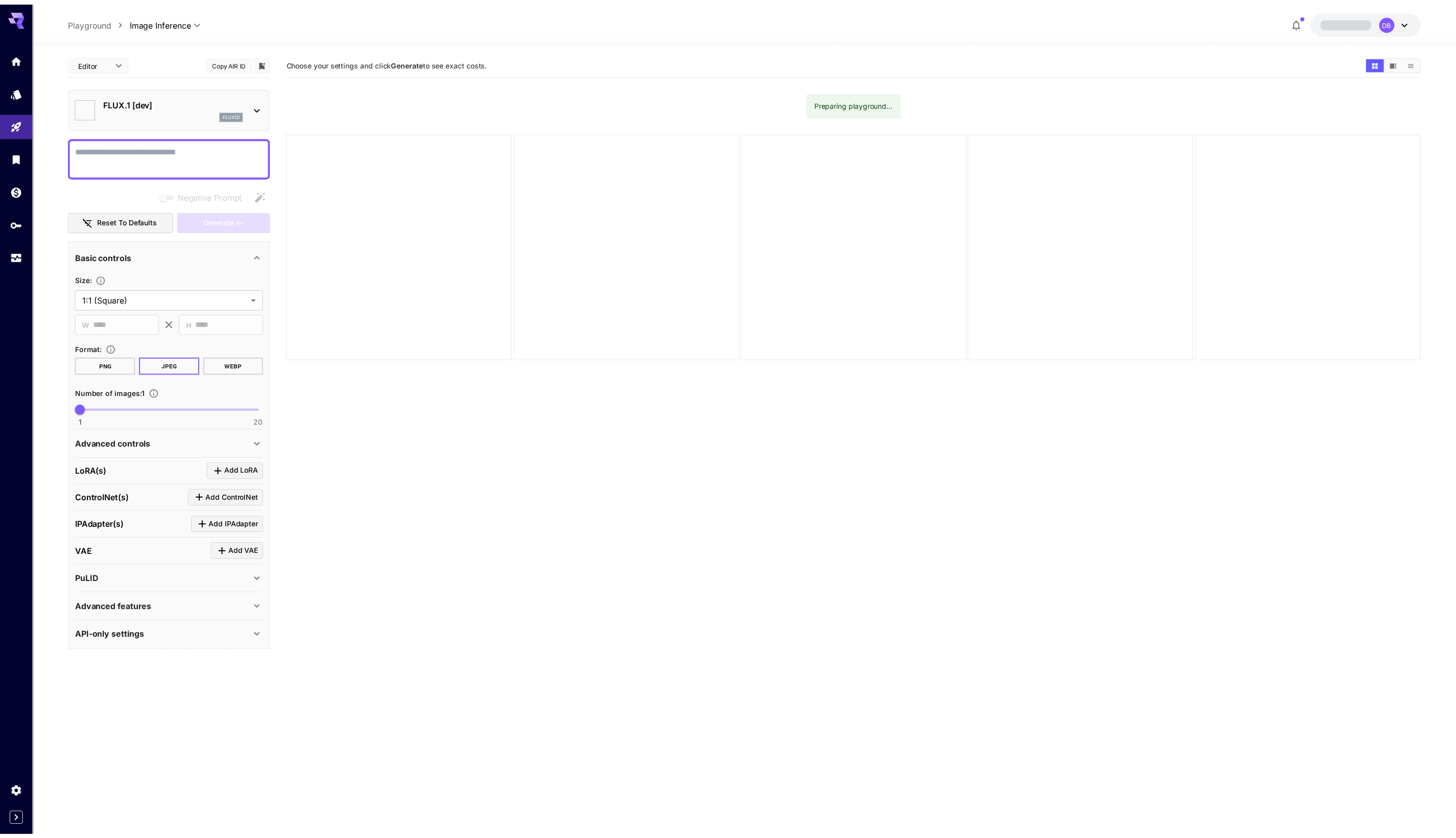 type on "**********" 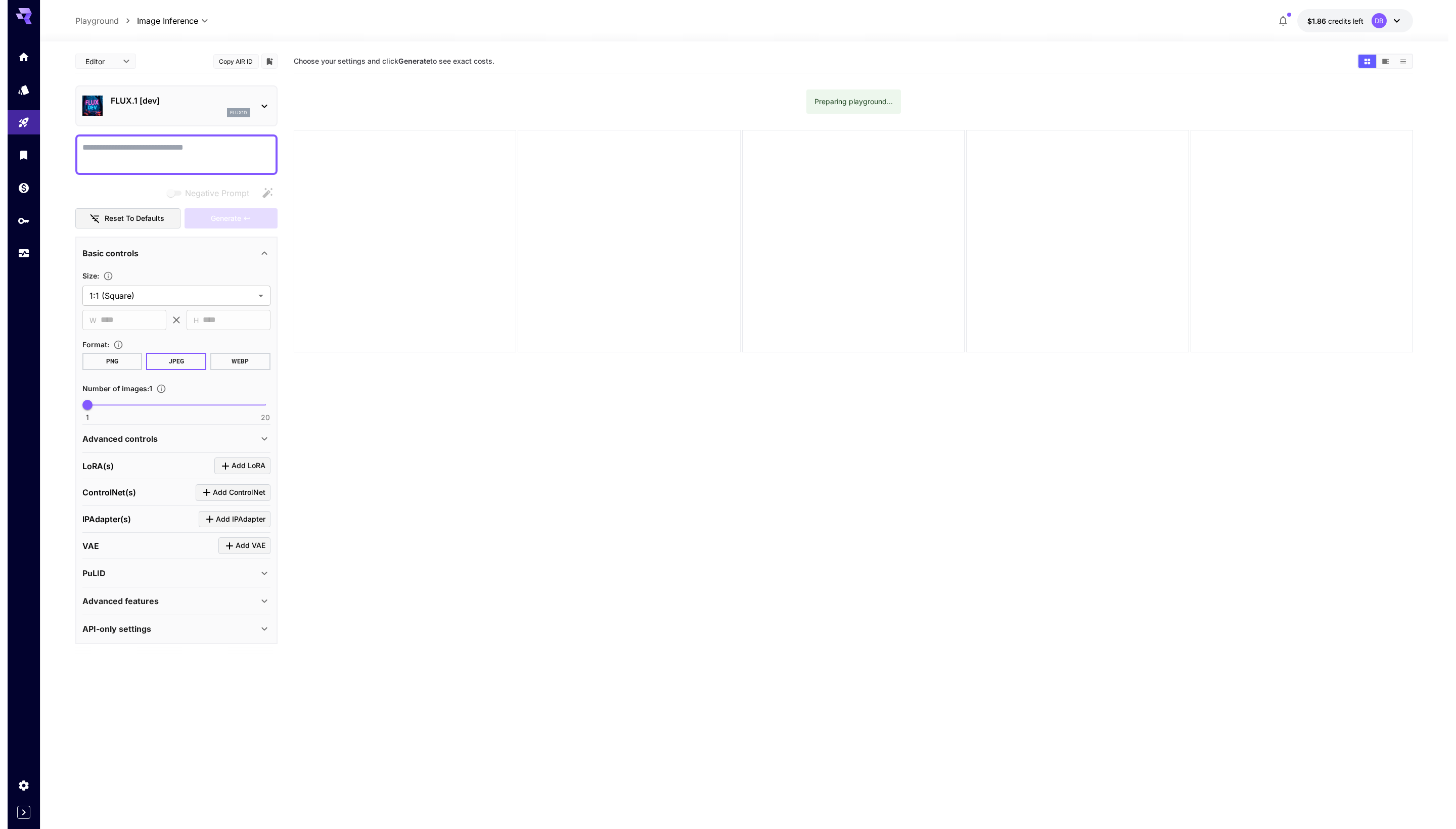 scroll, scrollTop: 0, scrollLeft: 0, axis: both 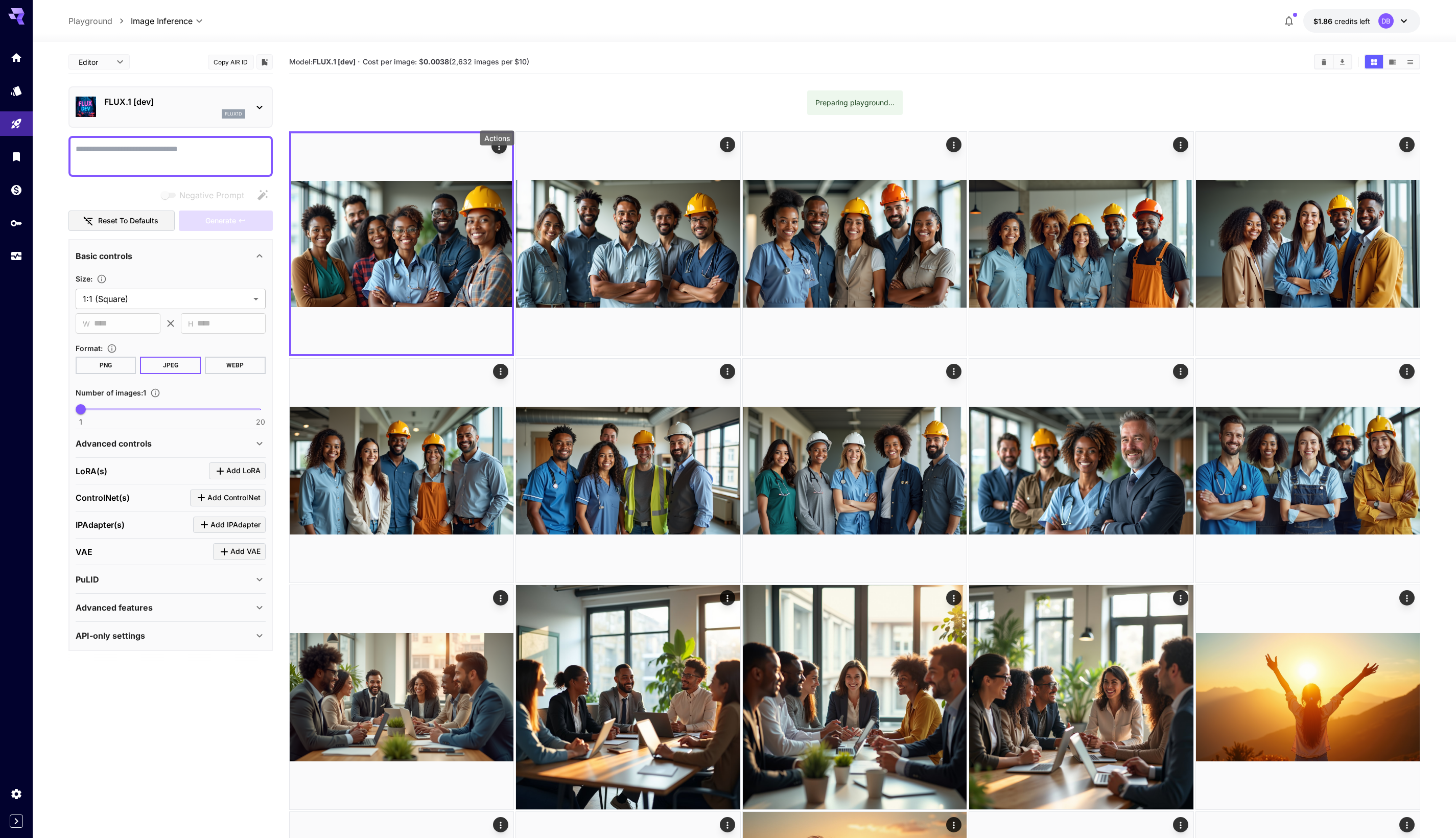 click on "Actions" at bounding box center (497, 141) 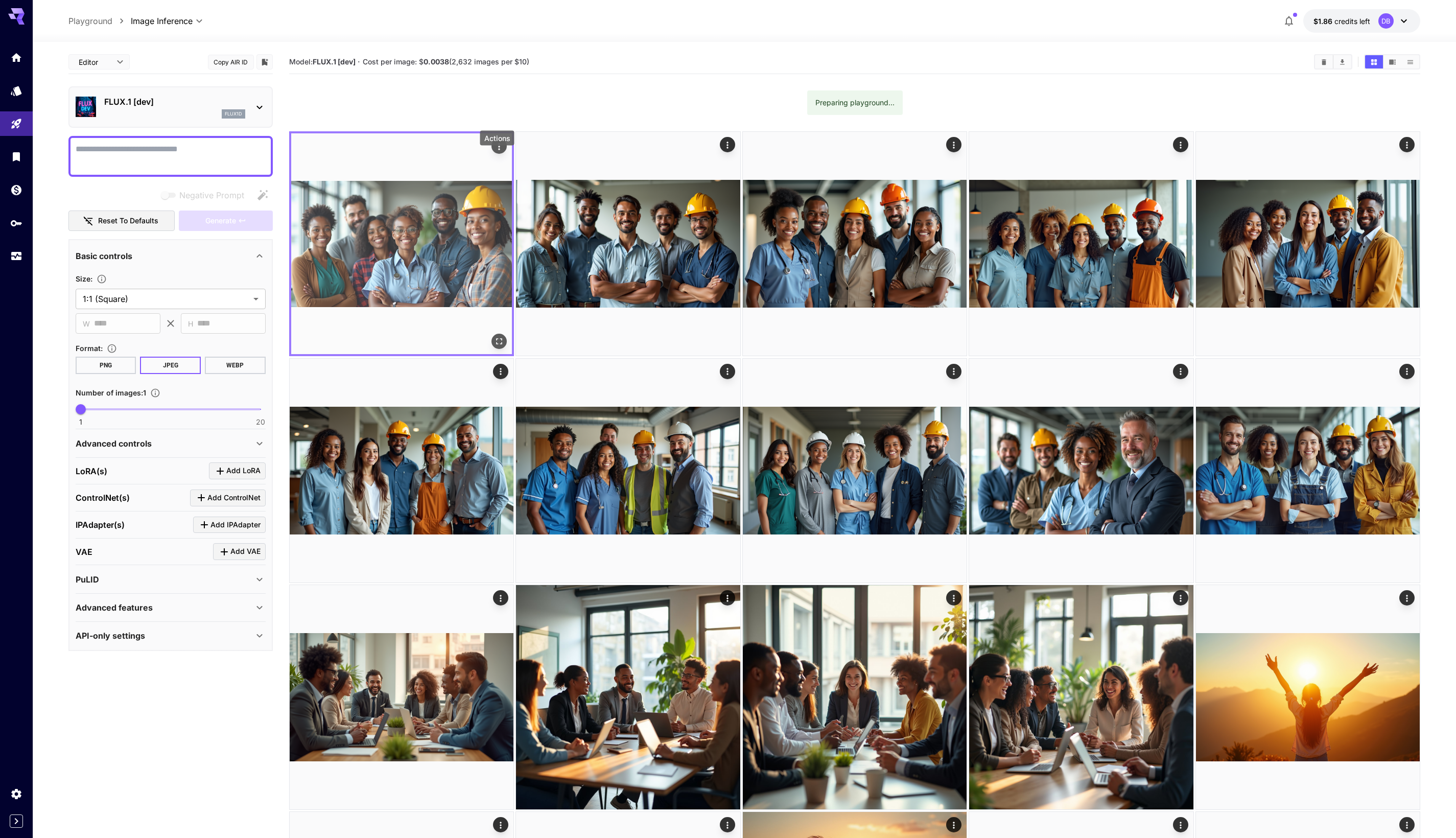 click 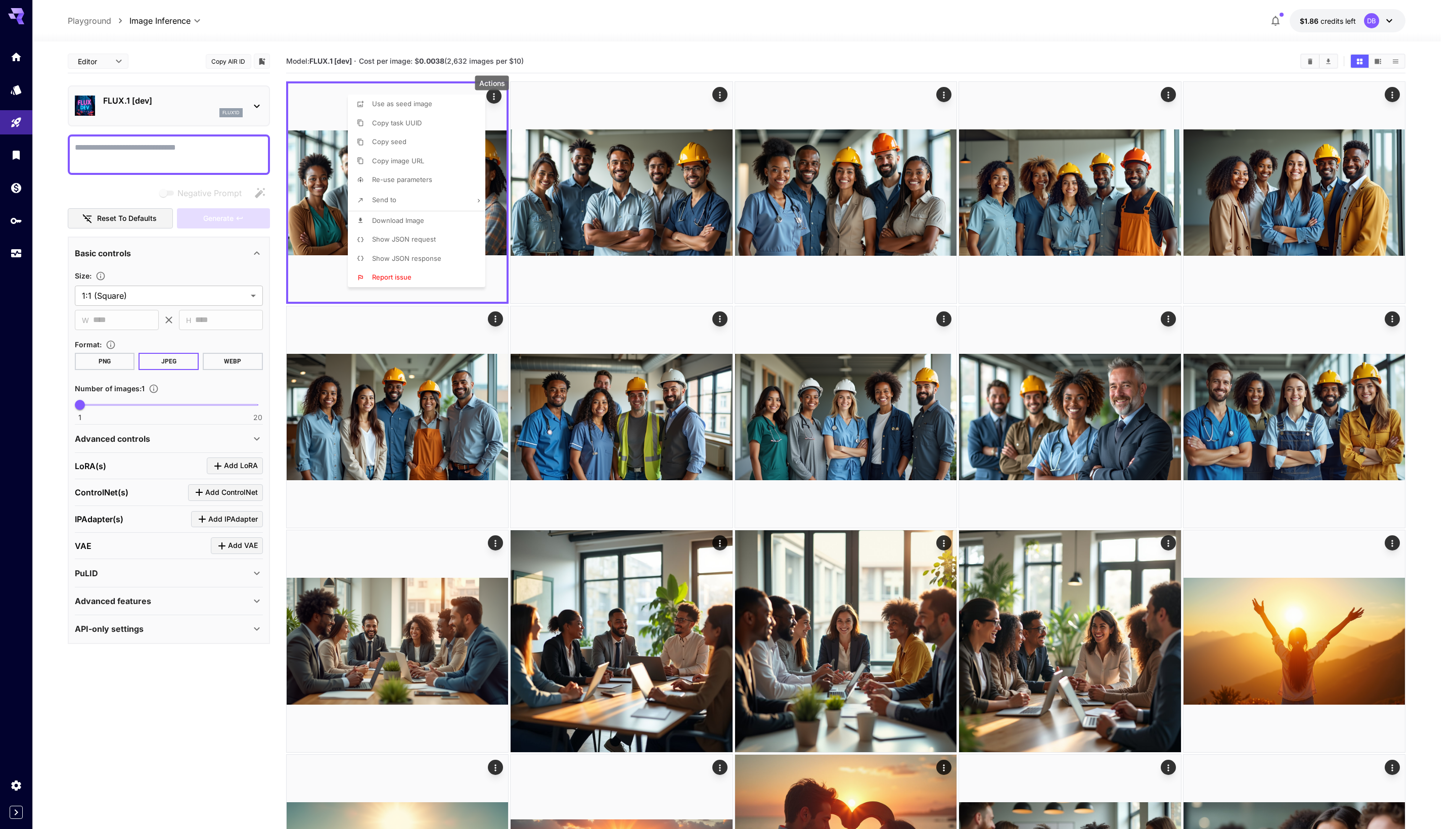 click at bounding box center [728, 414] 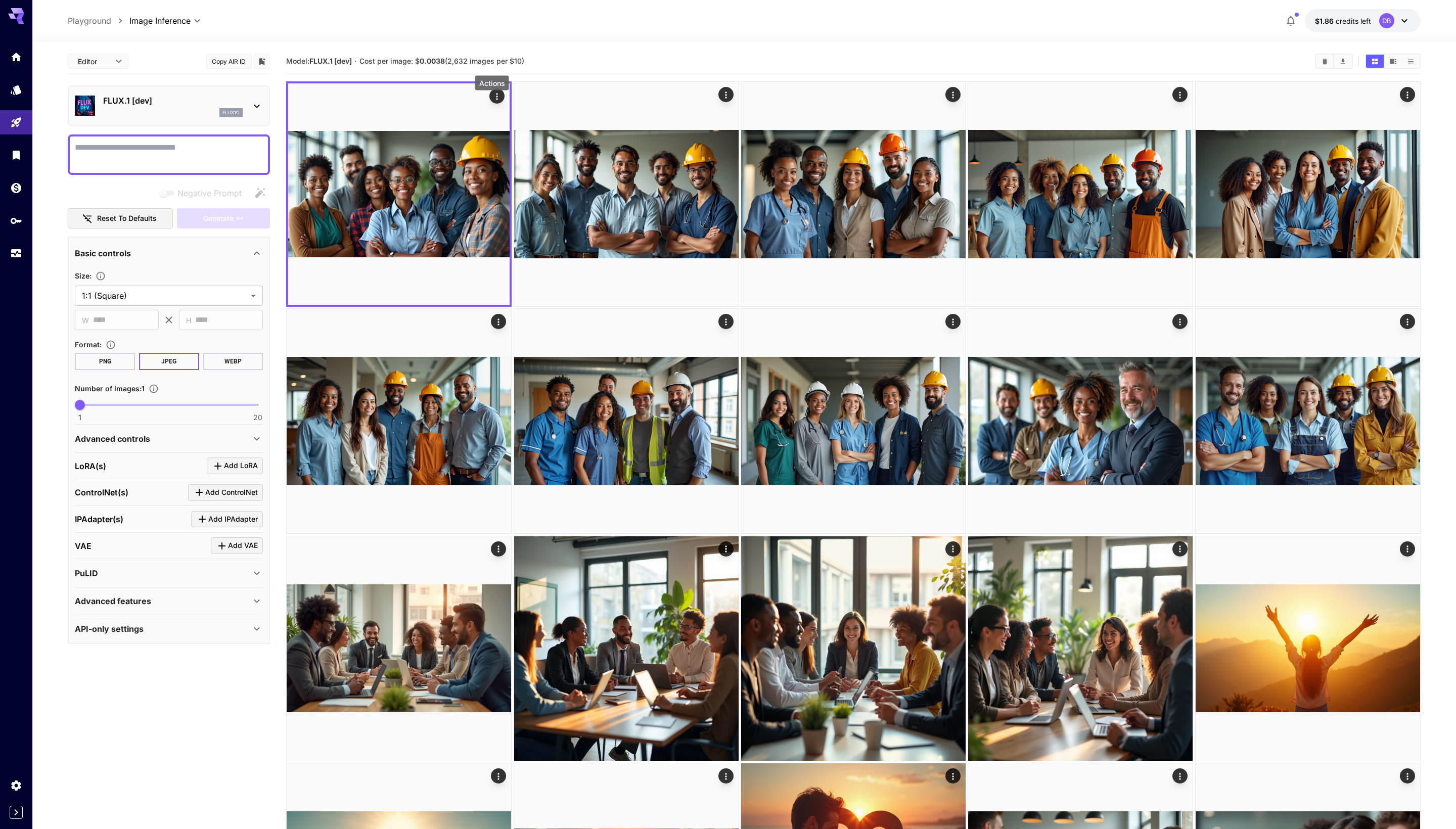 click at bounding box center [728, 414] 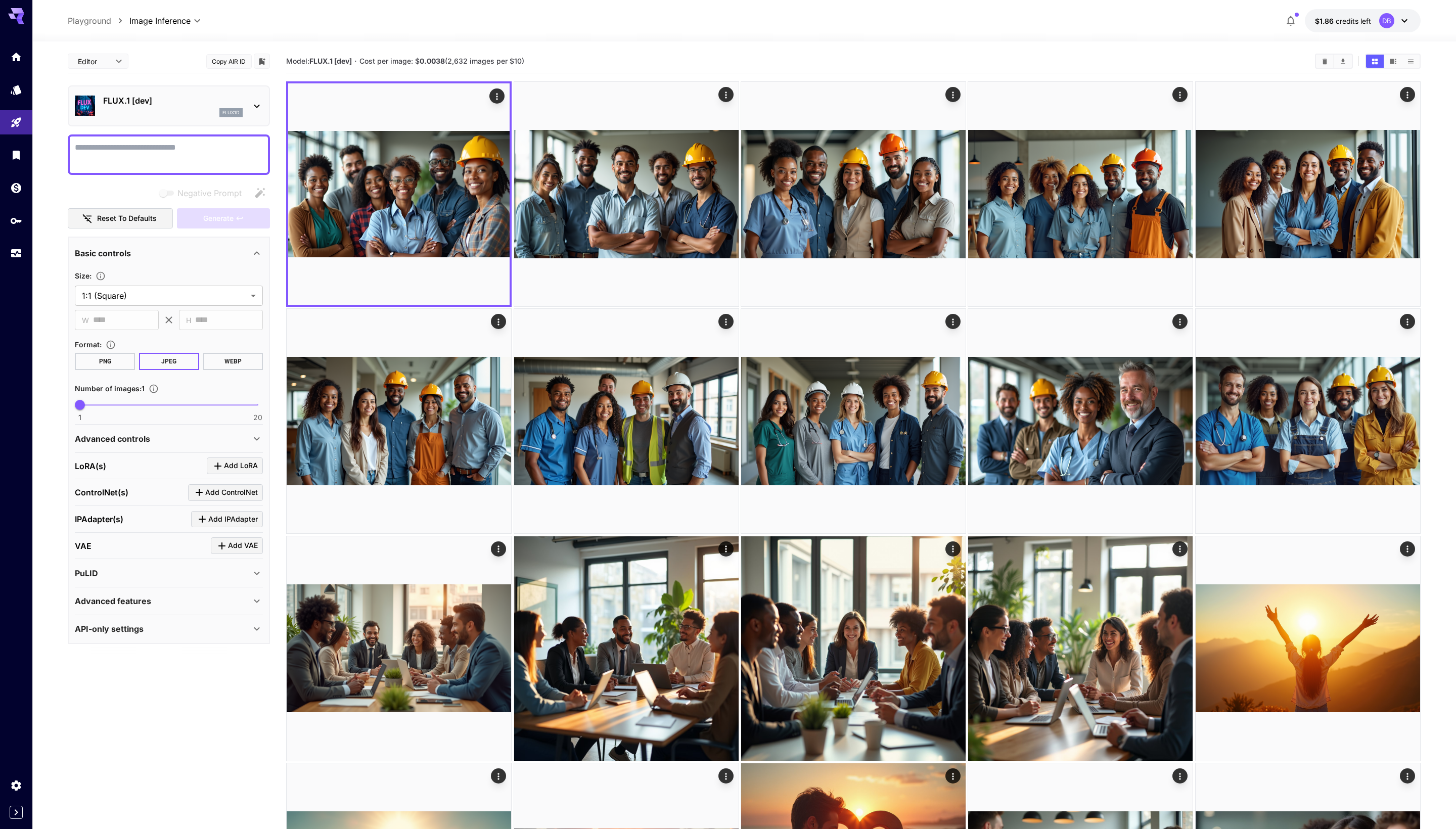 click on "Show JSON request" at bounding box center [424, 175] 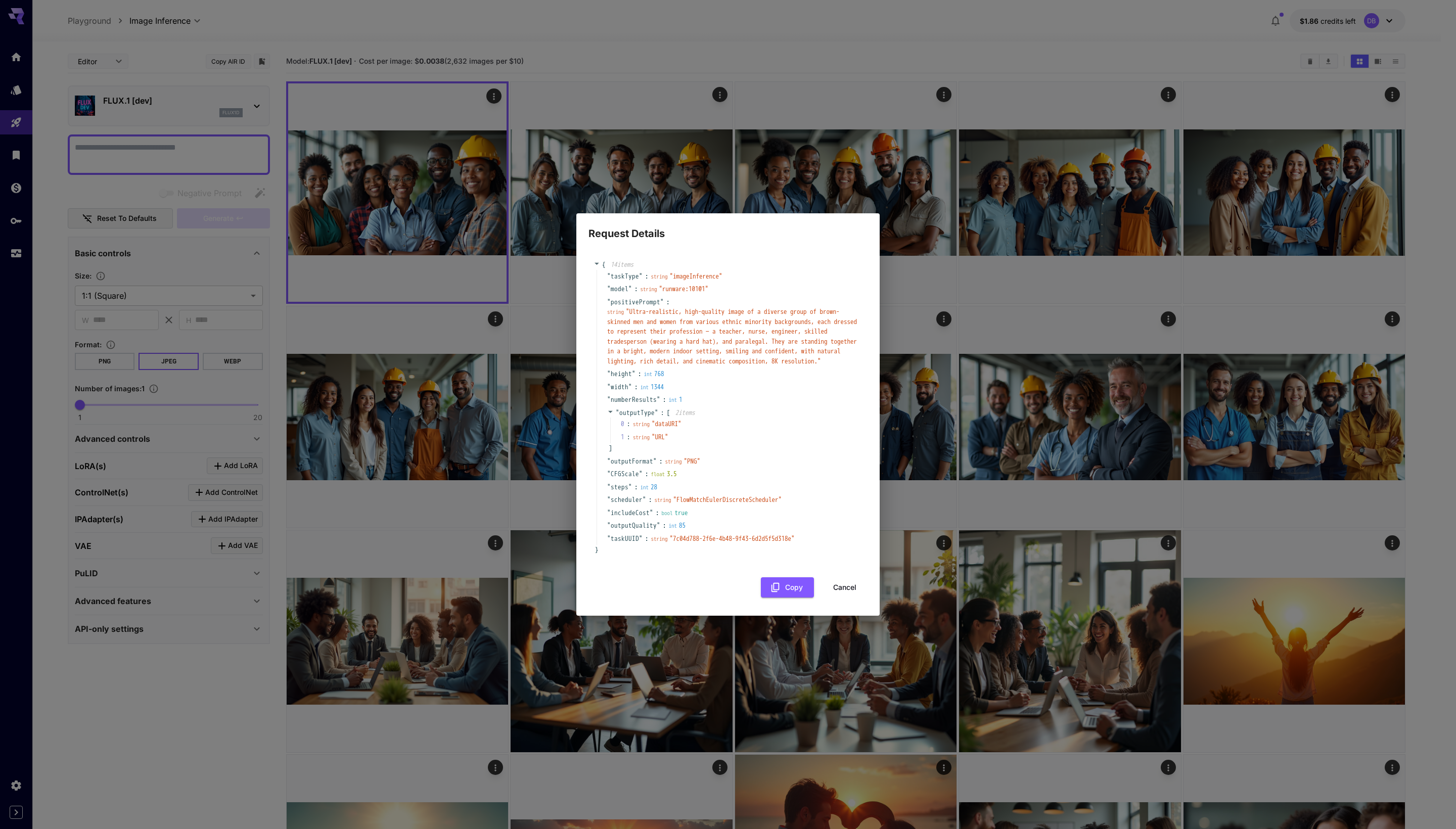 click on "Request Details { 14  item s " taskType " : string " imageInference " " model " : string " runware:101@1 " " positivePrompt " : string " Ultra-realistic, high-quality image of a diverse group of brown-skinned men and women from various ethnic minority backgrounds, each dressed to represent their profession — a teacher, nurse, engineer, skilled tradesperson (wearing a hard hat), and paralegal. They are standing together in a bright, modern indoor setting, smiling and confident, with natural lighting, rich detail, and cinematic composition, 8K resolution. " " height " : int 768 " width " : int 1344 " numberResults " : int 1 " outputType " : [ 2  item s 0 : string " dataURI " 1 : string " URL " ] " outputFormat " : string " PNG " " CFGScale " : float 3.5 " steps " : int 28 " scheduler " : string " FlowMatchEulerDiscreteScheduler " " includeCost " : bool true " outputQuality " : int 85 " taskUUID " : string " [UUID] " } Copy Cancel" at bounding box center [728, 414] 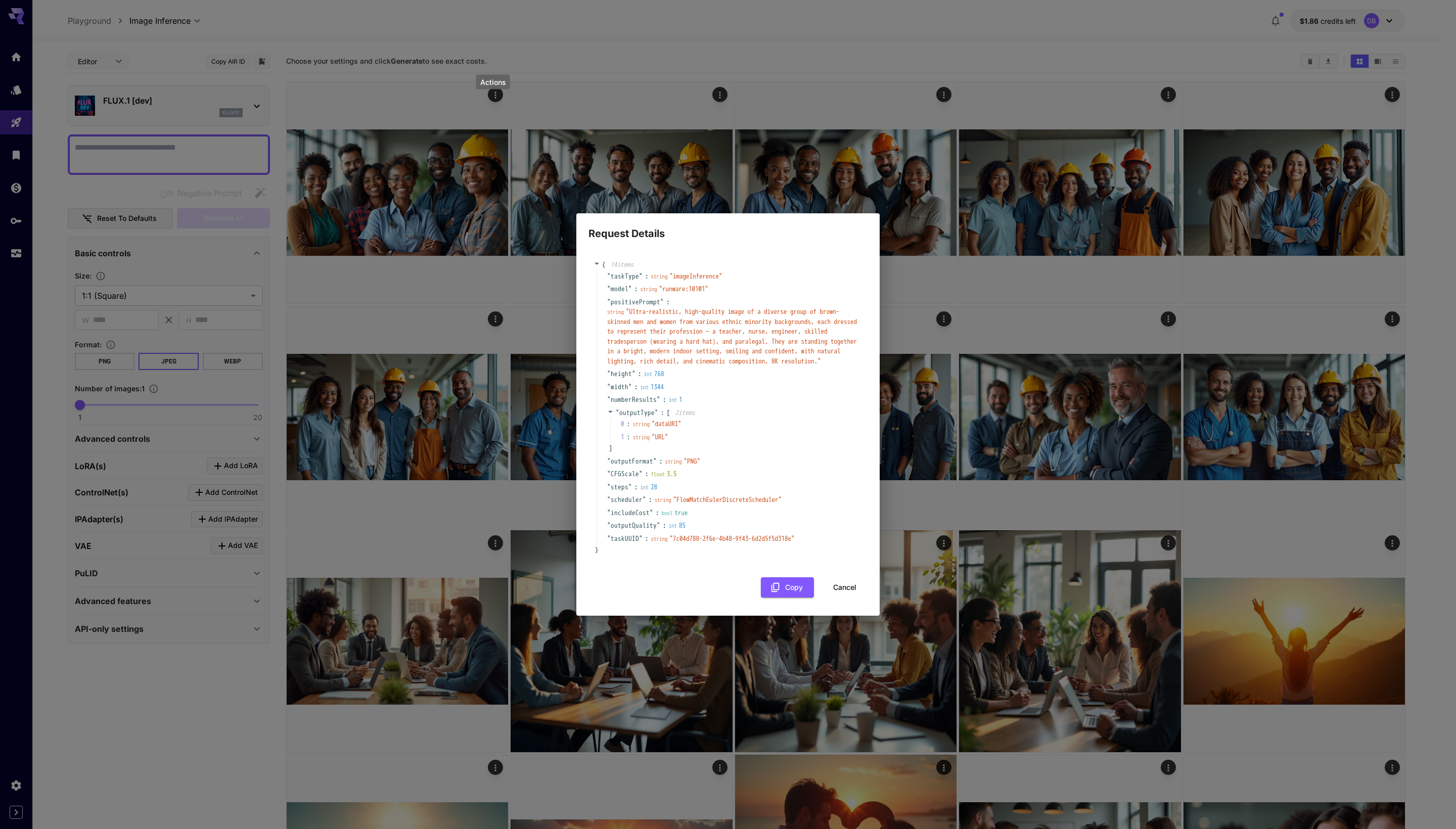 click on "Request Details { 14  item s " taskType " : string " imageInference " " model " : string " runware:101@1 " " positivePrompt " : string " Ultra-realistic, high-quality image of a diverse group of brown-skinned men and women from various ethnic minority backgrounds, each dressed to represent their profession — a teacher, nurse, engineer, skilled tradesperson (wearing a hard hat), and paralegal. They are standing together in a bright, modern indoor setting, smiling and confident, with natural lighting, rich detail, and cinematic composition, 8K resolution. " " height " : int 768 " width " : int 1344 " numberResults " : int 1 " outputType " : [ 2  item s 0 : string " dataURI " 1 : string " URL " ] " outputFormat " : string " PNG " " CFGScale " : float 3.5 " steps " : int 28 " scheduler " : string " FlowMatchEulerDiscreteScheduler " " includeCost " : bool true " outputQuality " : int 85 " taskUUID " : string " [UUID] " } Copy Cancel" at bounding box center [728, 414] 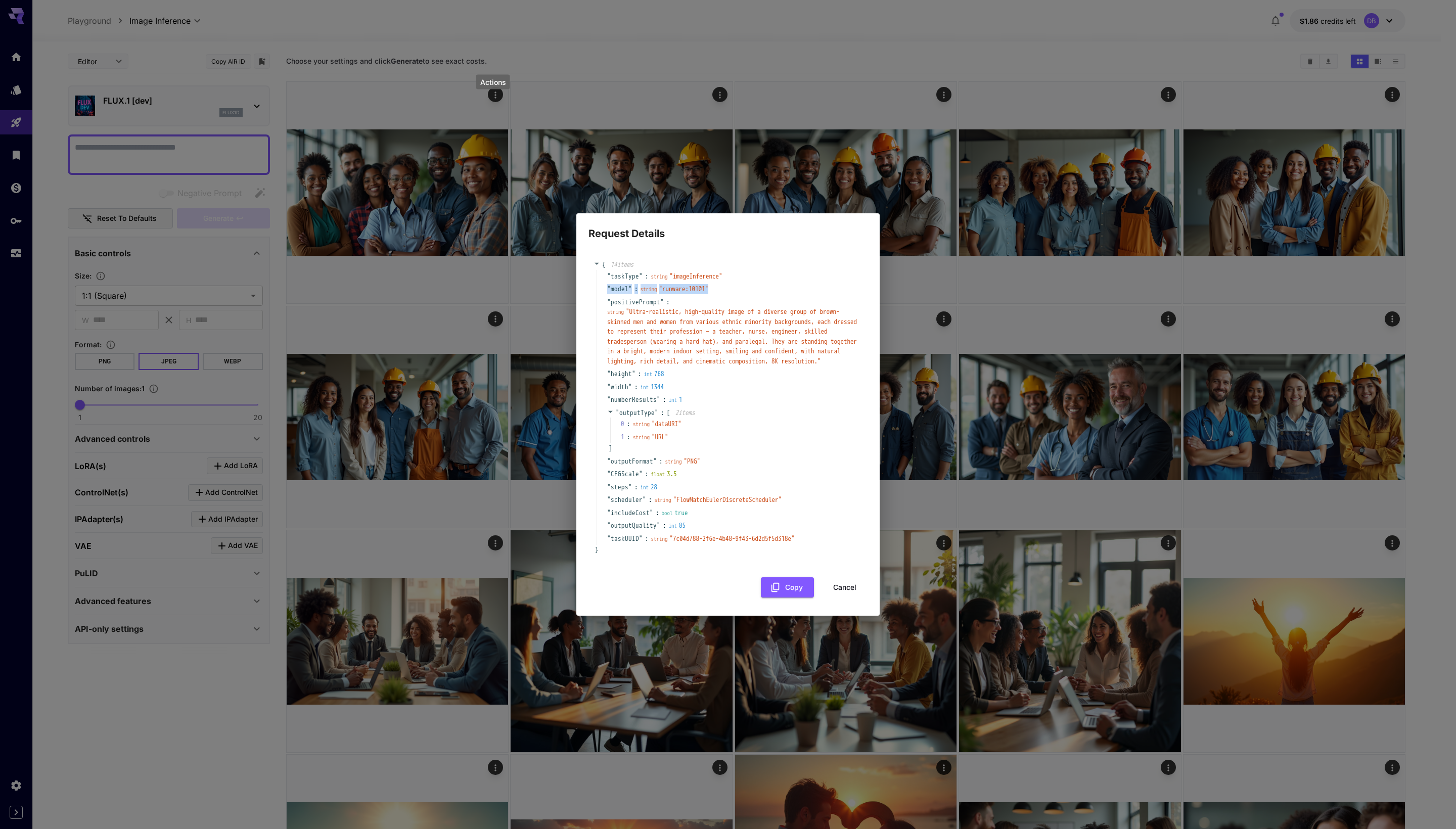 click on "Request Details { 14  item s " taskType " : string " imageInference " " model " : string " runware:101@1 " " positivePrompt " : string " Ultra-realistic, high-quality image of a diverse group of brown-skinned men and women from various ethnic minority backgrounds, each dressed to represent their profession — a teacher, nurse, engineer, skilled tradesperson (wearing a hard hat), and paralegal. They are standing together in a bright, modern indoor setting, smiling and confident, with natural lighting, rich detail, and cinematic composition, 8K resolution. " " height " : int 768 " width " : int 1344 " numberResults " : int 1 " outputType " : [ 2  item s 0 : string " dataURI " 1 : string " URL " ] " outputFormat " : string " PNG " " CFGScale " : float 3.5 " steps " : int 28 " scheduler " : string " FlowMatchEulerDiscreteScheduler " " includeCost " : bool true " outputQuality " : int 85 " taskUUID " : string " [UUID] " } Copy Cancel" at bounding box center [728, 414] 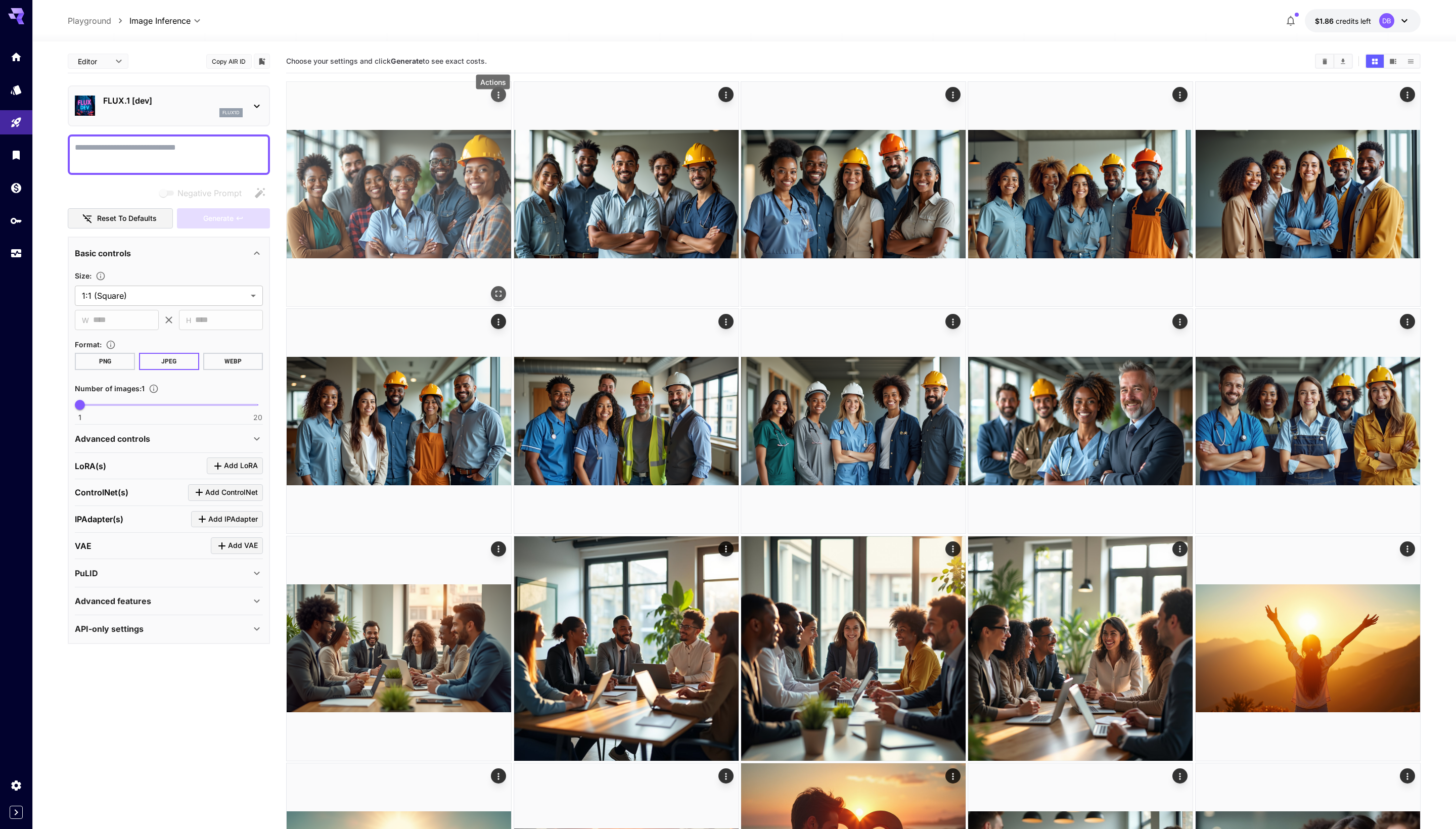 click 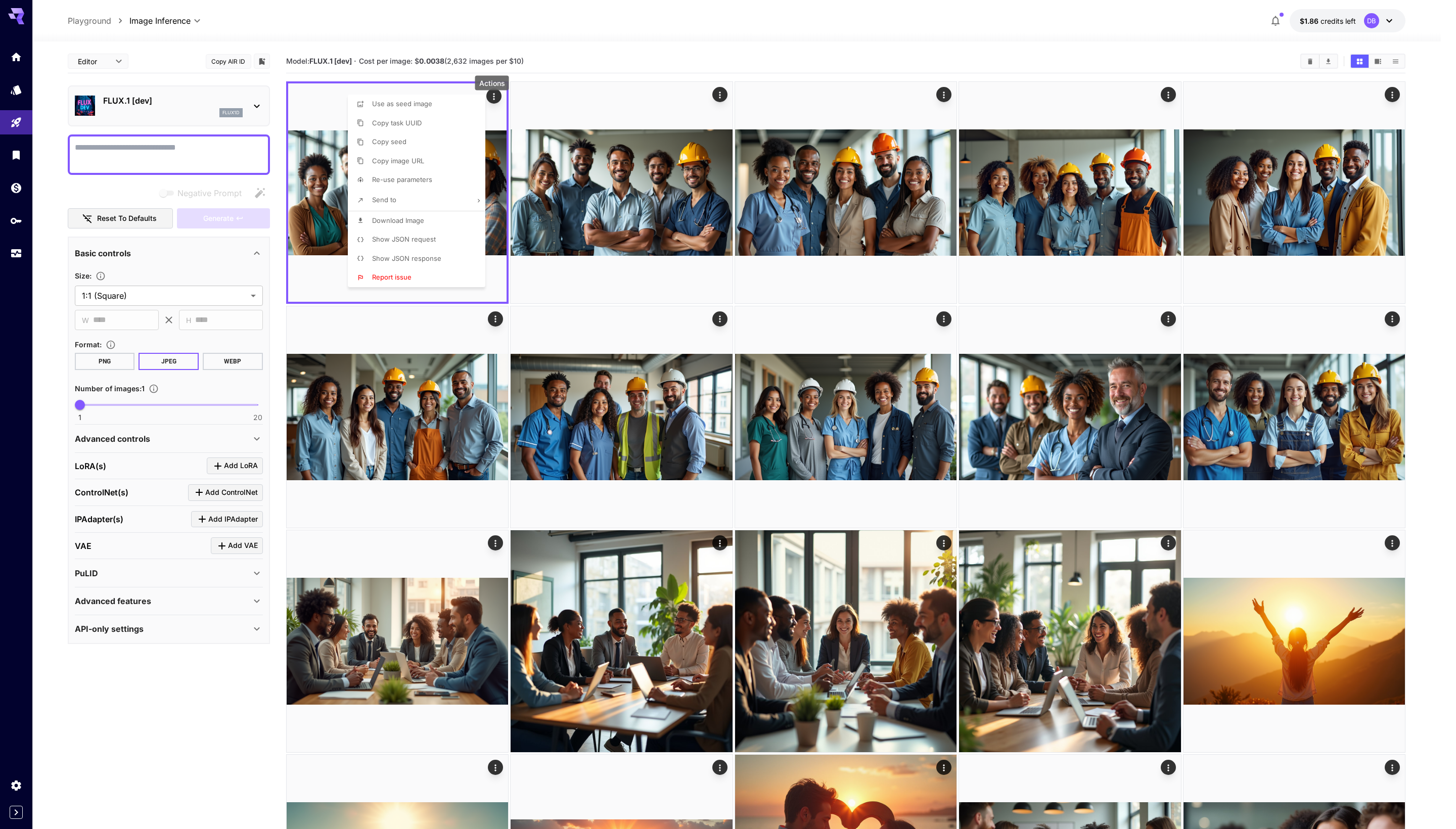 click on "Download Image" at bounding box center (398, 220) 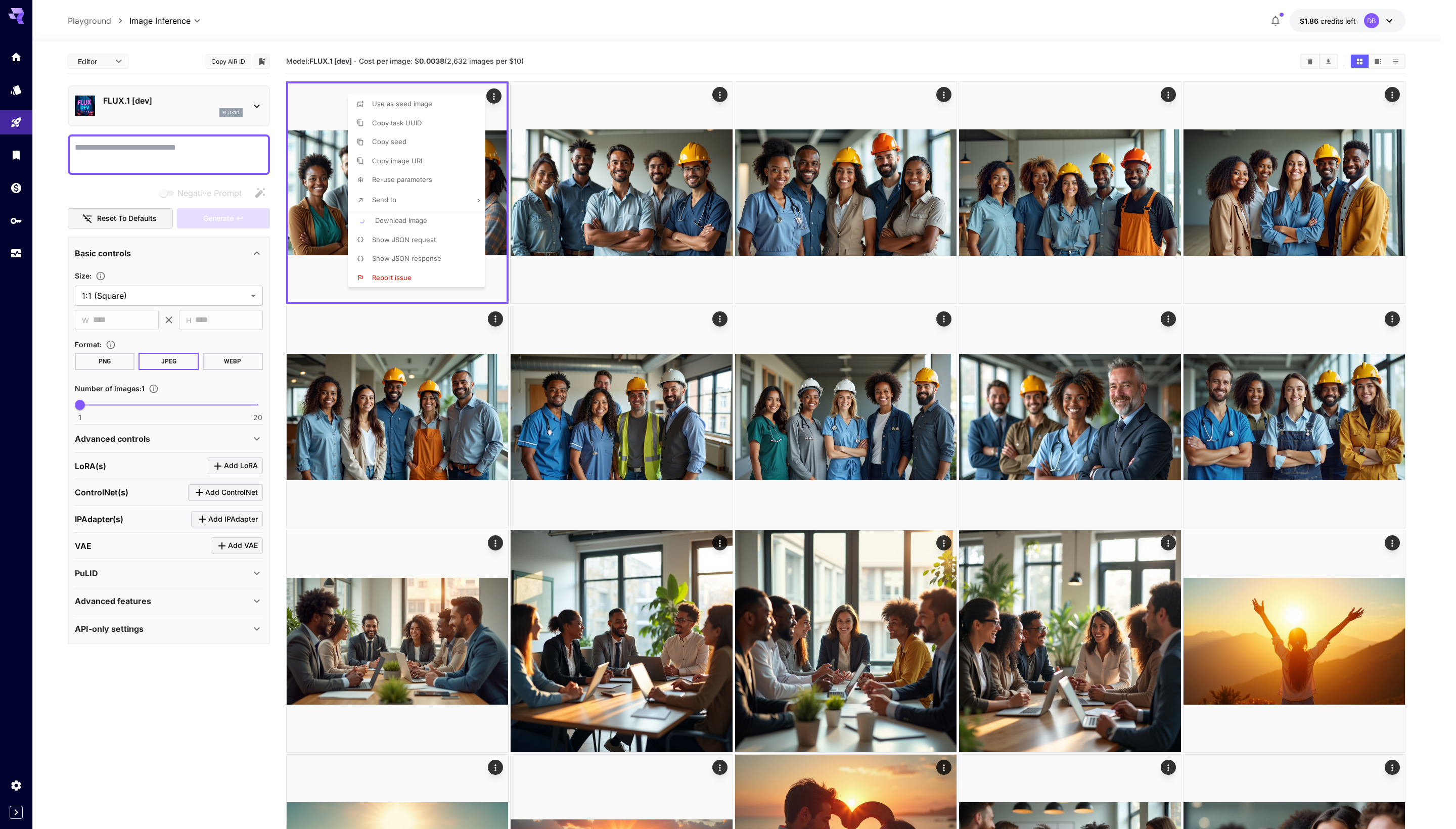 click on "Download Image" at bounding box center [401, 220] 